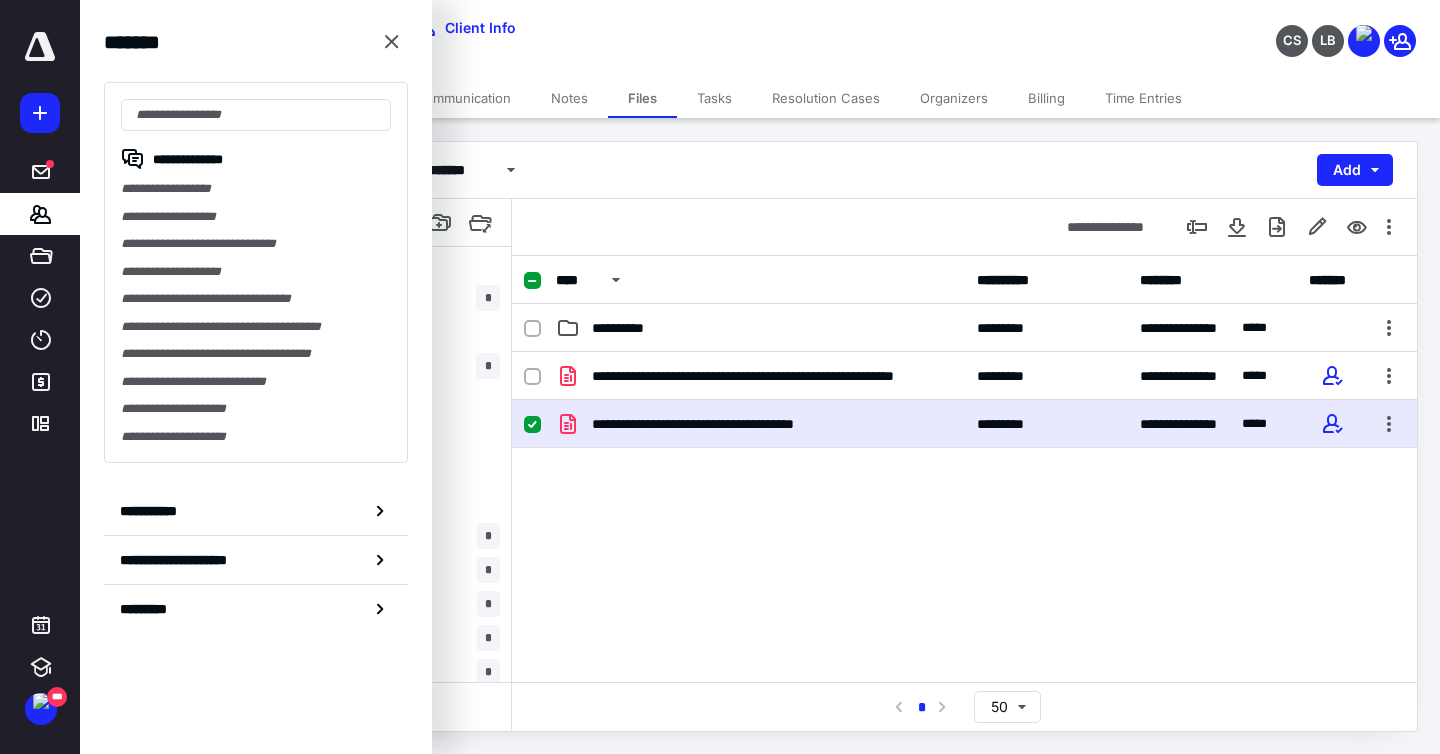 scroll, scrollTop: 0, scrollLeft: 0, axis: both 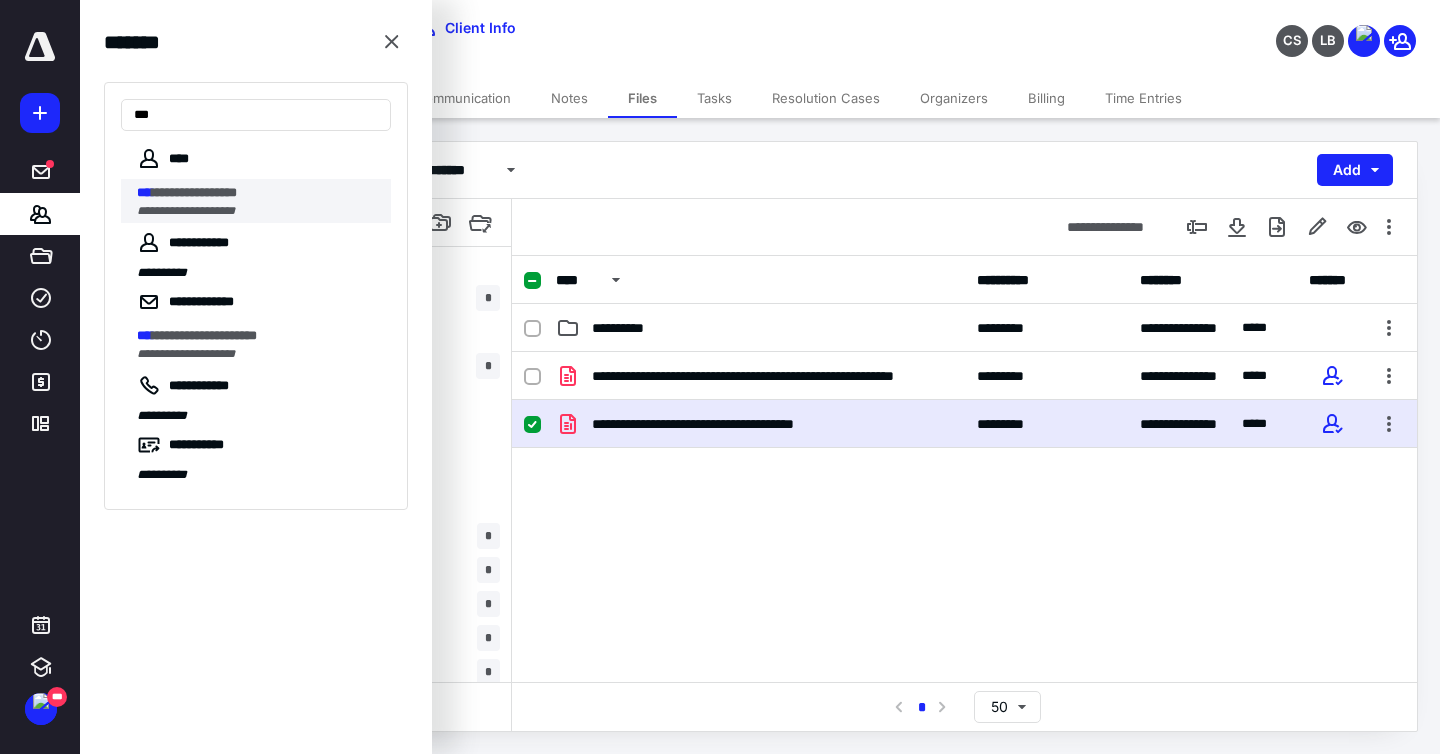 type on "***" 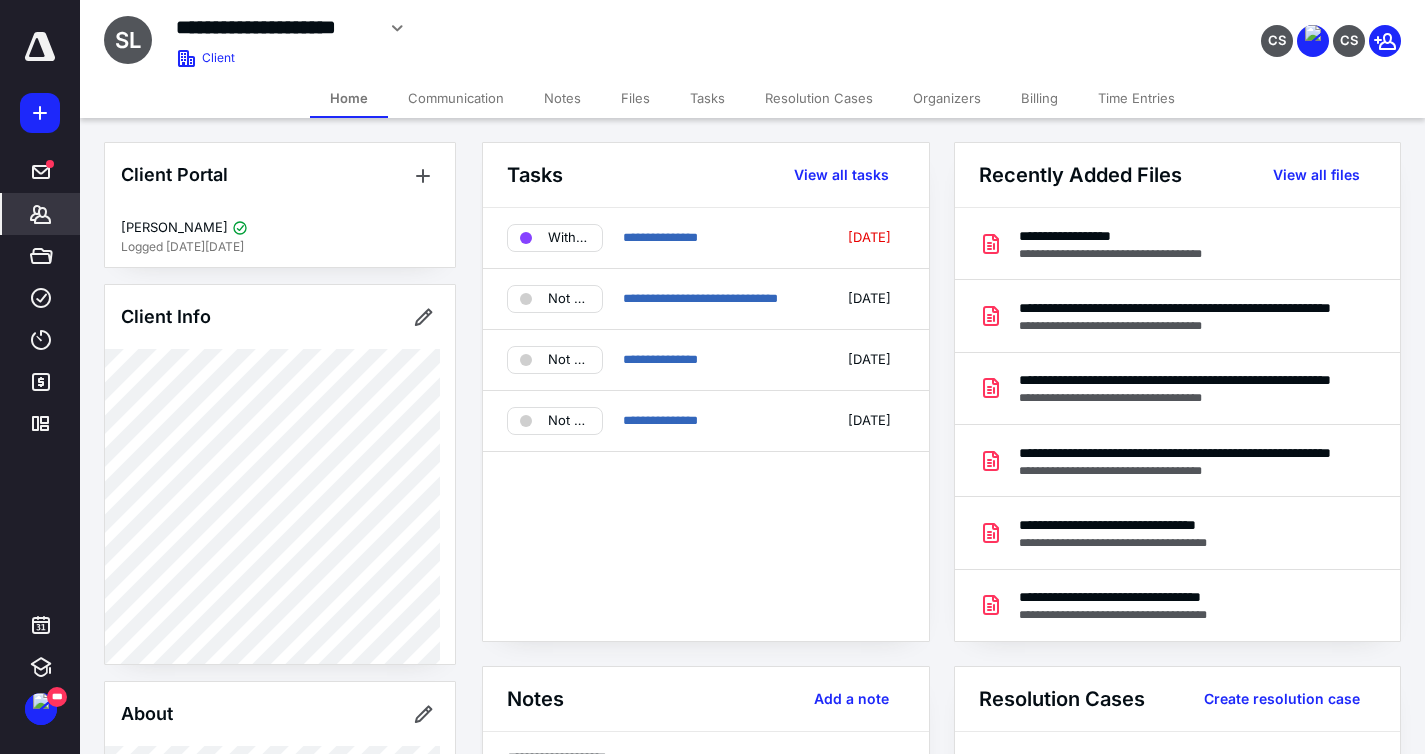 click on "Files" at bounding box center [635, 98] 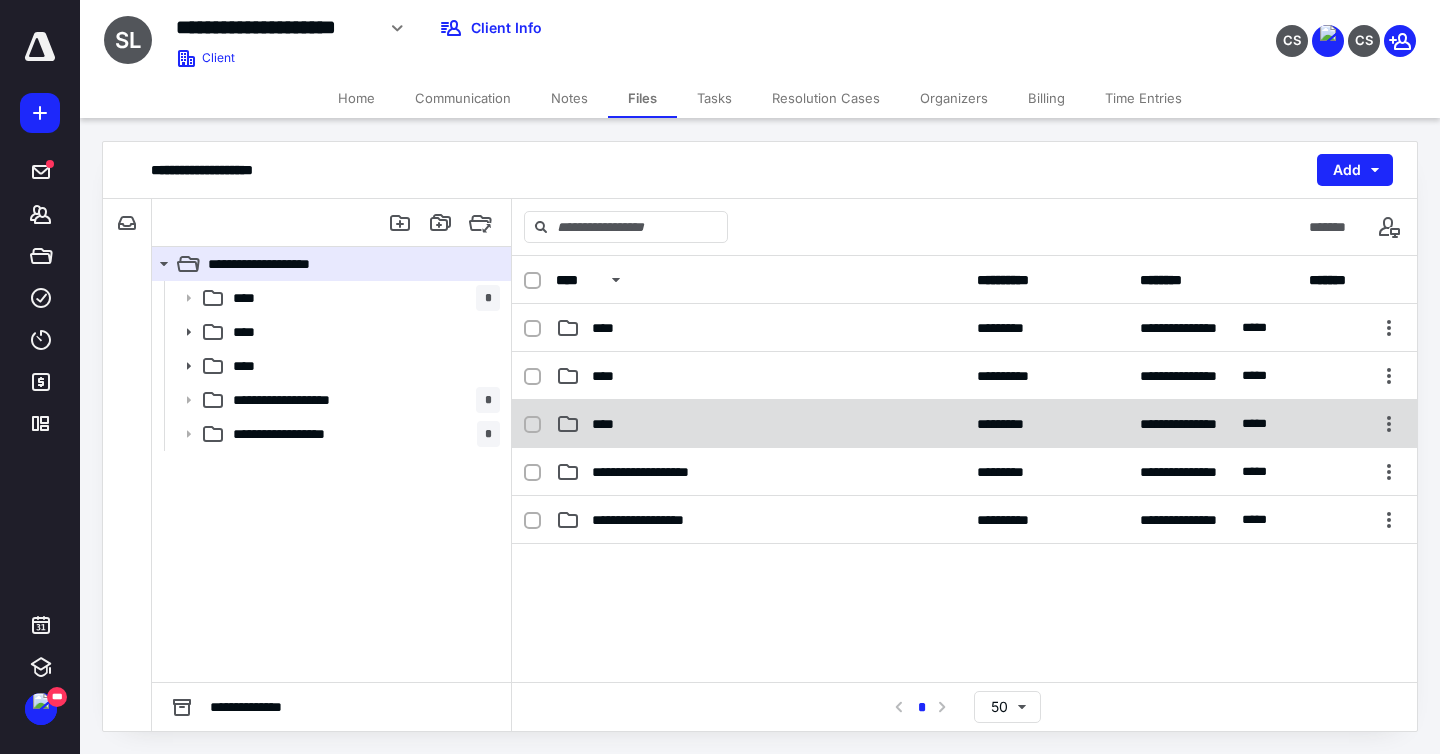 click on "****" at bounding box center (760, 424) 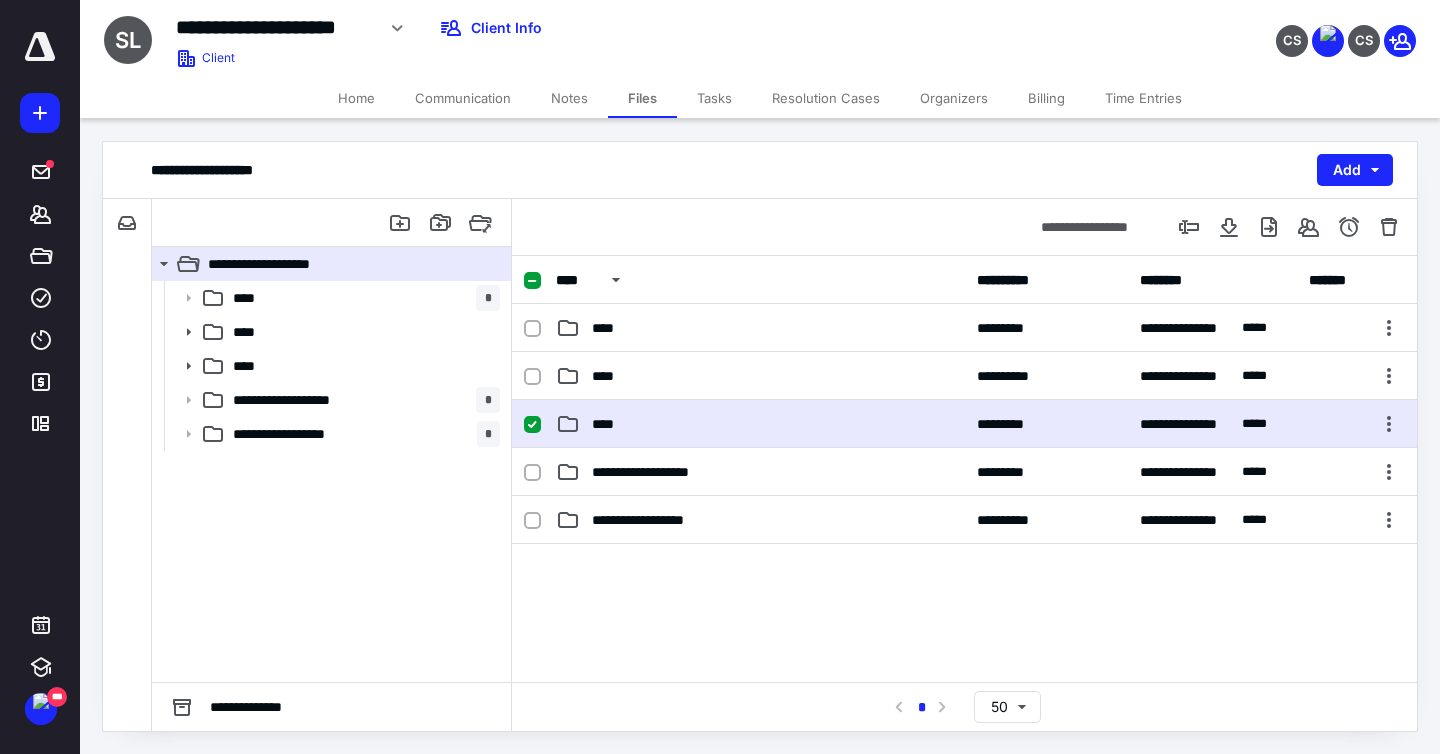 click on "****" at bounding box center (760, 424) 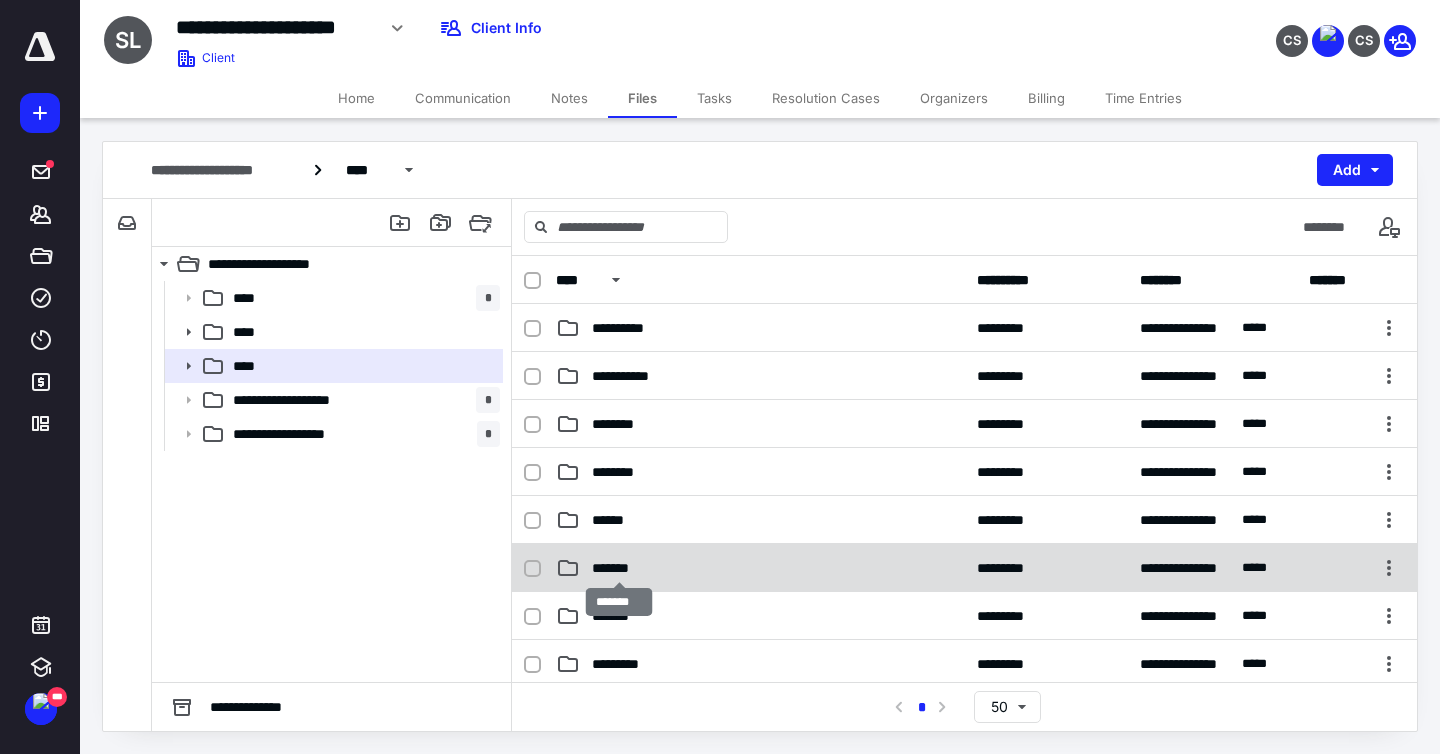 click on "*******" at bounding box center (619, 568) 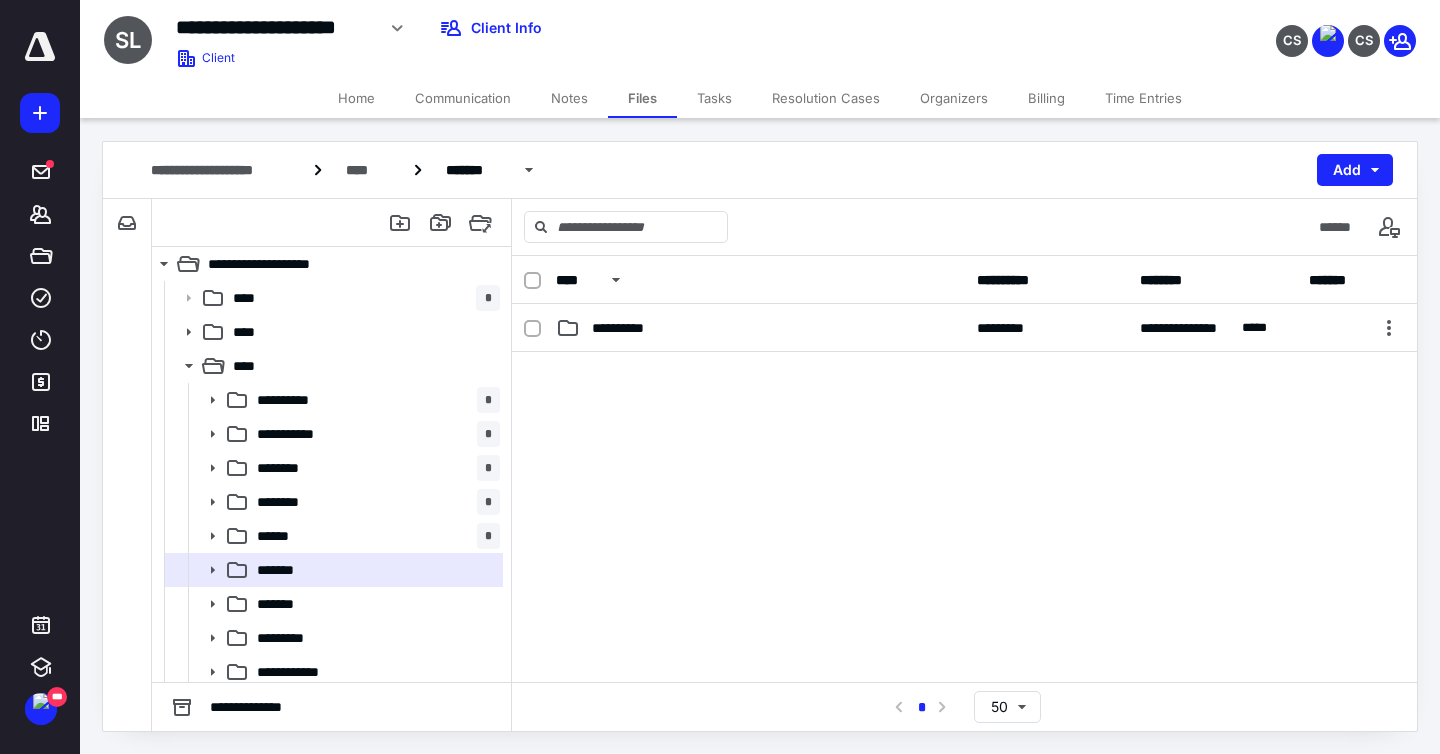 click on "**********" at bounding box center (629, 328) 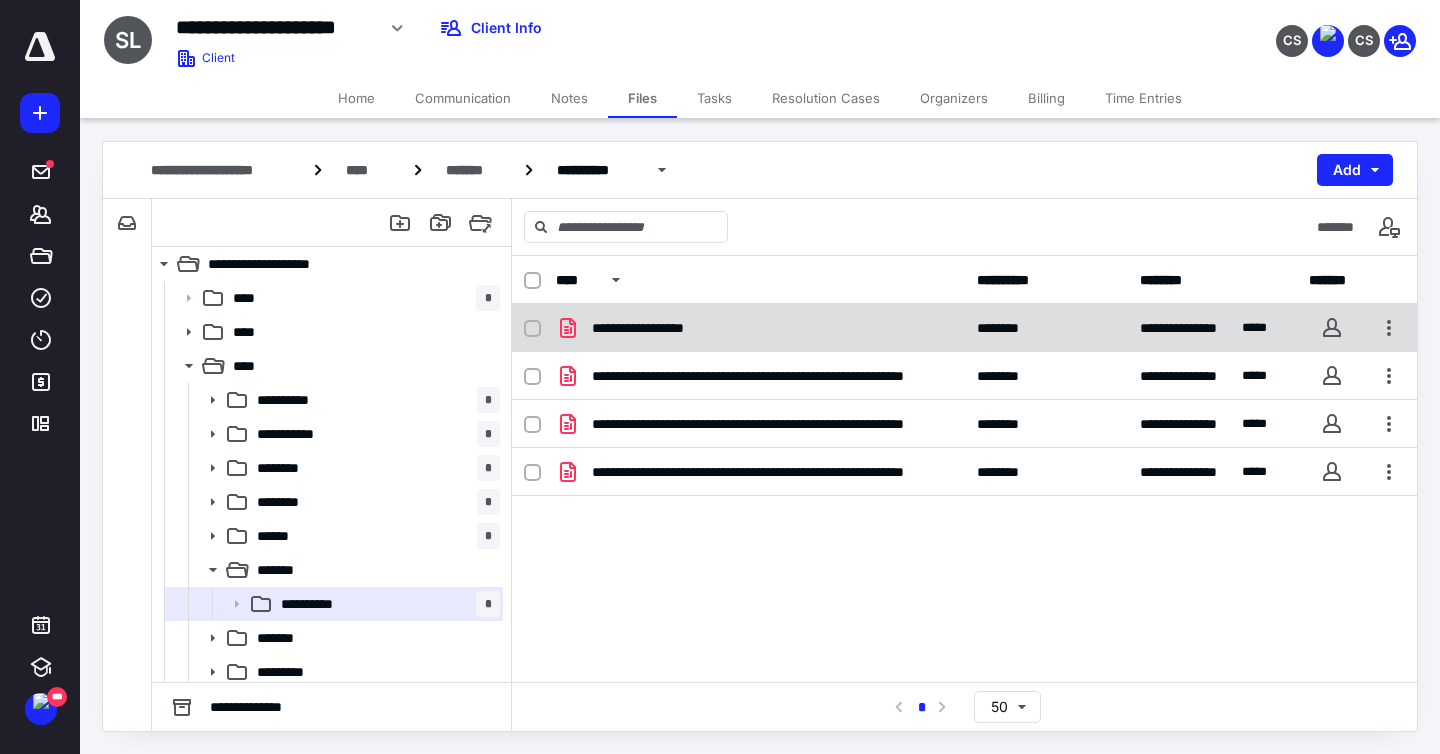 click on "**********" at bounding box center (658, 328) 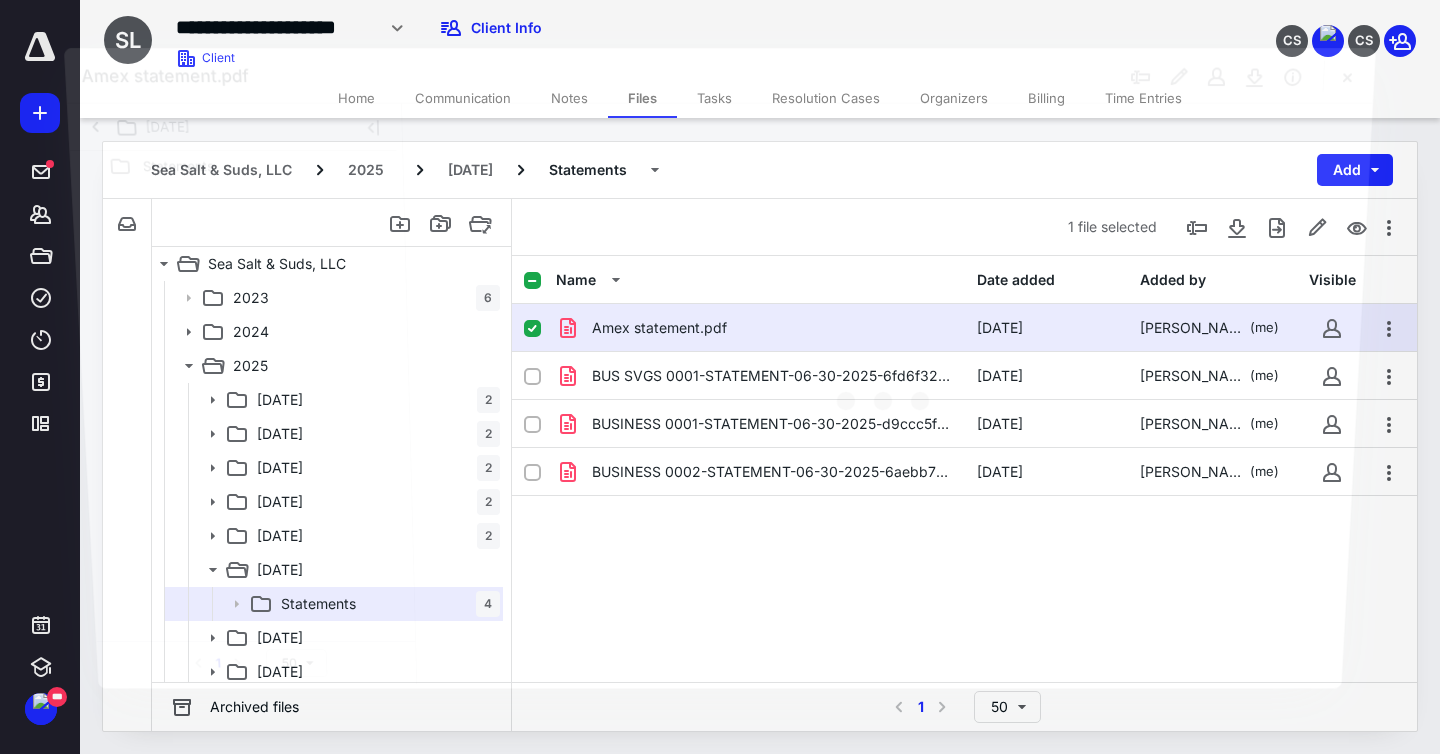 click at bounding box center (887, 394) 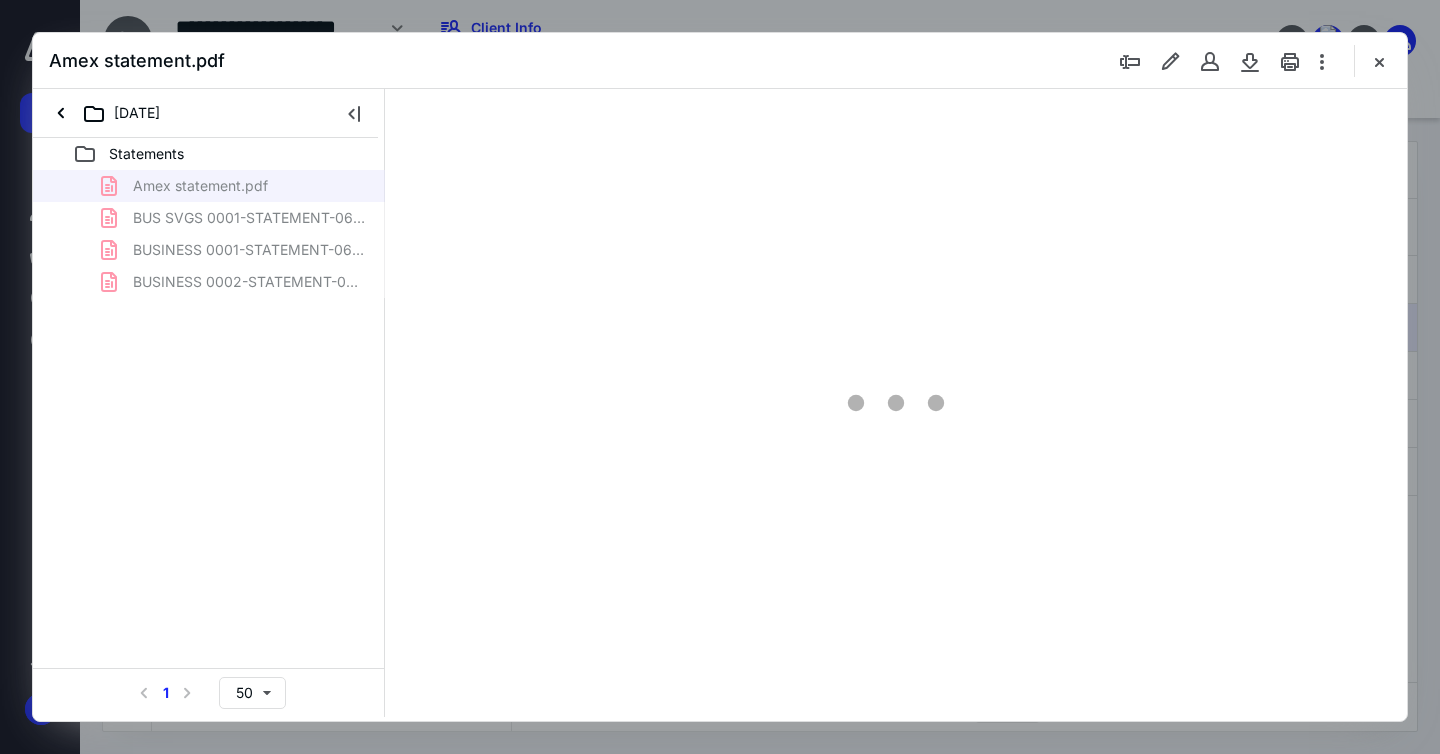 scroll, scrollTop: 0, scrollLeft: 0, axis: both 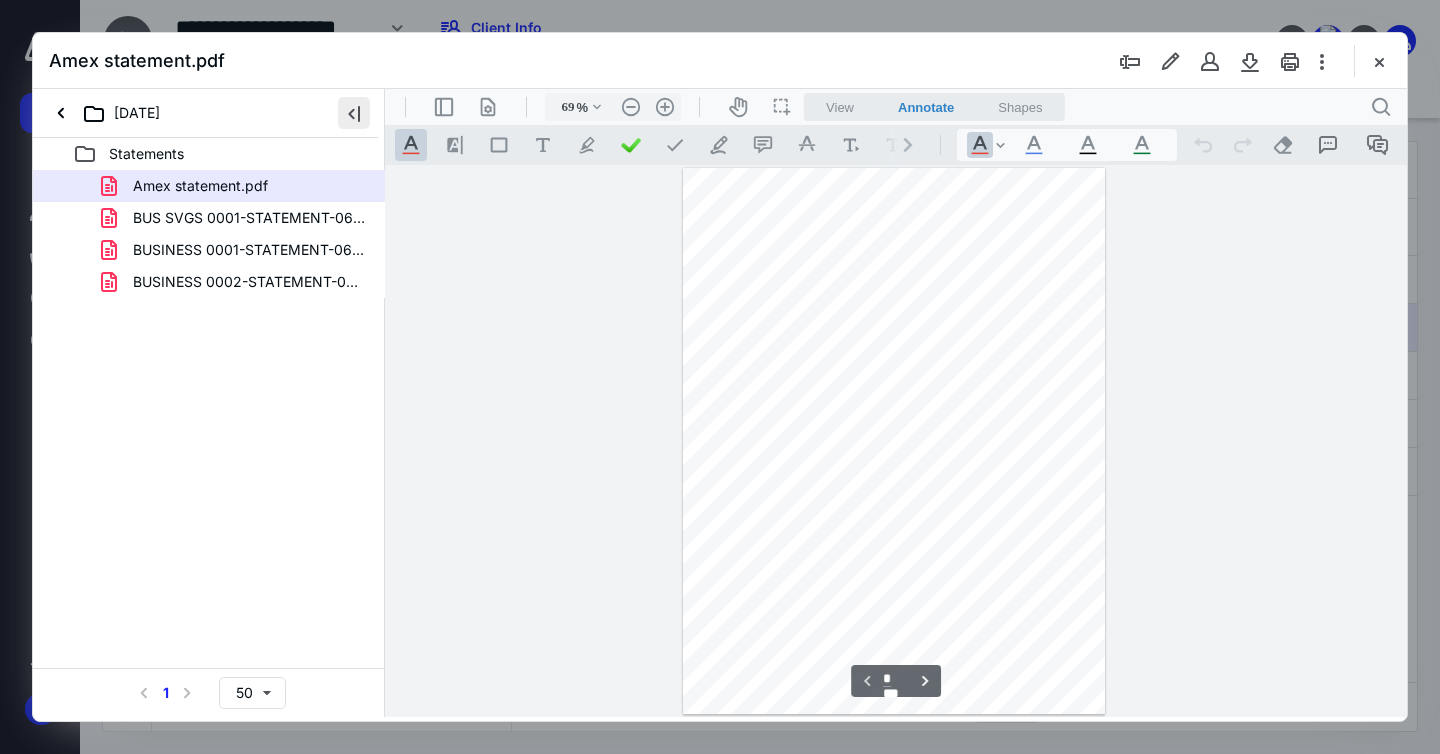 click at bounding box center (354, 113) 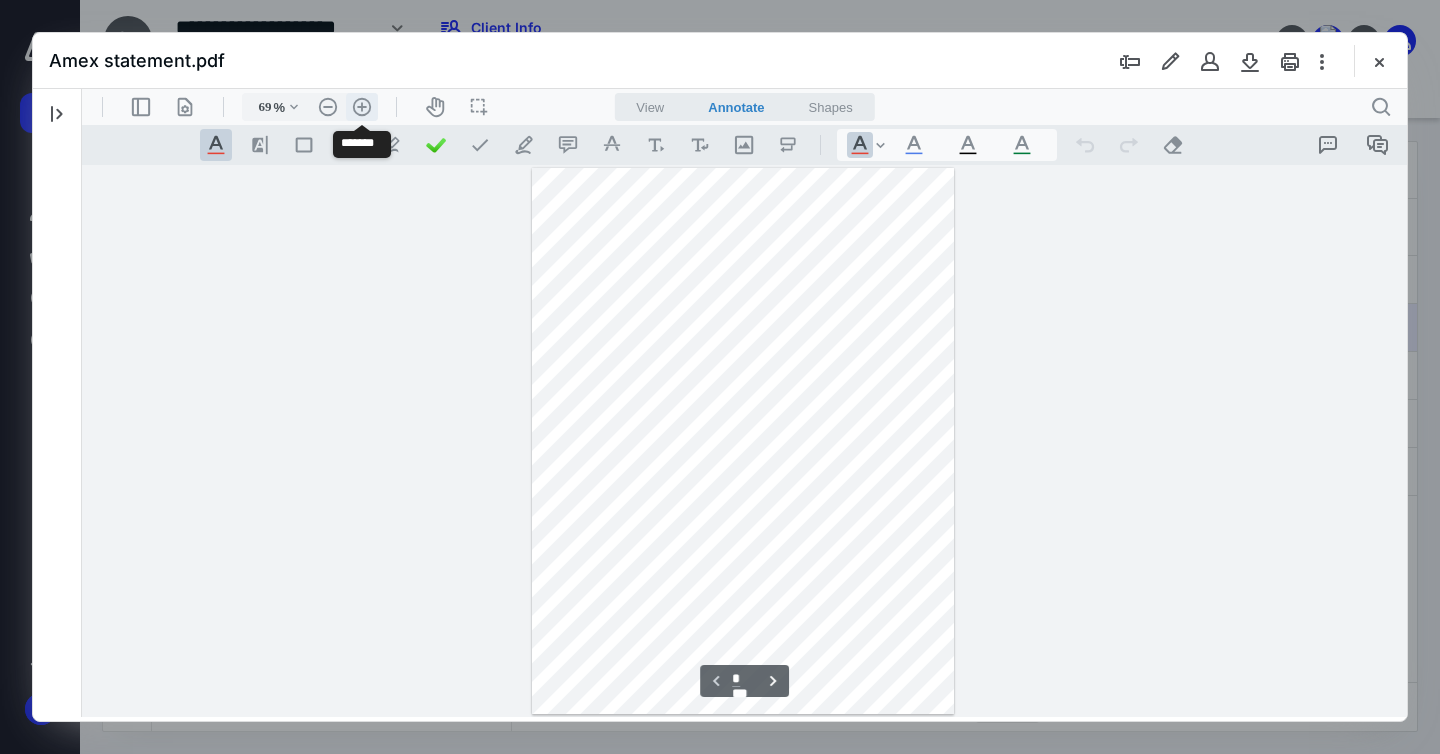 click on ".cls-1{fill:#abb0c4;} icon - header - zoom - in - line" at bounding box center (362, 107) 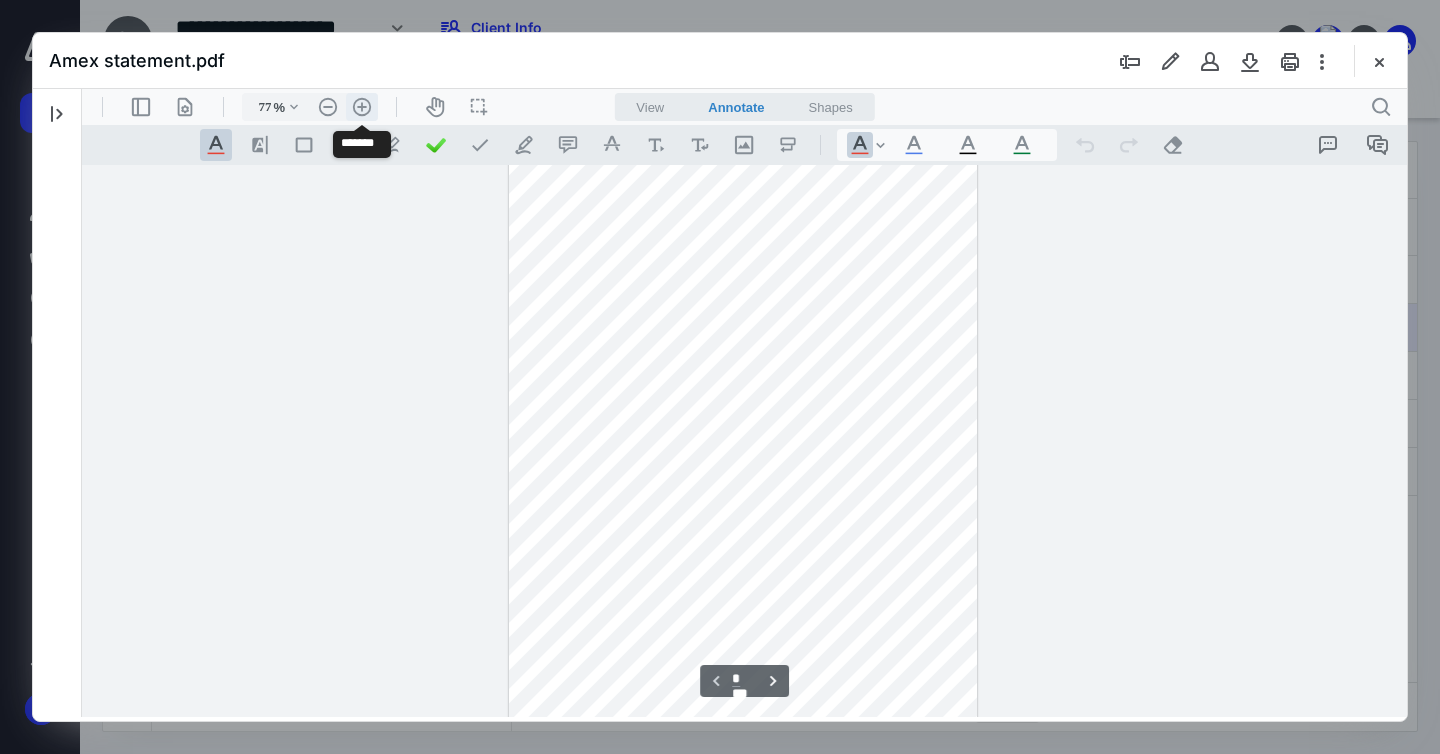 click on ".cls-1{fill:#abb0c4;} icon - header - zoom - in - line" at bounding box center (362, 107) 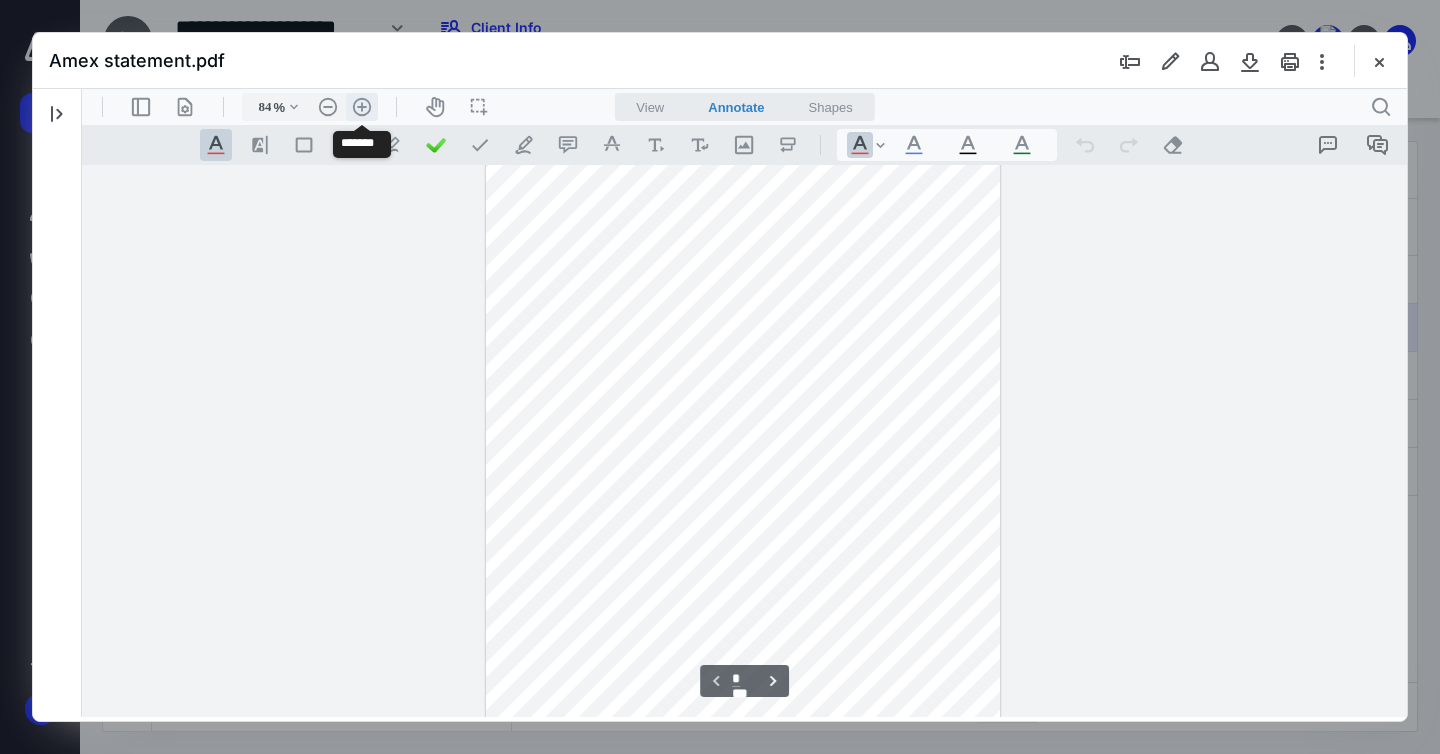 click on ".cls-1{fill:#abb0c4;} icon - header - zoom - in - line" at bounding box center [362, 107] 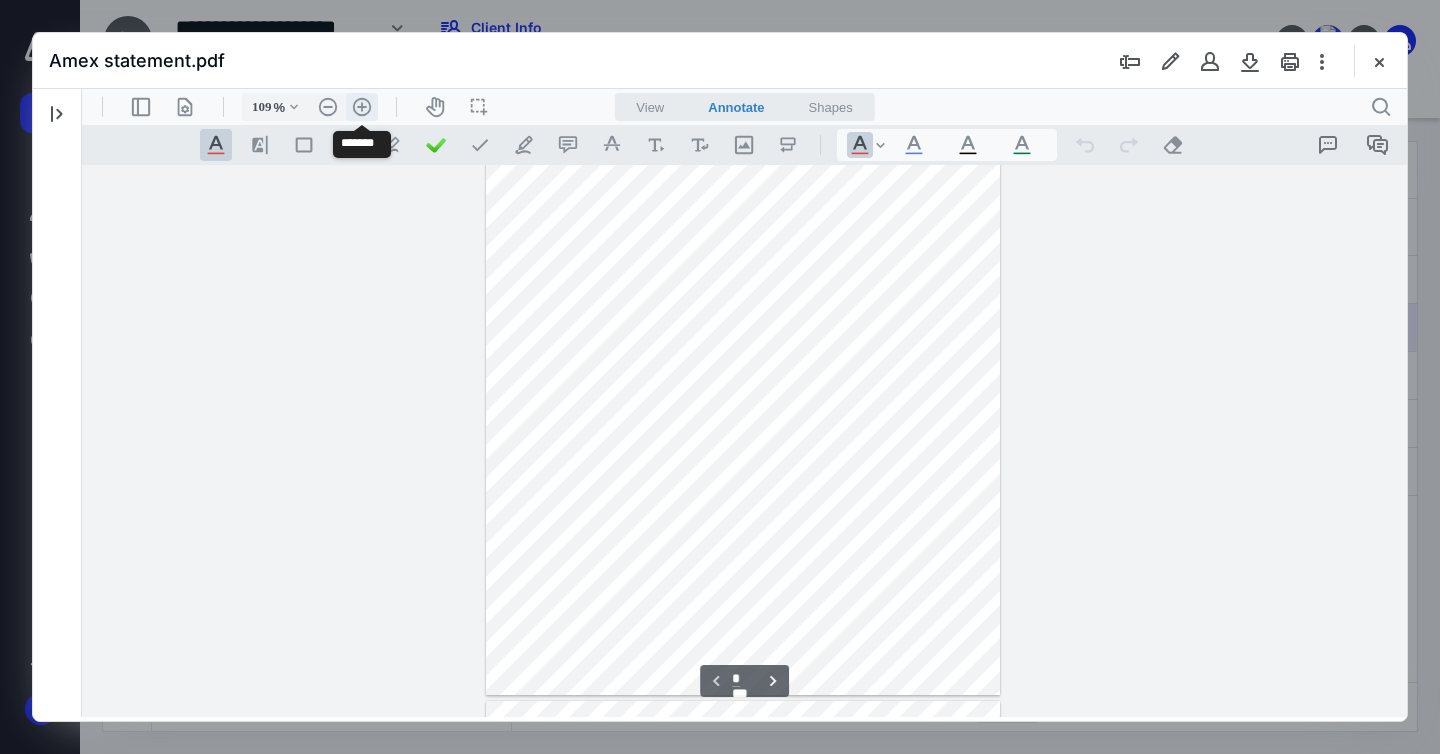 click on ".cls-1{fill:#abb0c4;} icon - header - zoom - in - line" at bounding box center [362, 107] 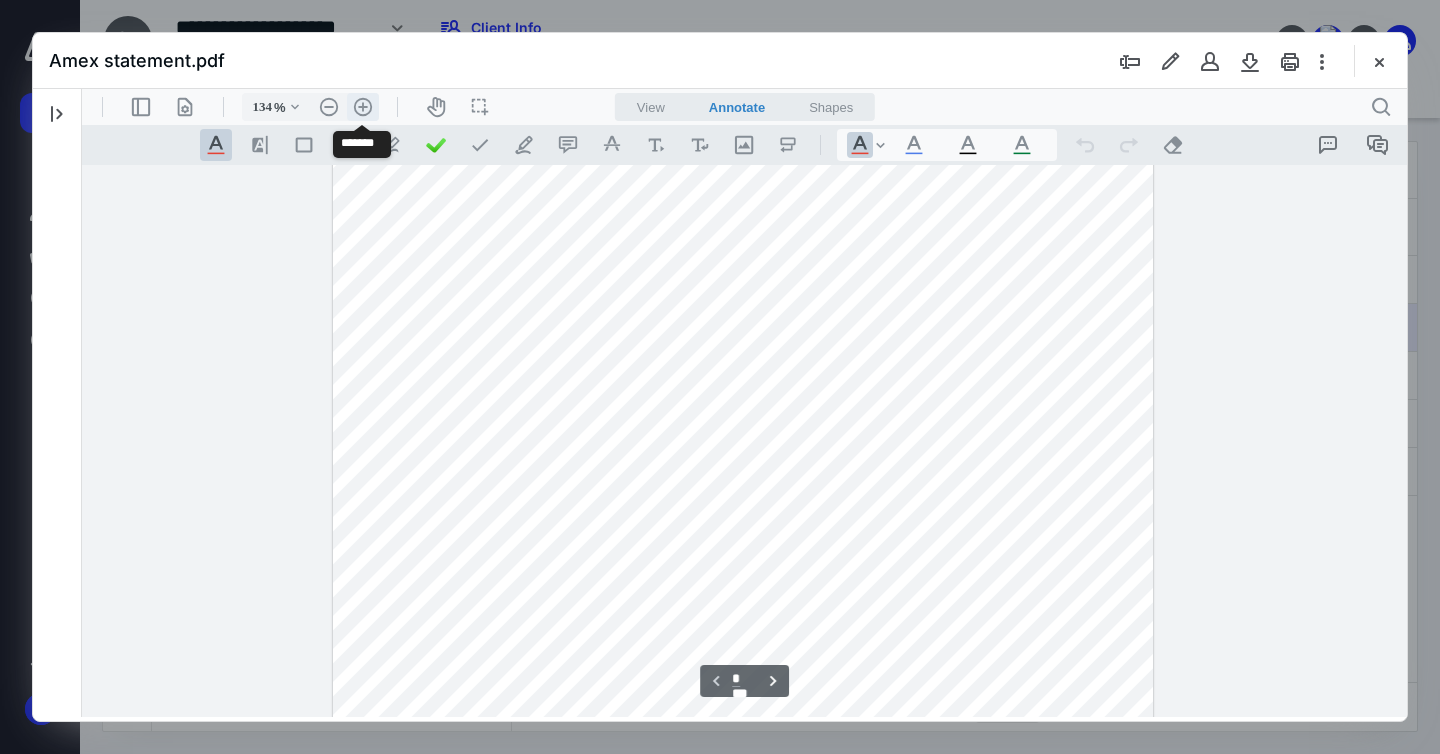click on ".cls-1{fill:#abb0c4;} icon - header - zoom - in - line" at bounding box center (363, 107) 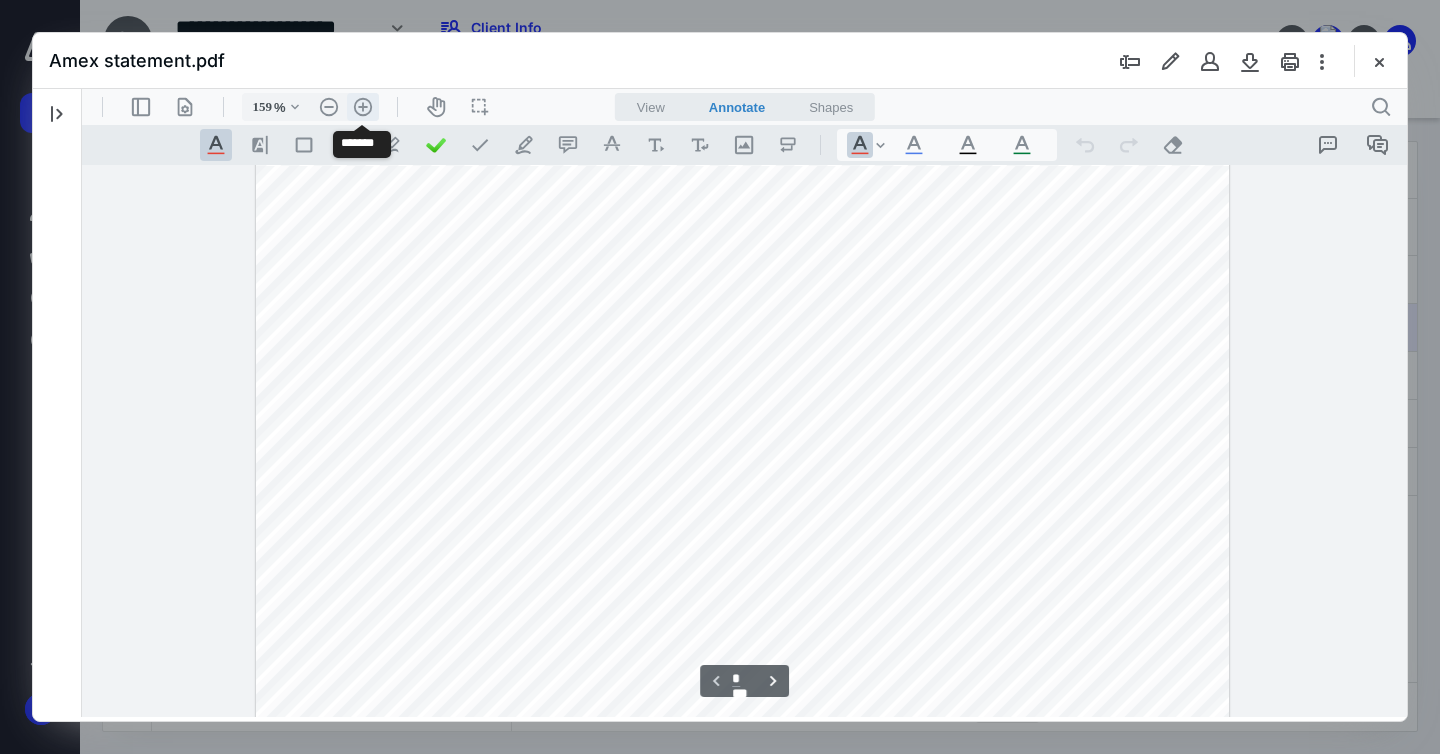 click on ".cls-1{fill:#abb0c4;} icon - header - zoom - in - line" at bounding box center [363, 107] 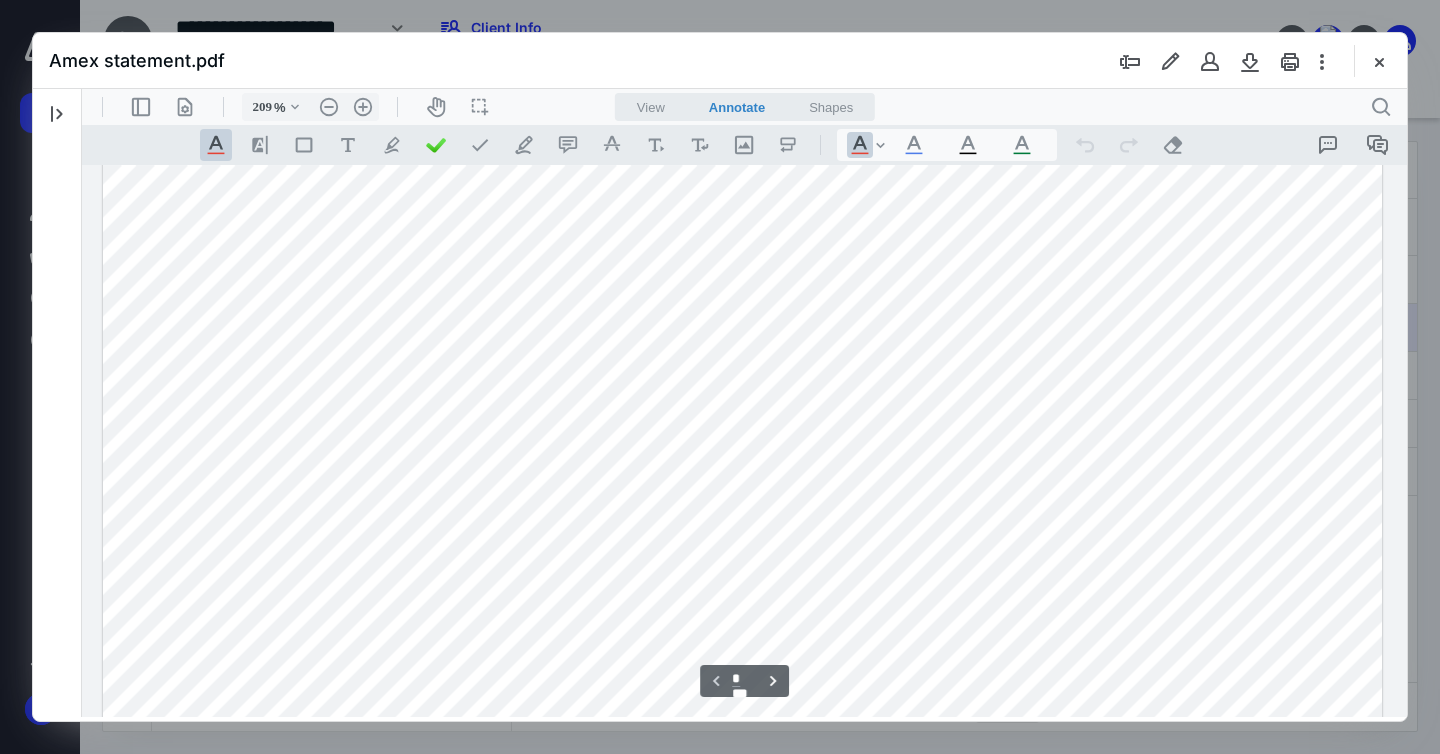 scroll, scrollTop: 174, scrollLeft: 0, axis: vertical 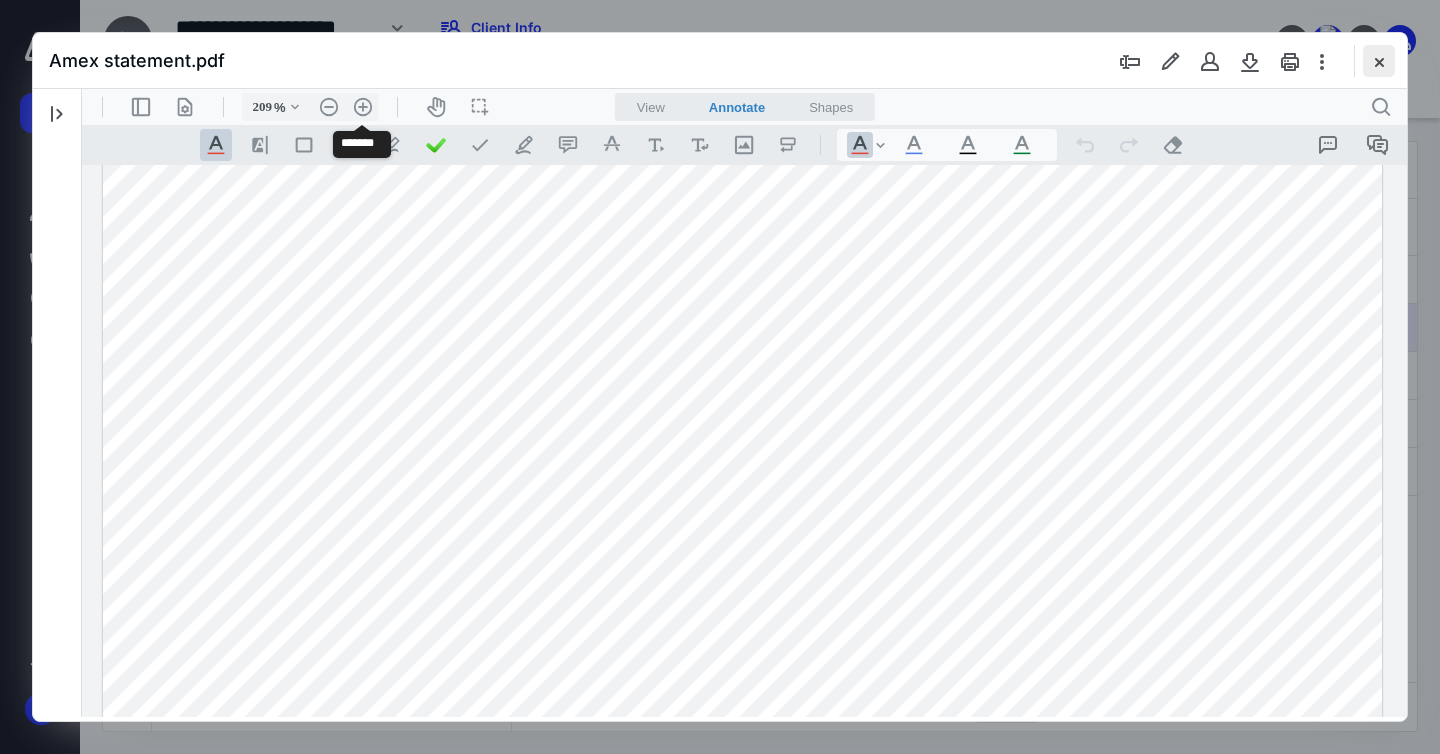 click at bounding box center (1379, 61) 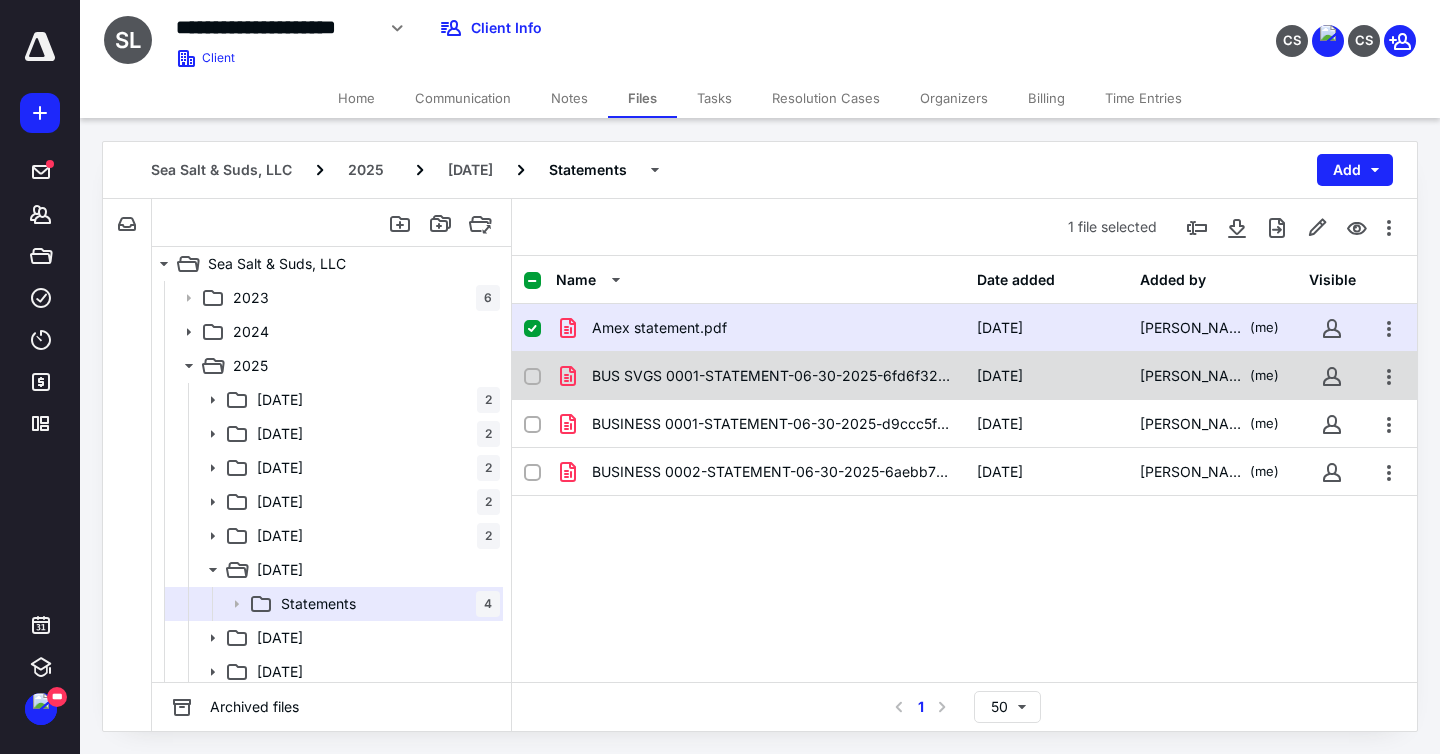 click on "BUS SVGS        0001-STATEMENT-06-30-2025-6fd6f32e-0e95-41.pdf [DATE] [PERSON_NAME]  (me)" at bounding box center (964, 376) 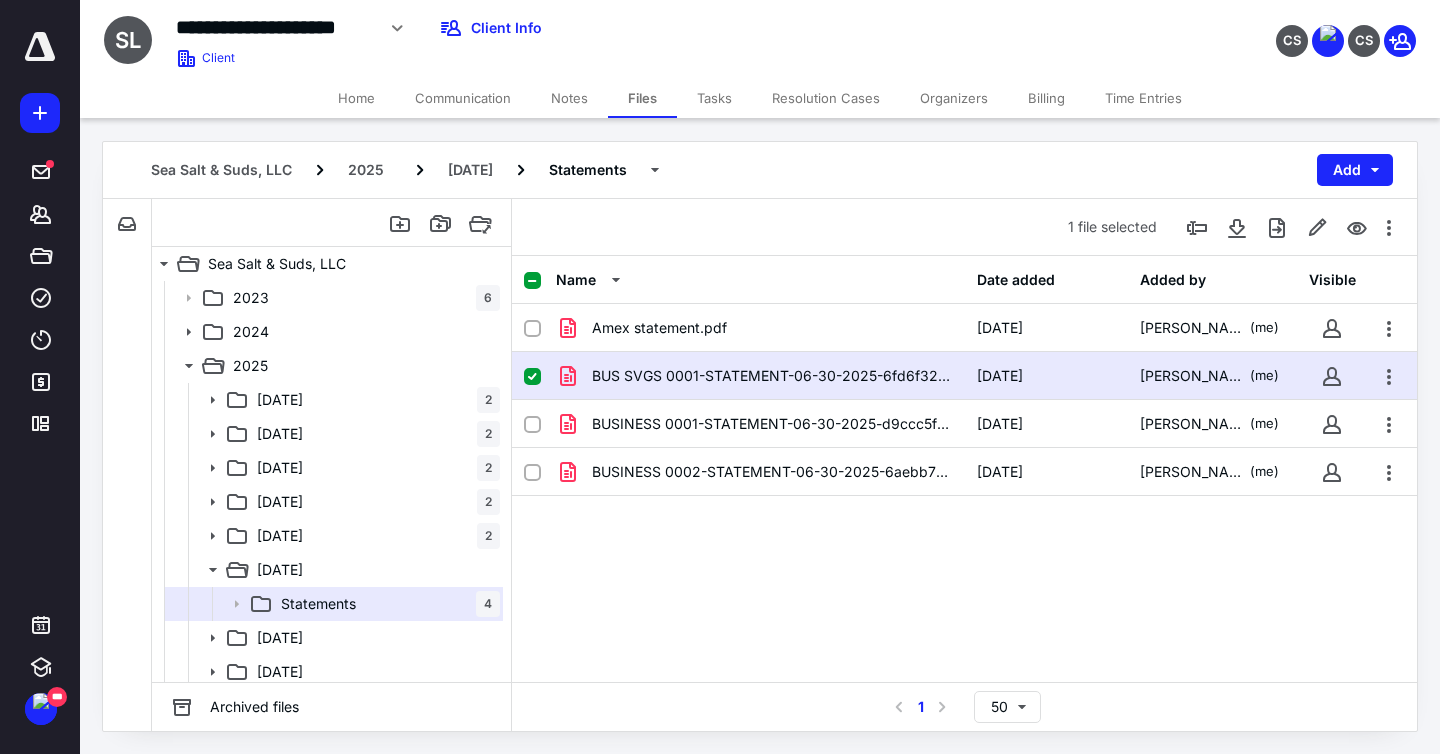 click on "BUS SVGS        0001-STATEMENT-06-30-2025-6fd6f32e-0e95-41.pdf [DATE] [PERSON_NAME]  (me)" at bounding box center [964, 376] 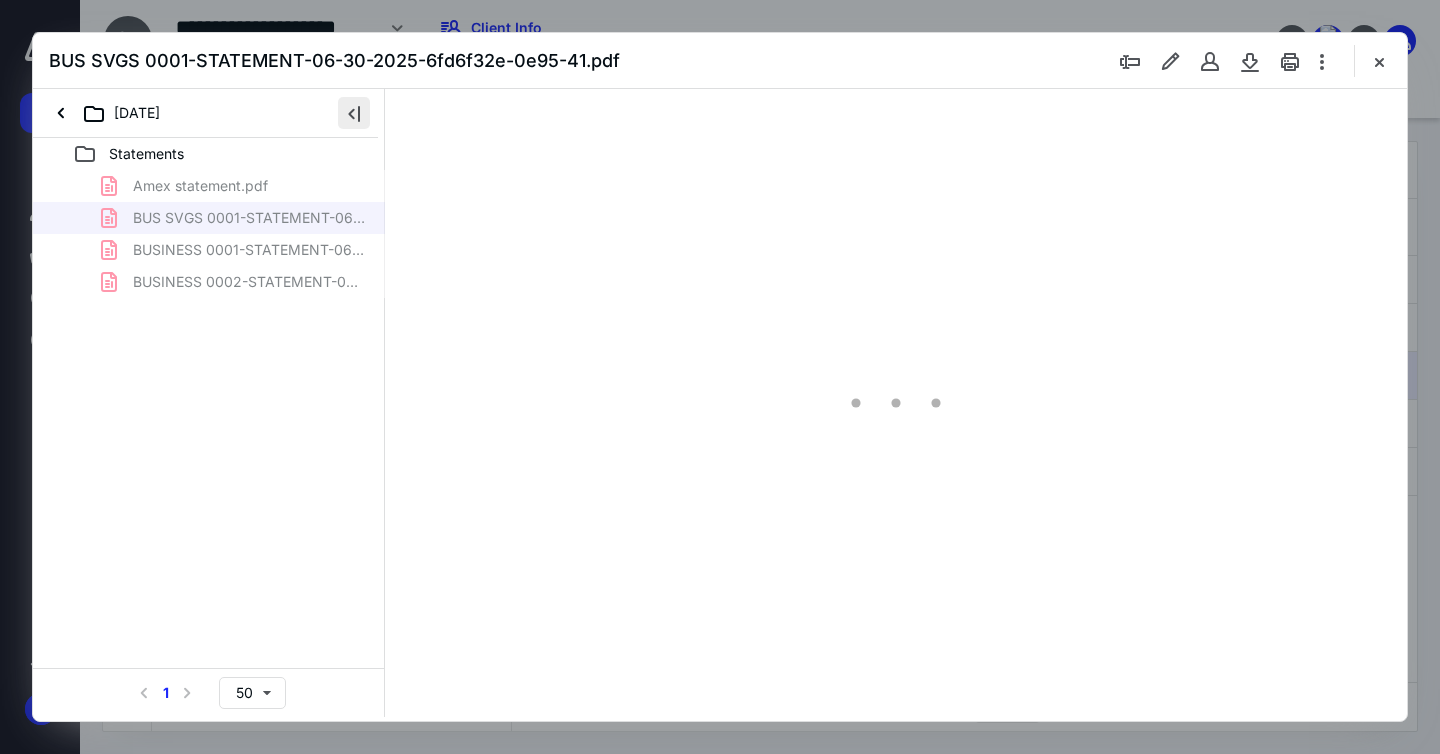 scroll, scrollTop: 0, scrollLeft: 0, axis: both 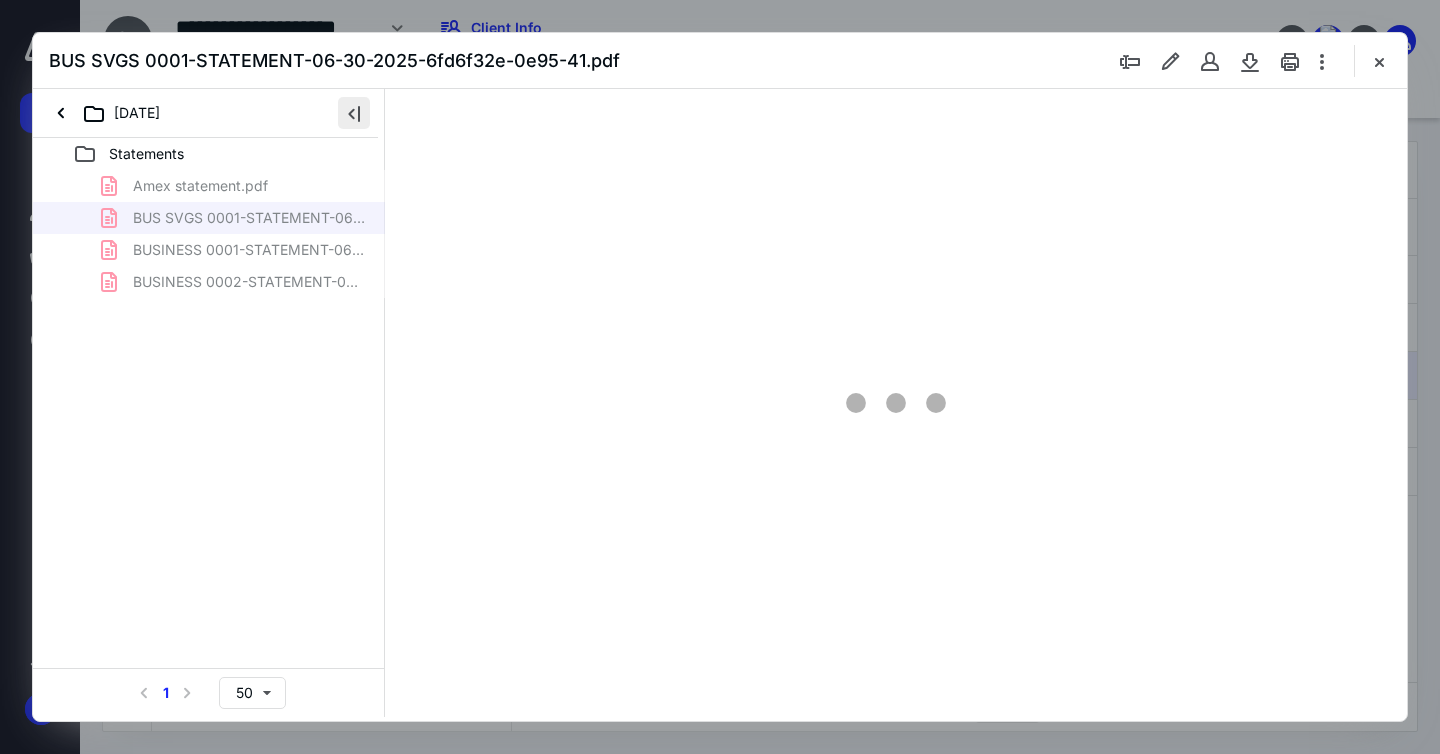 click at bounding box center (354, 113) 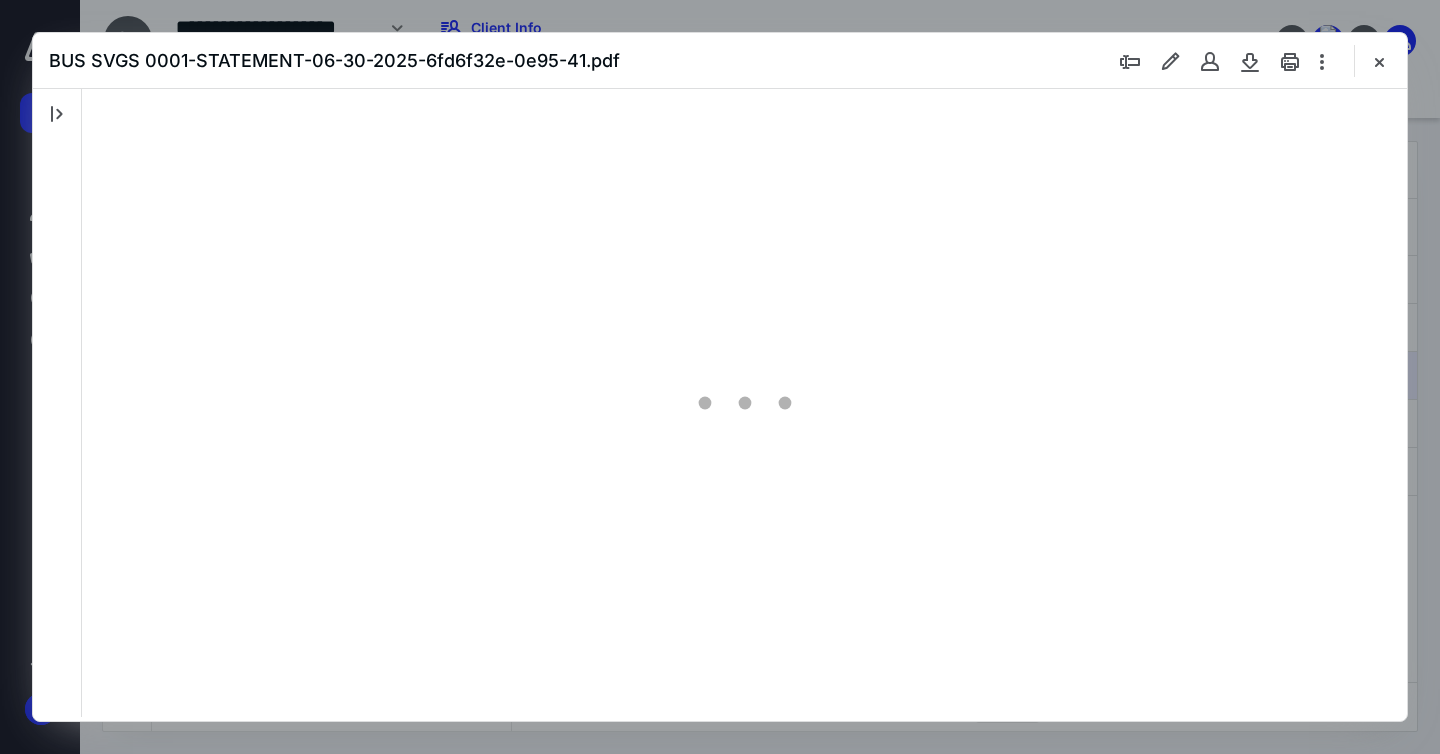 type on "203" 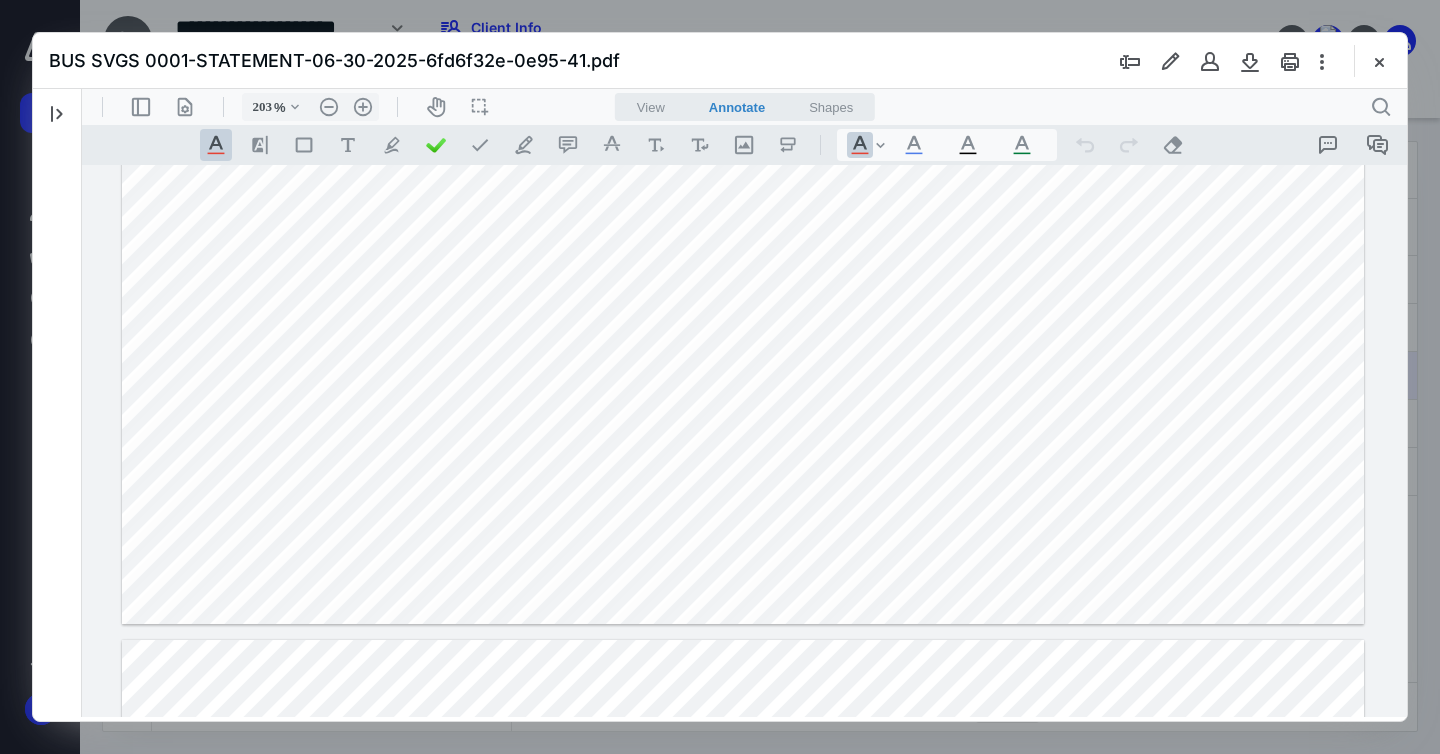 scroll, scrollTop: 642, scrollLeft: 0, axis: vertical 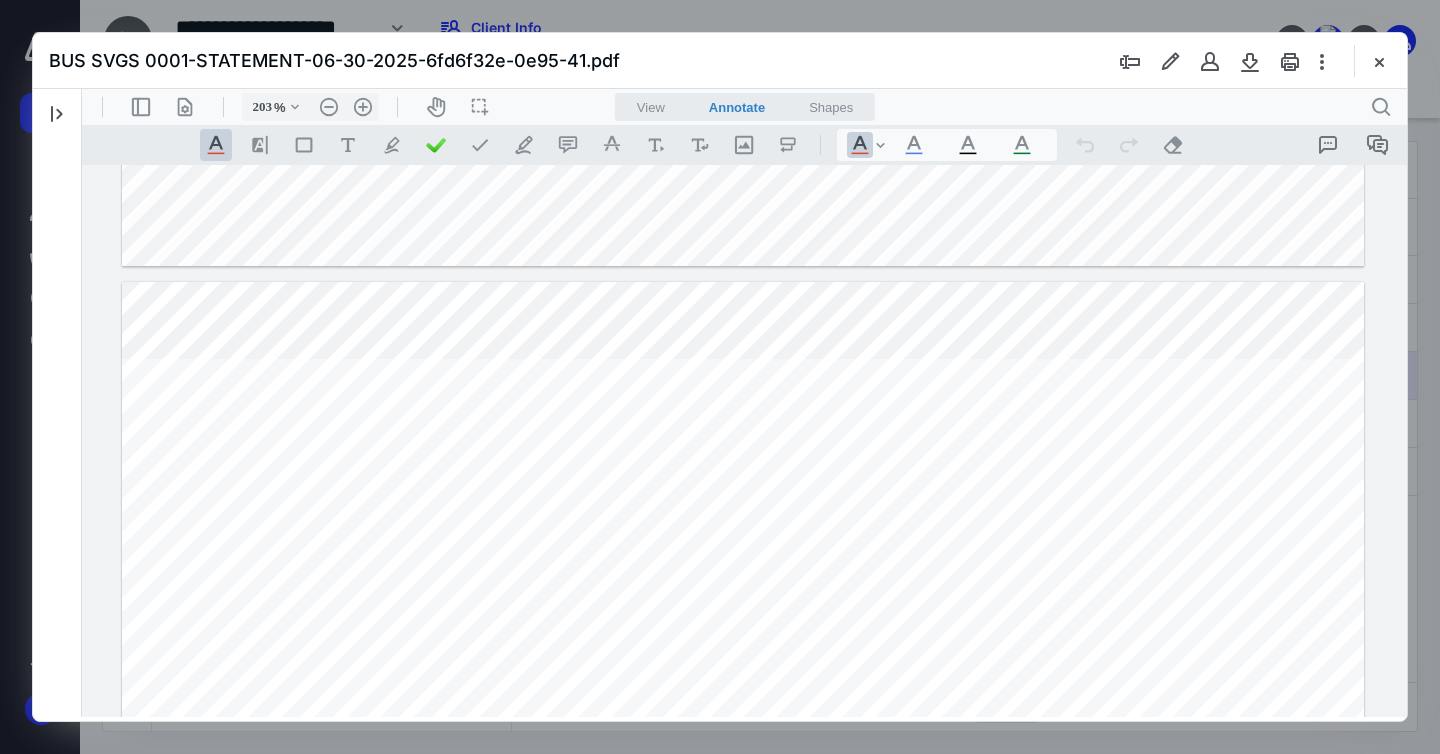 type on "*" 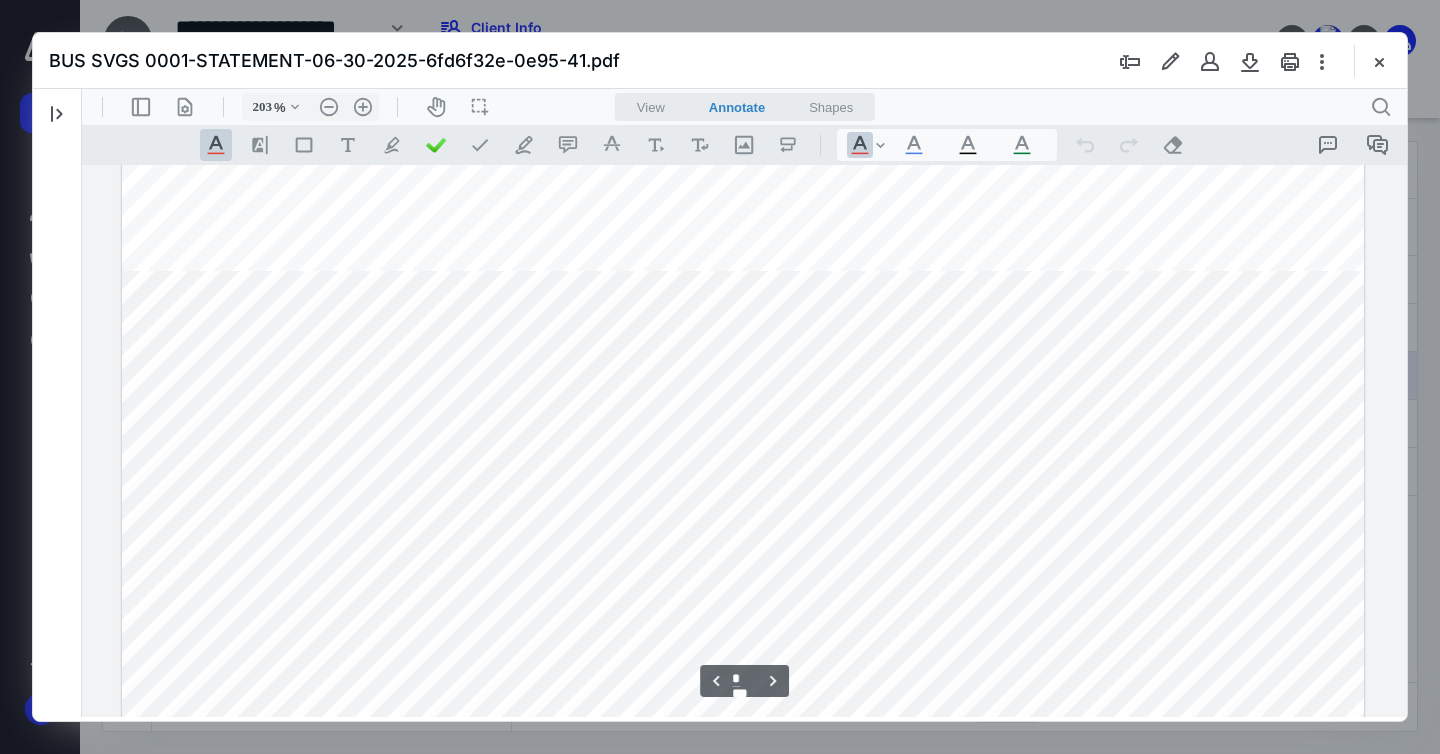 scroll, scrollTop: 1110, scrollLeft: 0, axis: vertical 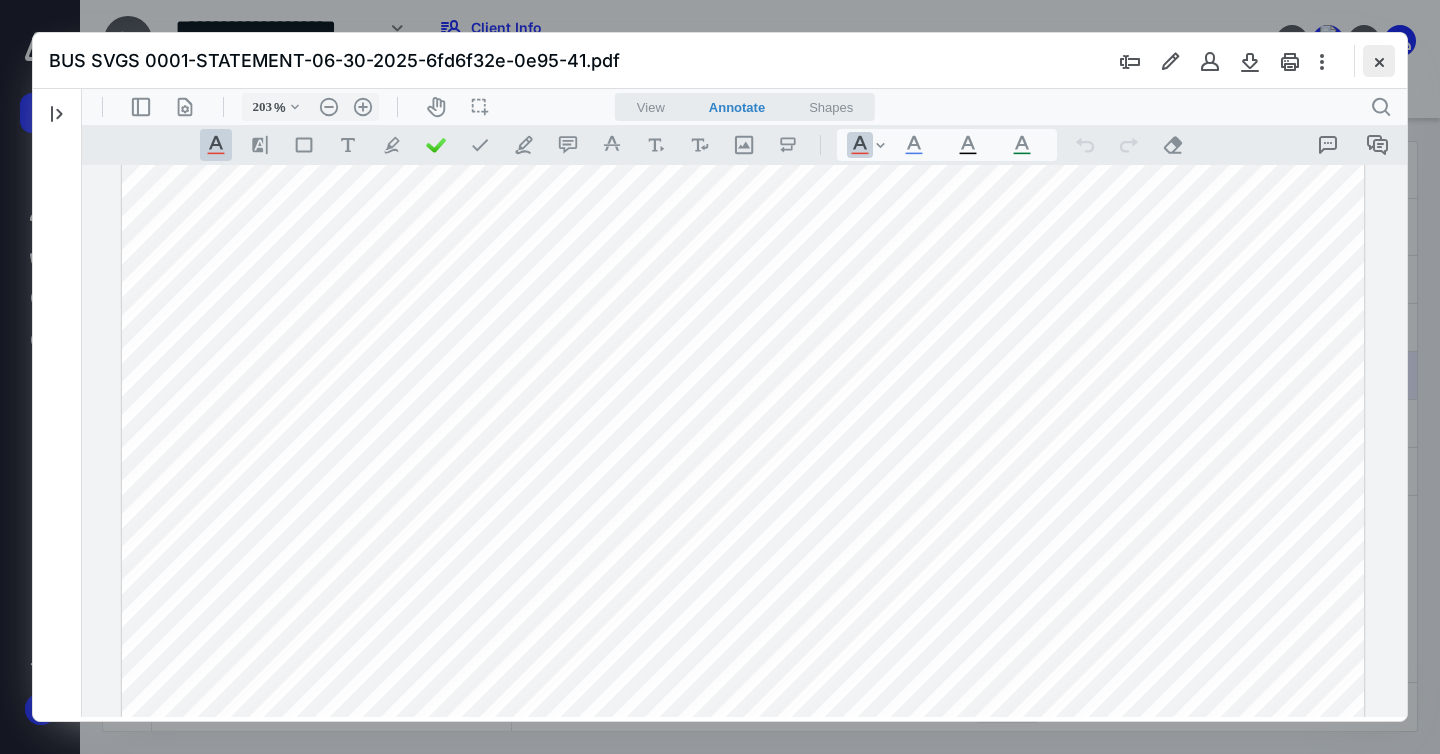 click at bounding box center [1379, 61] 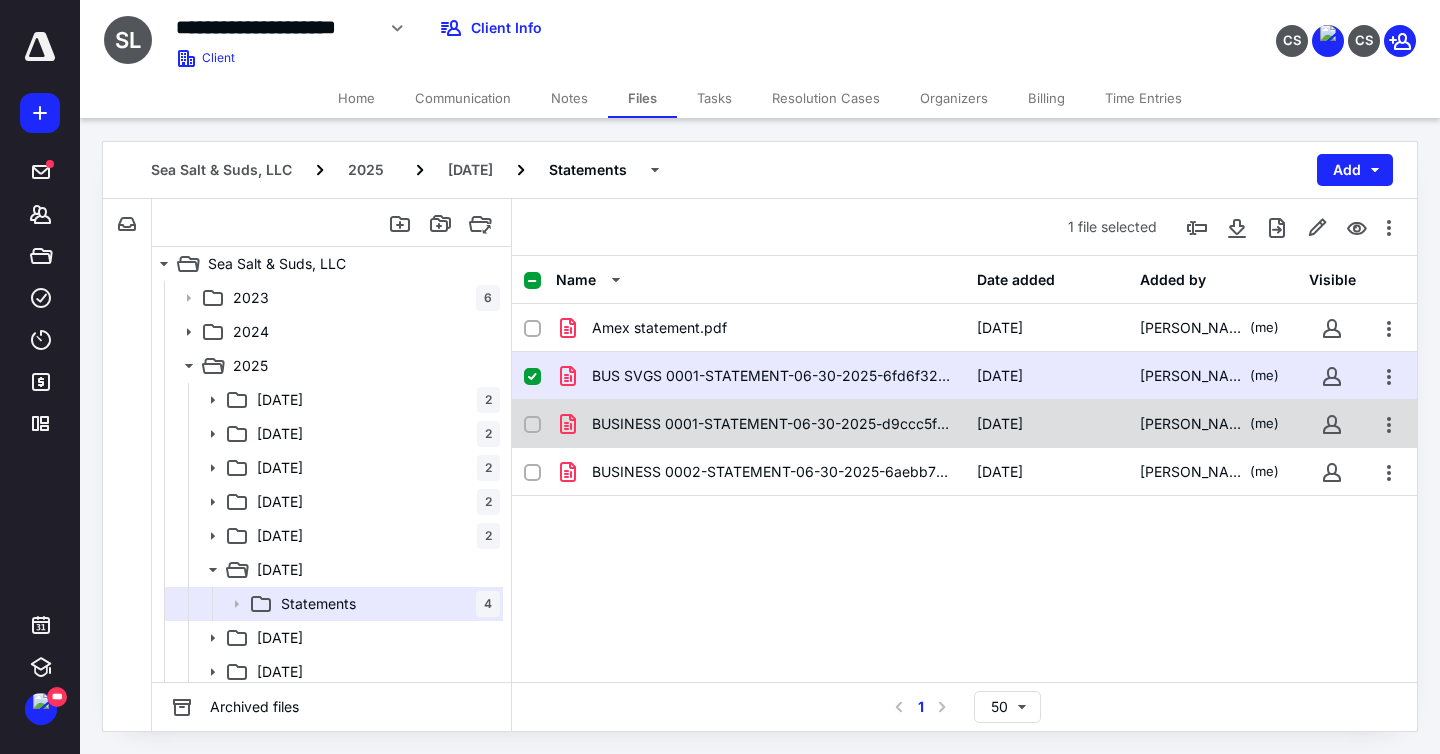 click on "BUSINESS        0001-STATEMENT-06-30-2025-d9ccc5f2-dd33-49.pdf" at bounding box center (772, 424) 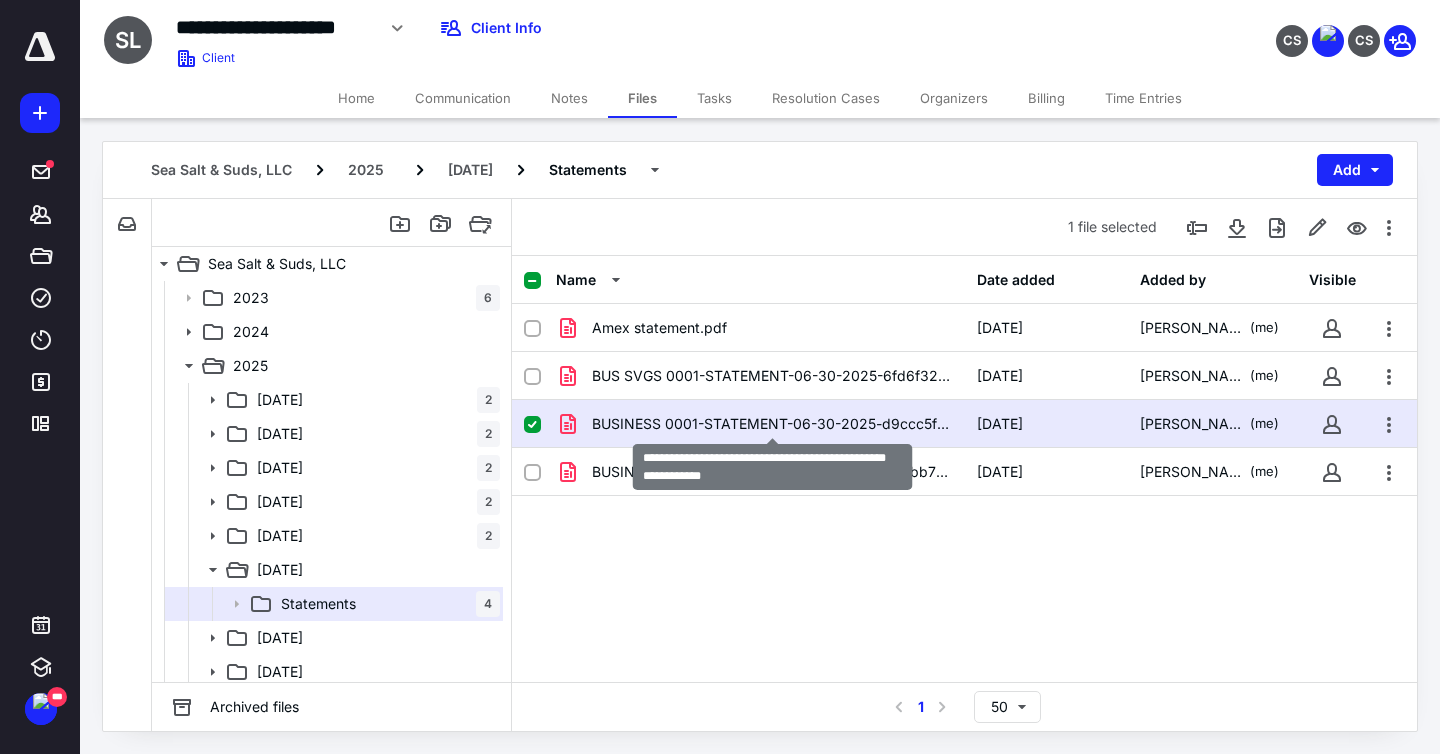 click on "BUSINESS        0001-STATEMENT-06-30-2025-d9ccc5f2-dd33-49.pdf" at bounding box center [772, 424] 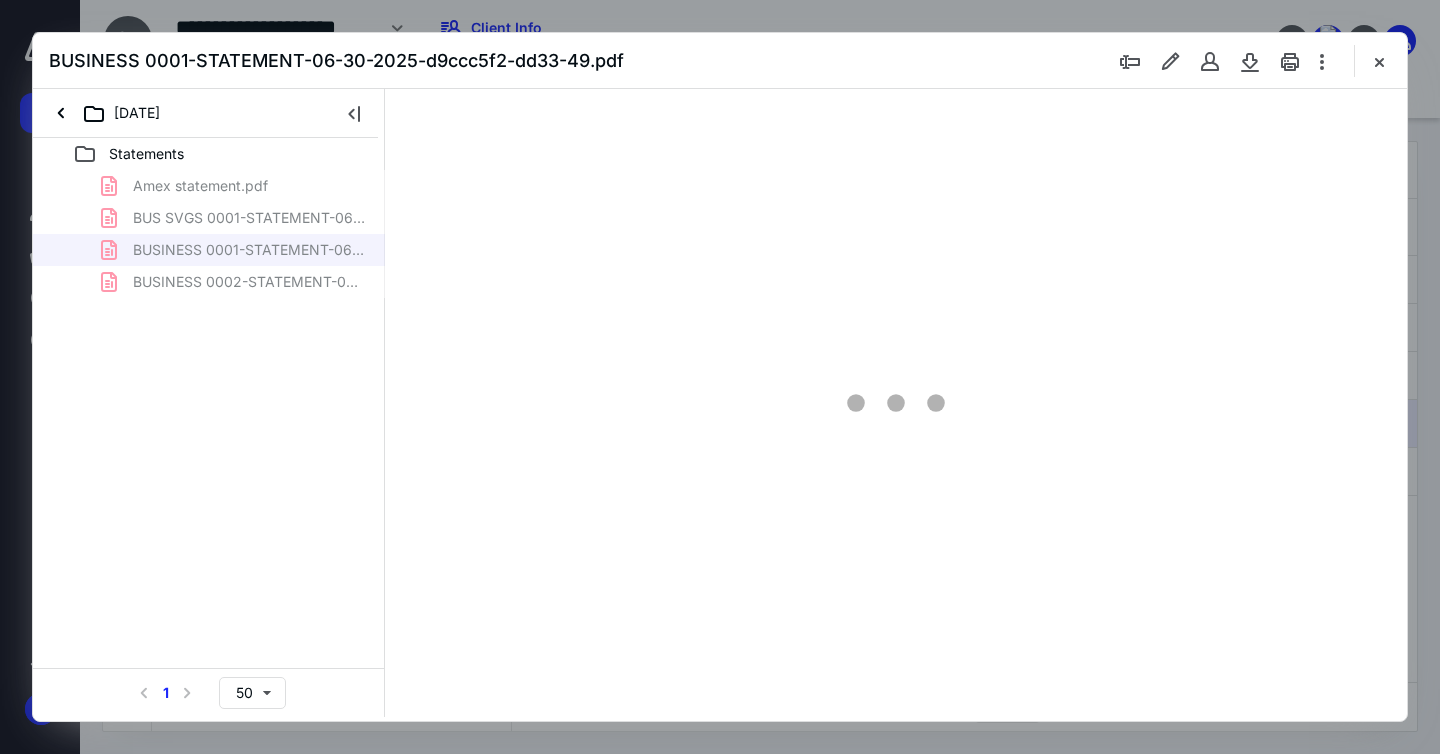 scroll, scrollTop: 0, scrollLeft: 0, axis: both 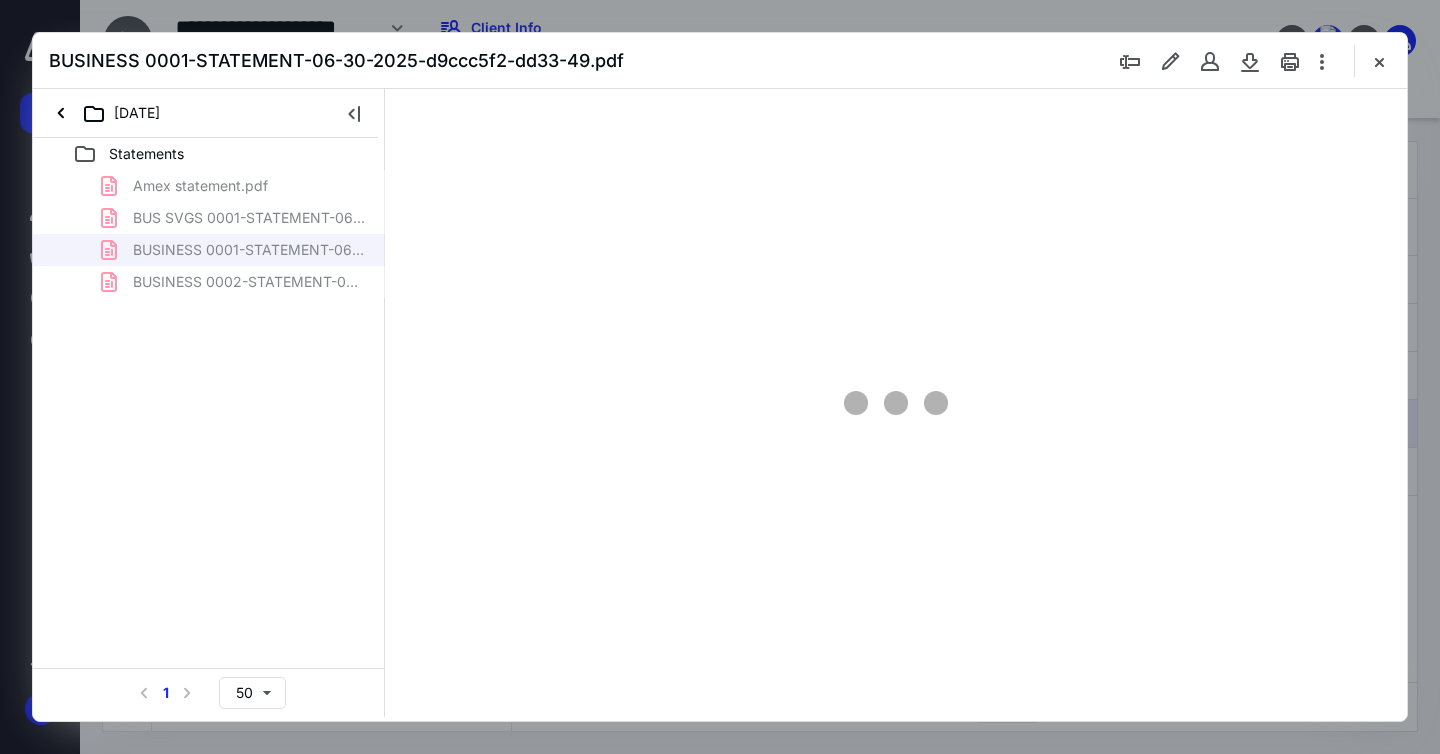 click on "[DATE]" at bounding box center (205, 113) 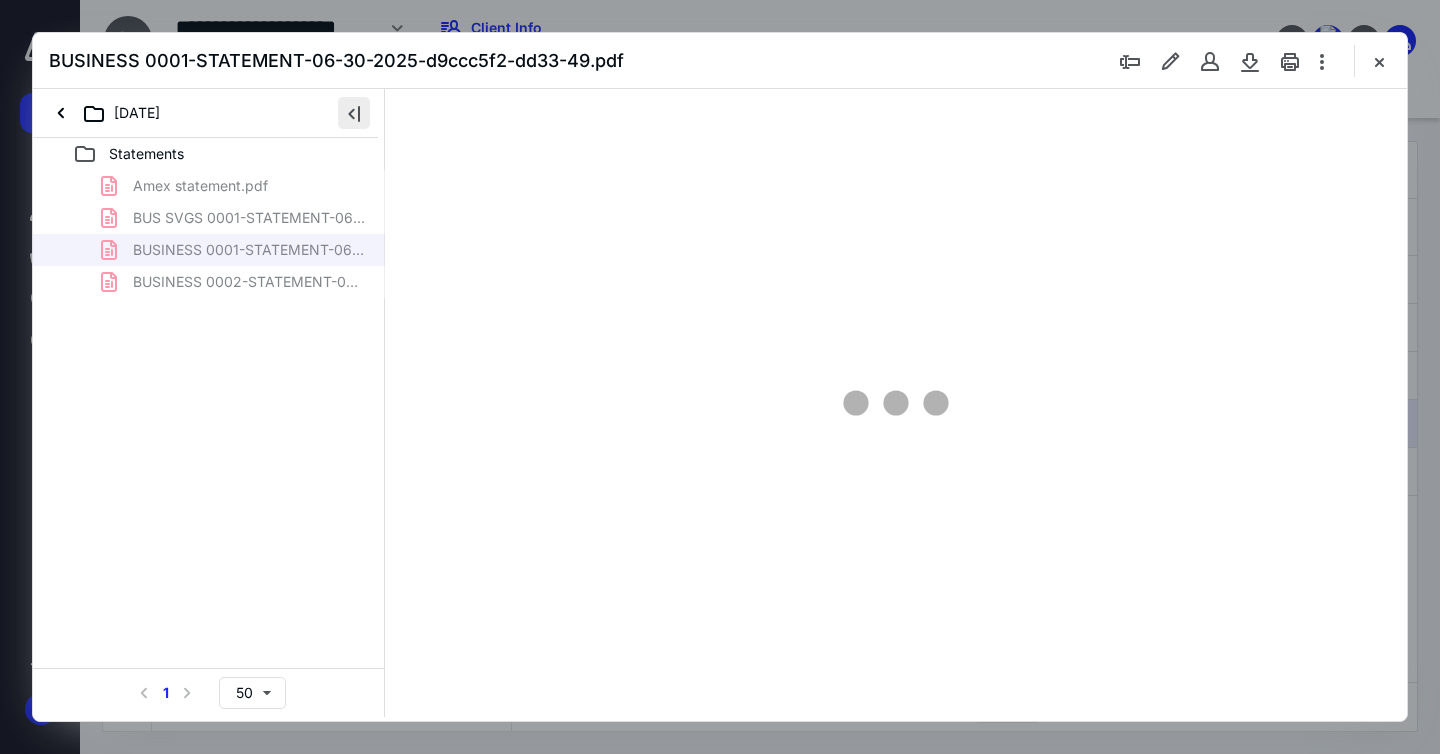 click at bounding box center [354, 113] 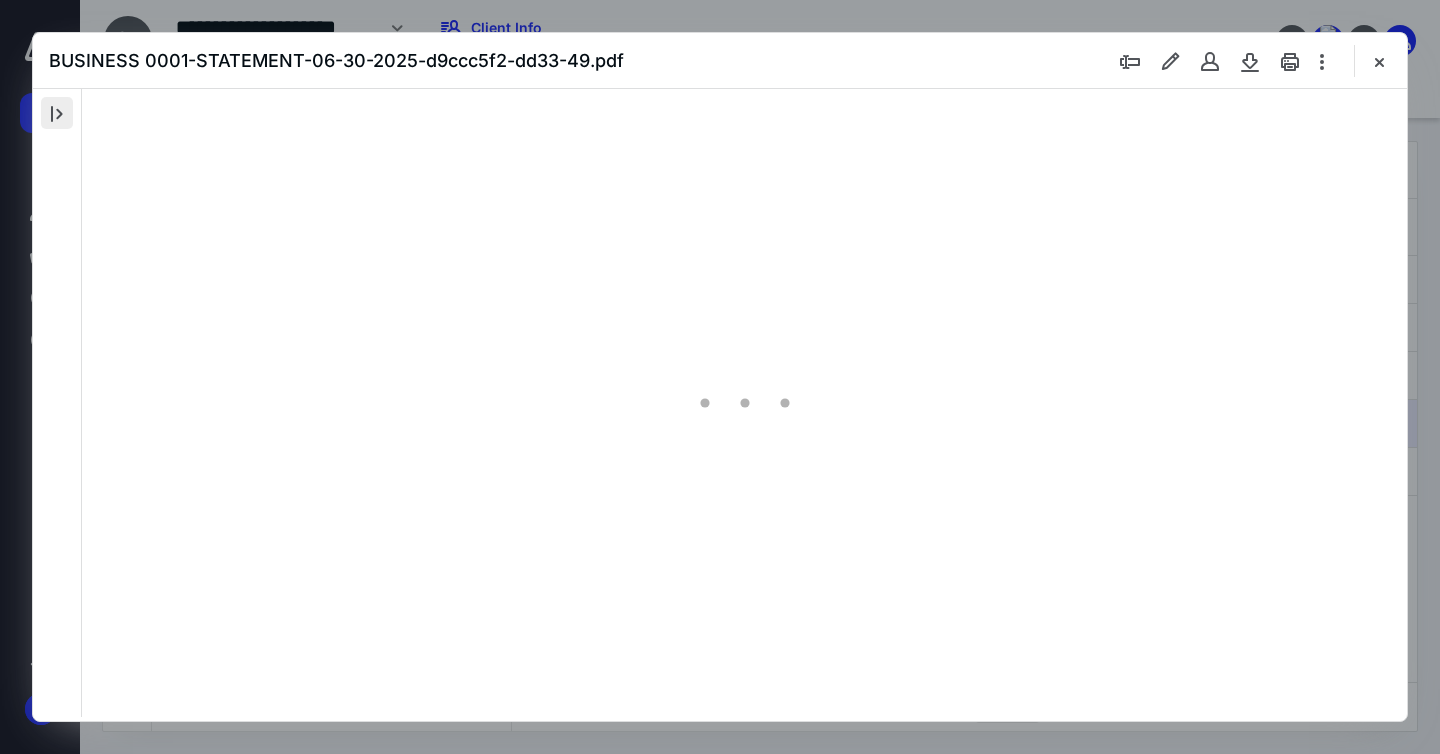 scroll, scrollTop: 84, scrollLeft: 0, axis: vertical 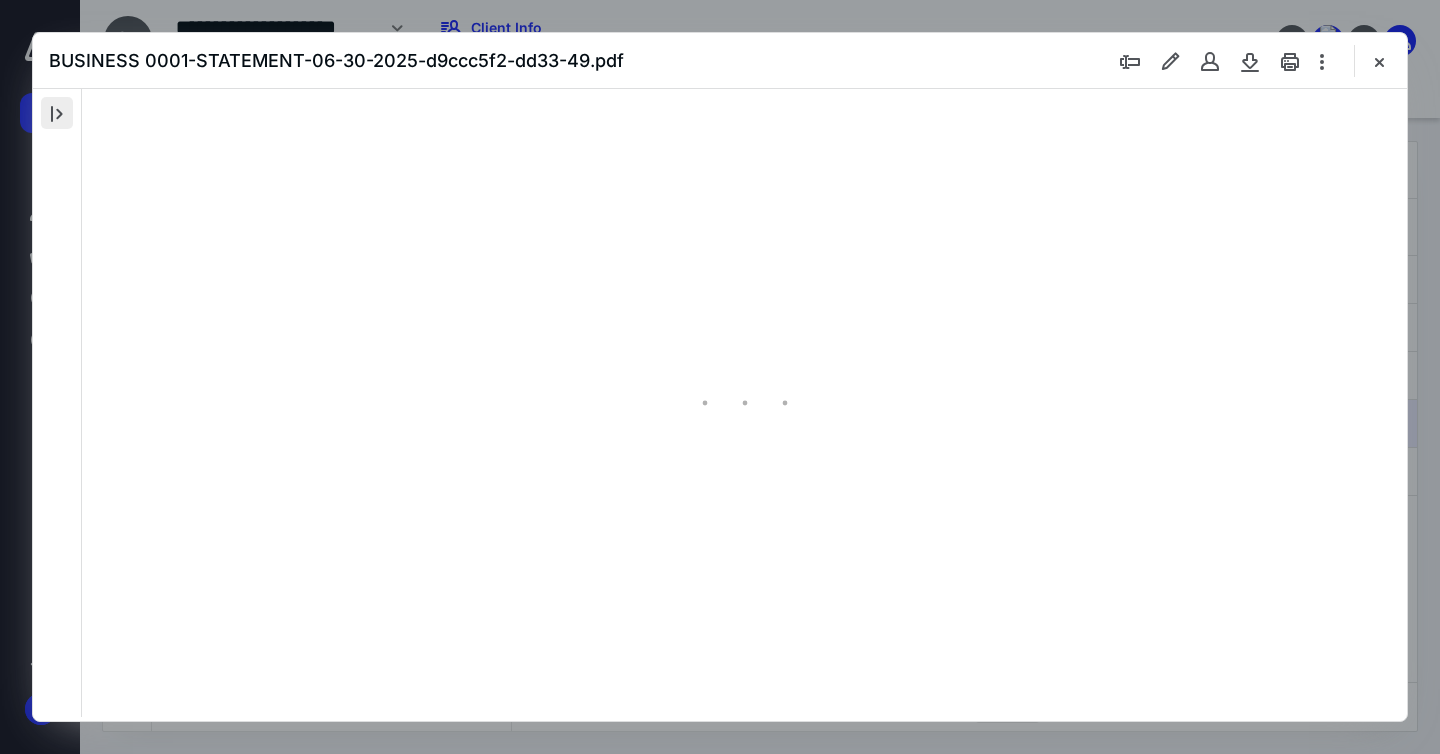type on "203" 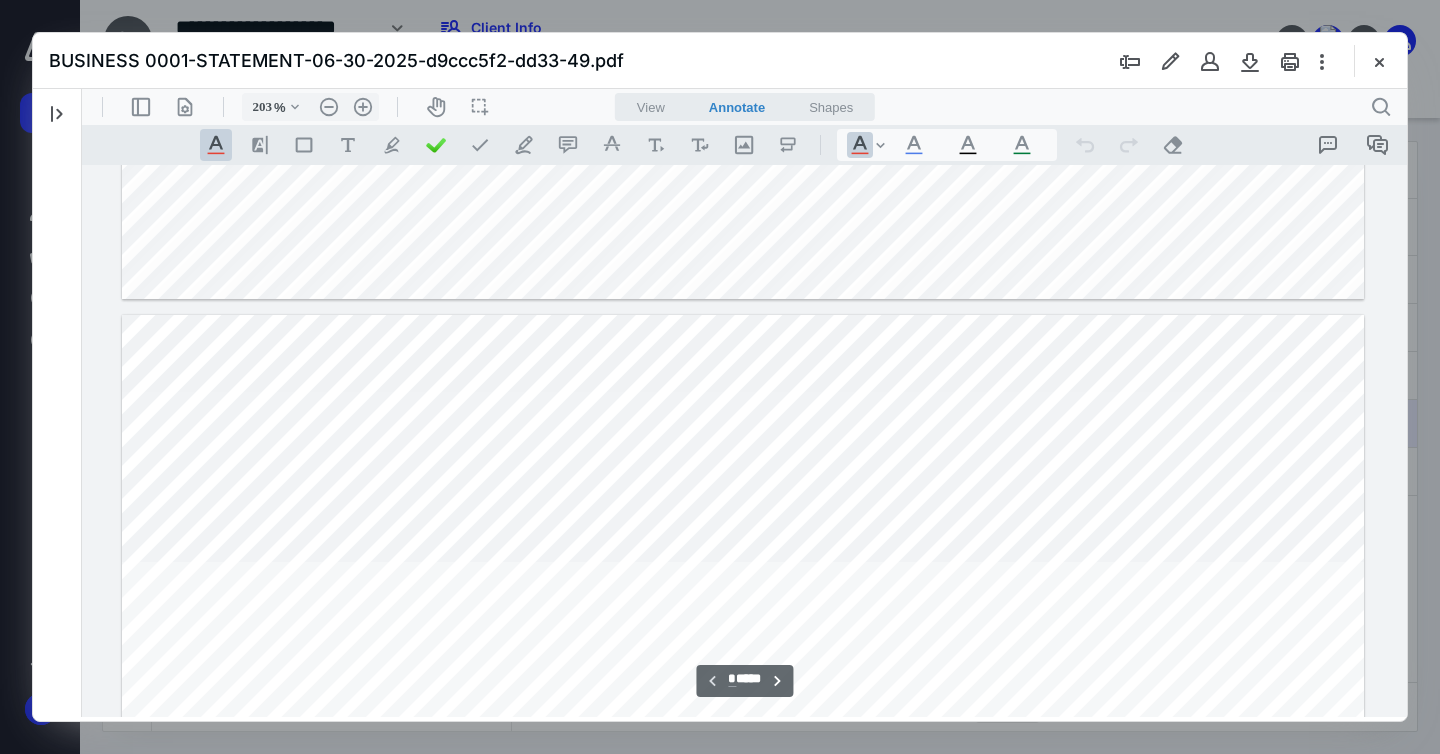 type on "*" 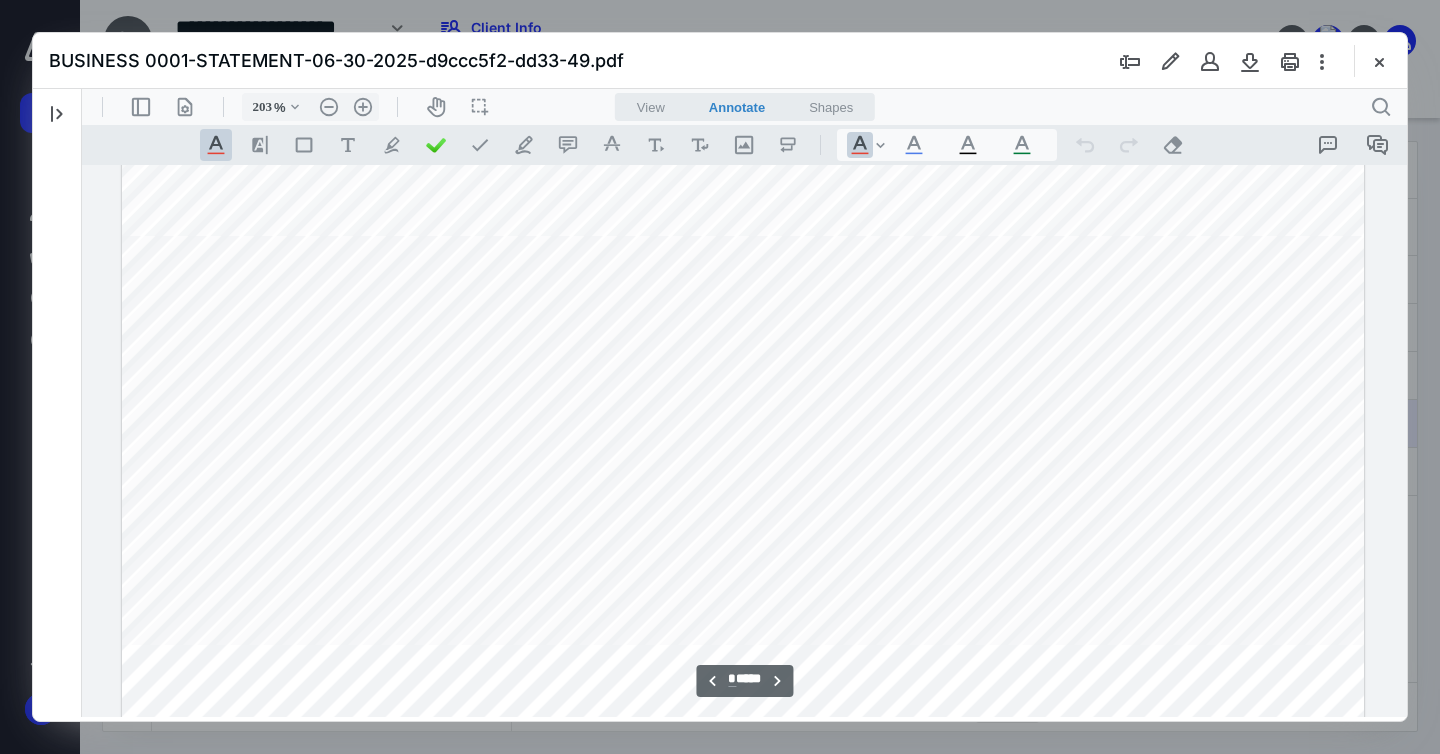 scroll, scrollTop: 923, scrollLeft: 0, axis: vertical 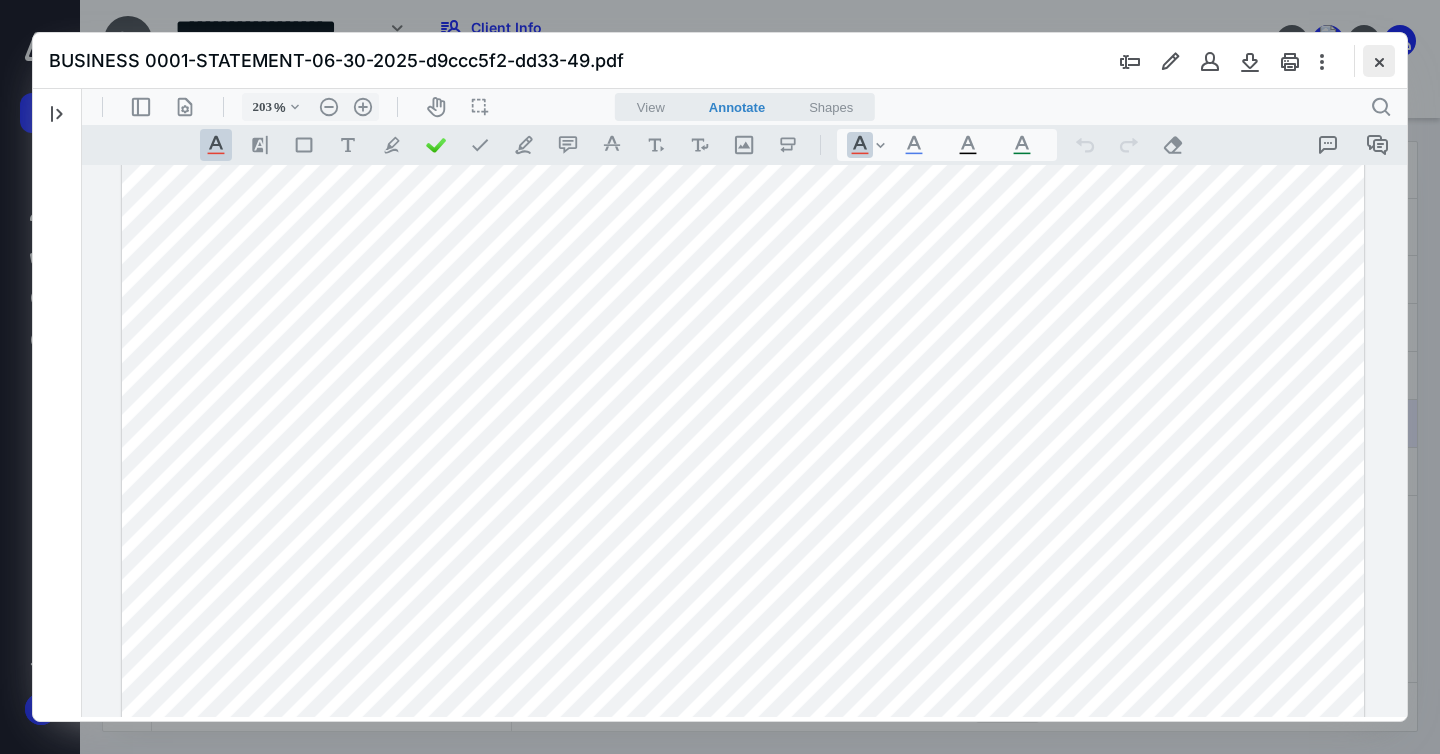 click at bounding box center (1379, 61) 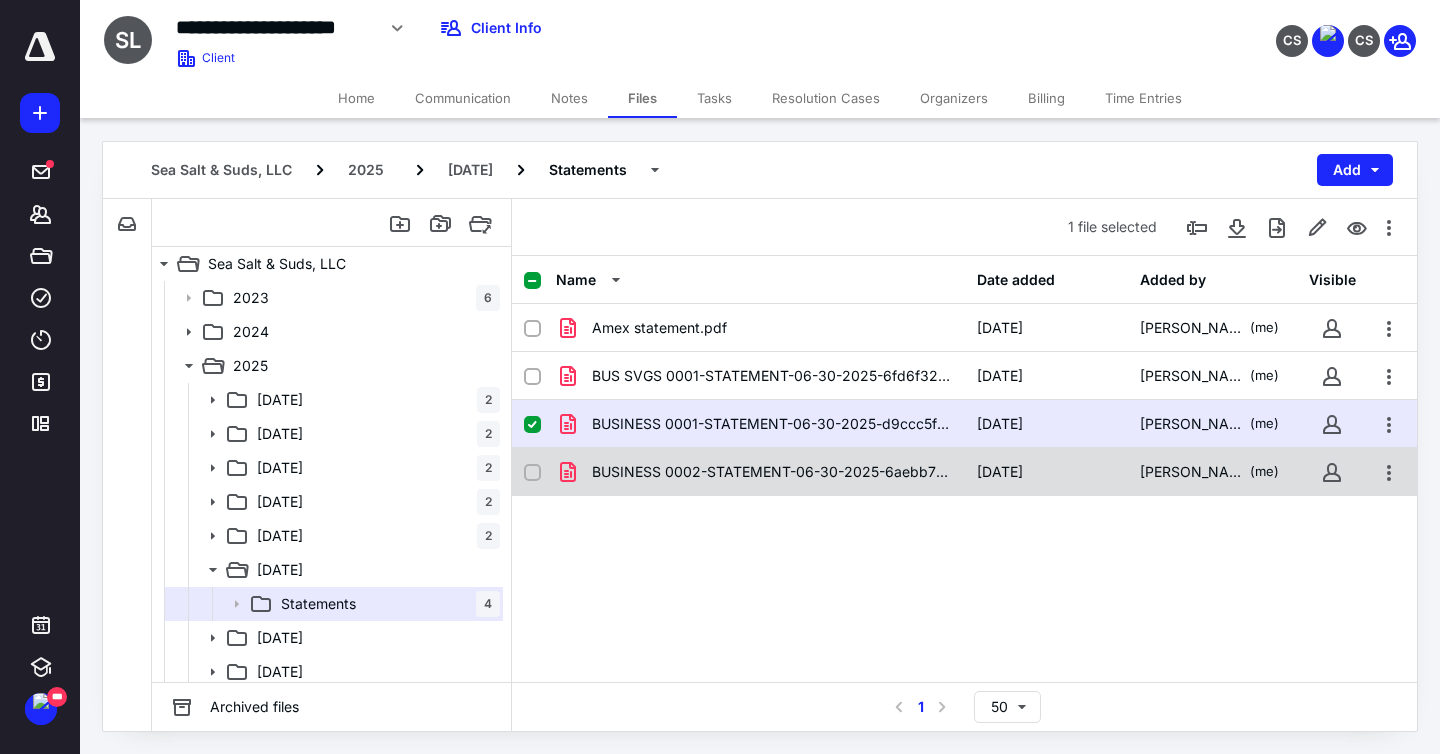 click on "BUSINESS        0002-STATEMENT-06-30-2025-6aebb792-a0c5-4d.pdf" at bounding box center [772, 472] 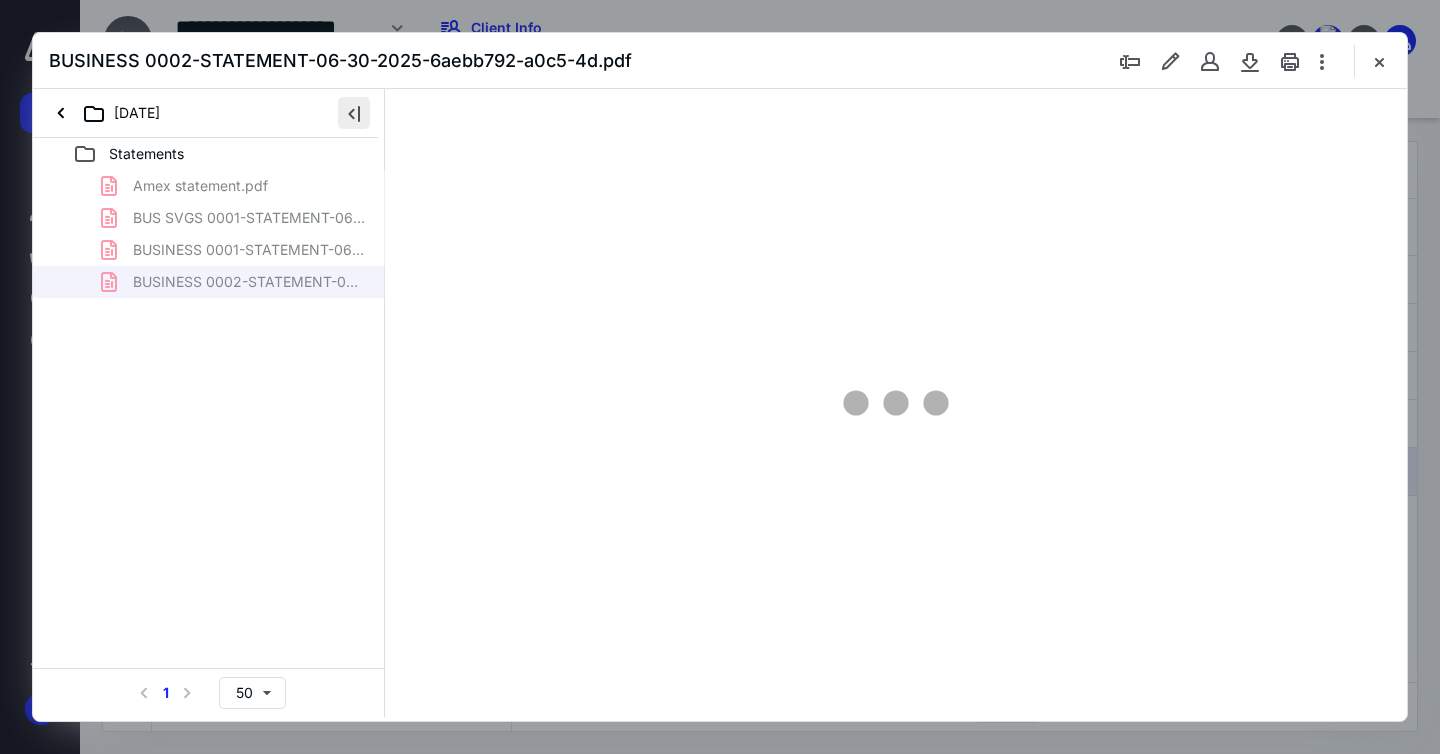 scroll, scrollTop: 0, scrollLeft: 0, axis: both 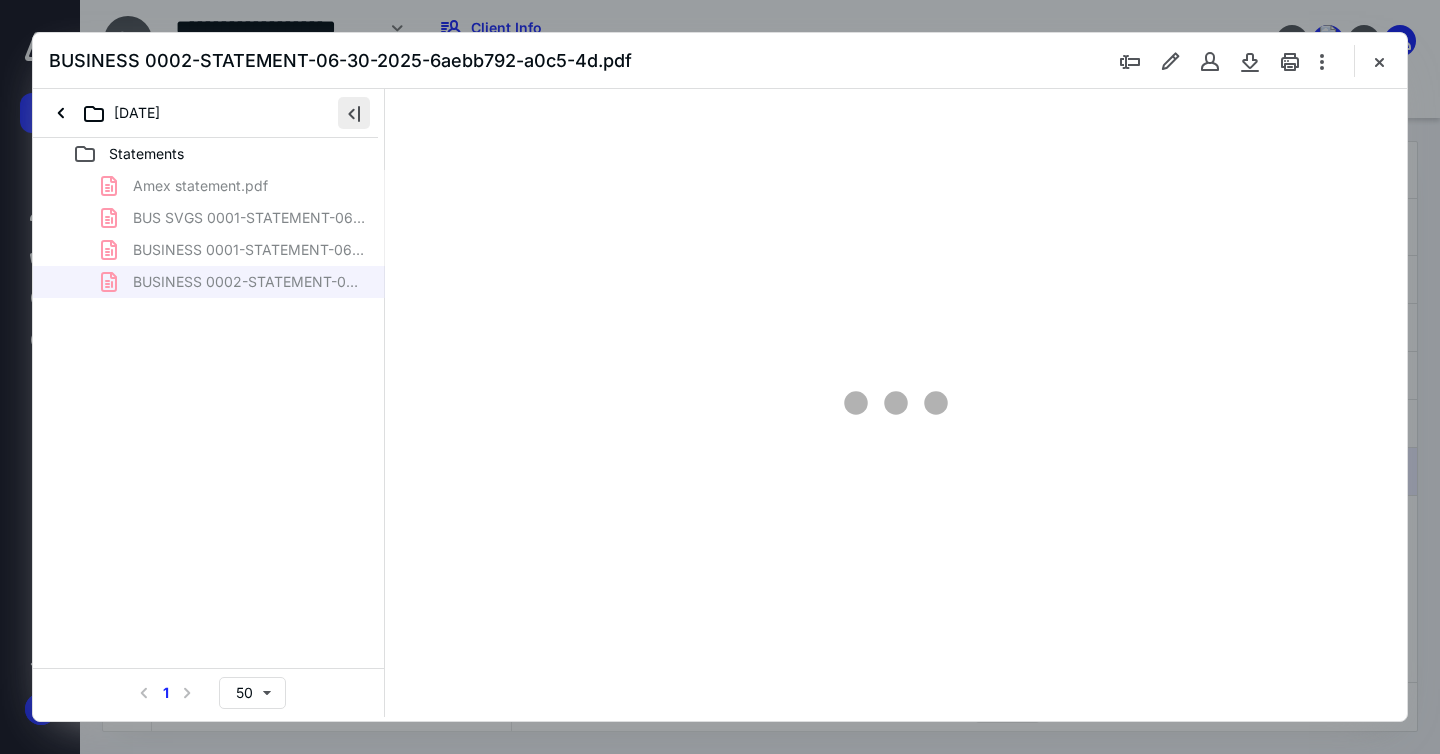 click at bounding box center [354, 113] 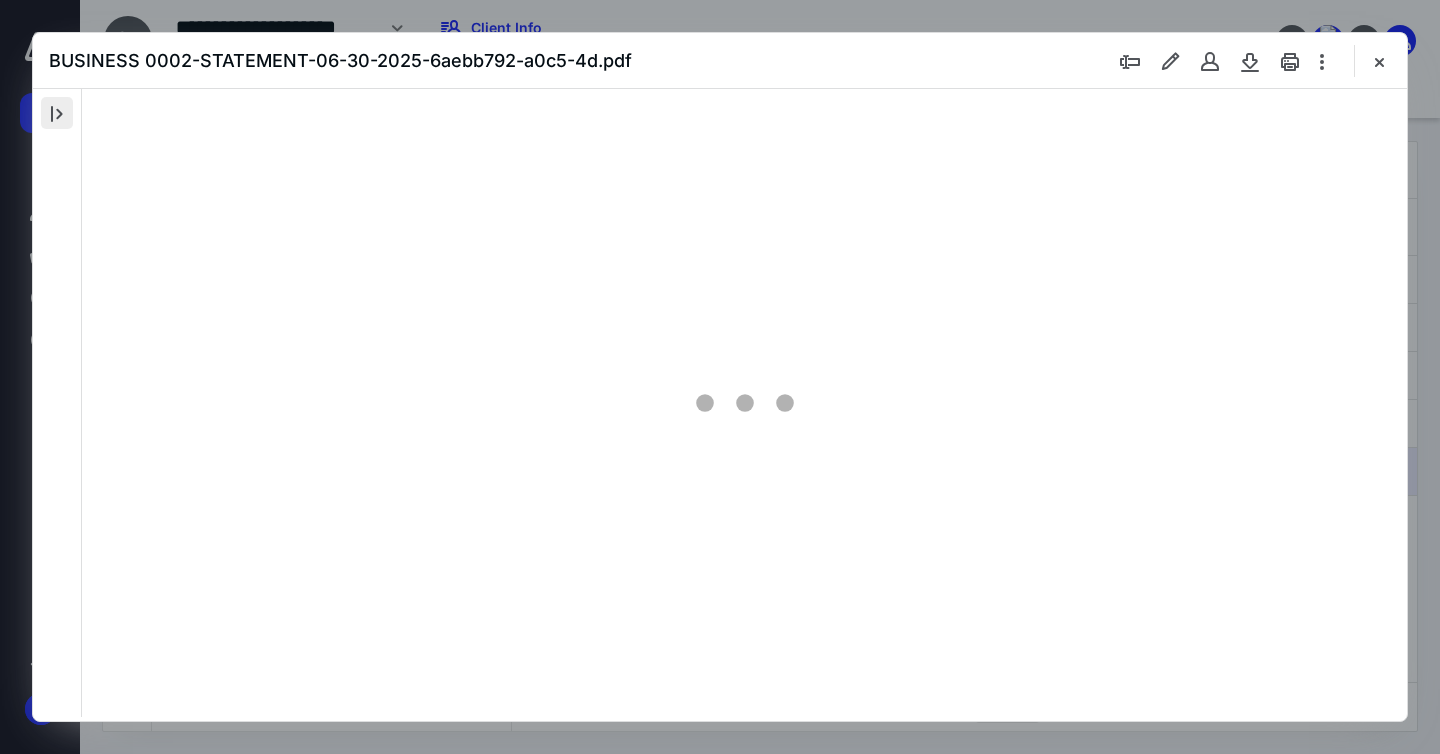 click at bounding box center (744, 403) 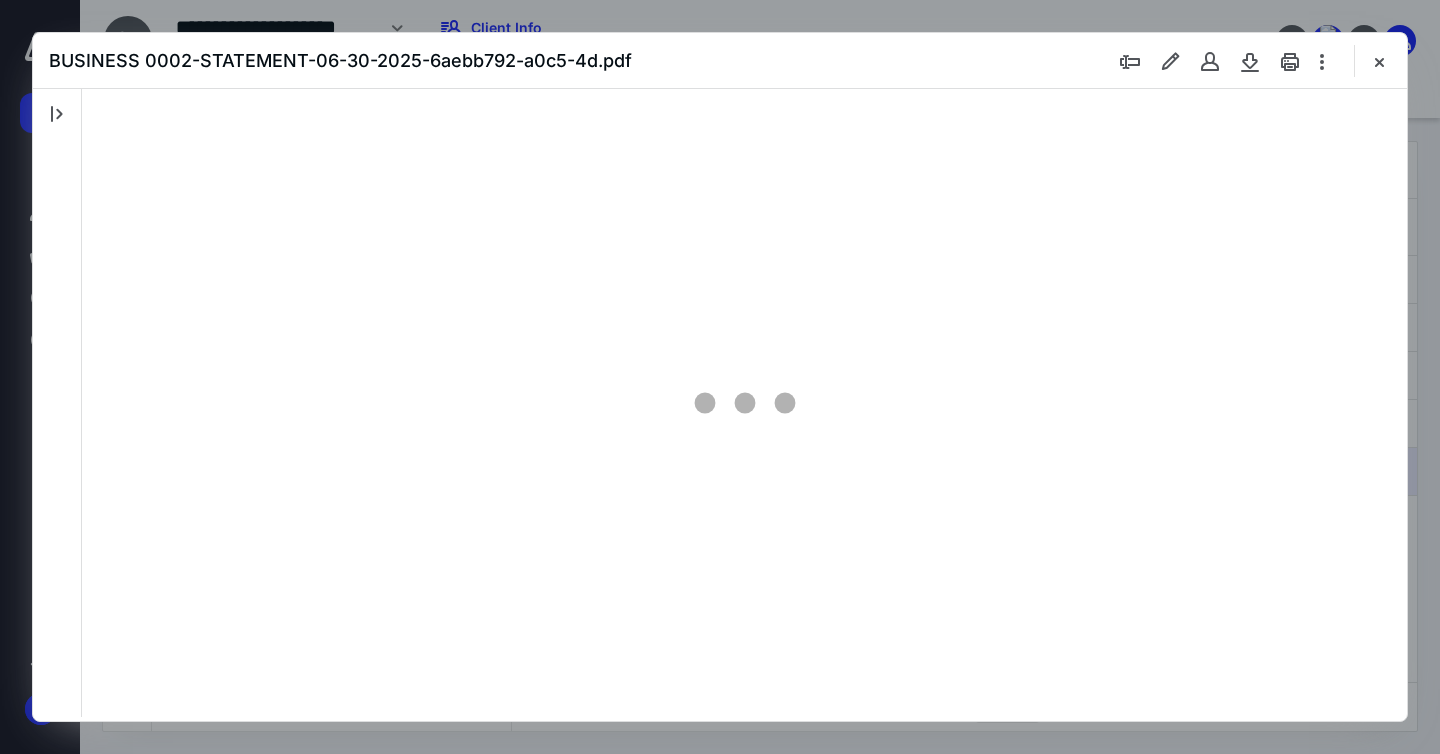 type on "203" 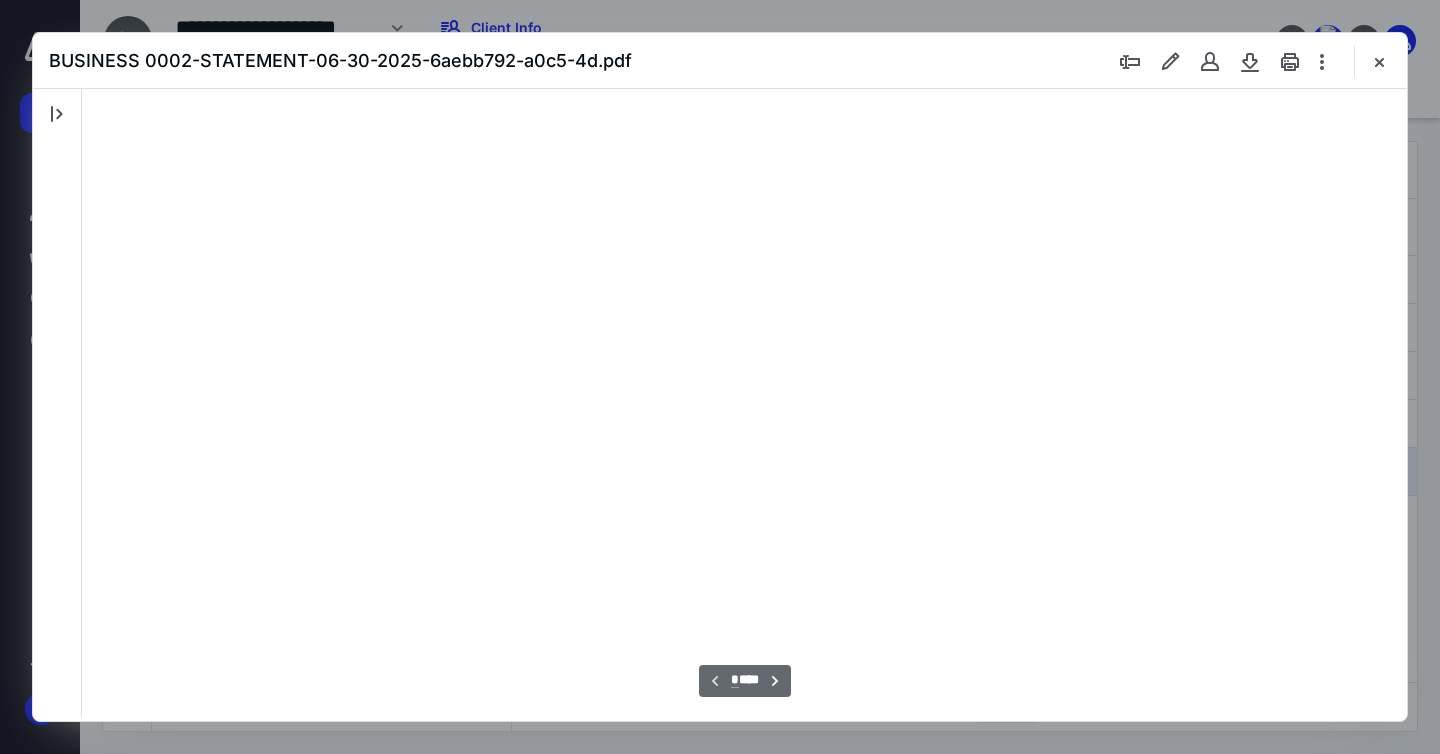 scroll, scrollTop: 84, scrollLeft: 0, axis: vertical 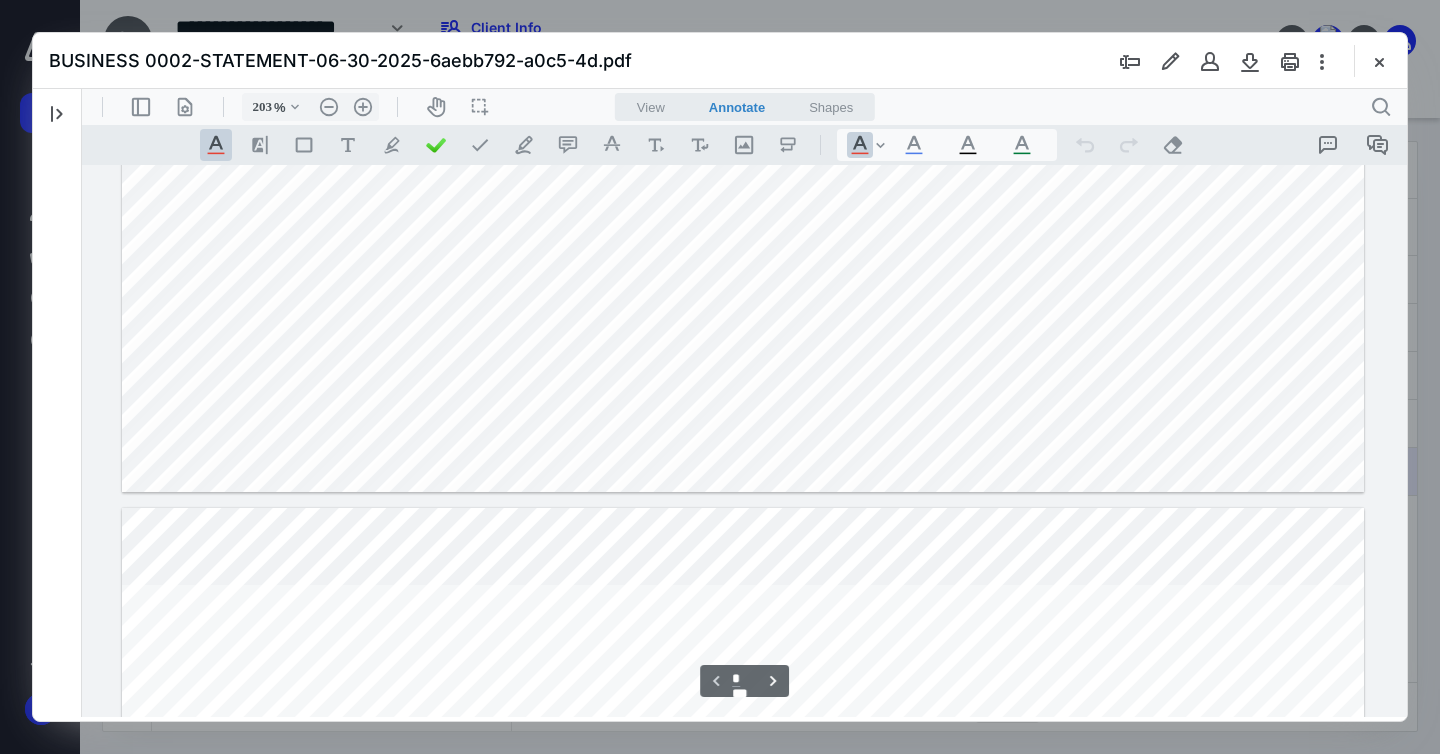 type on "*" 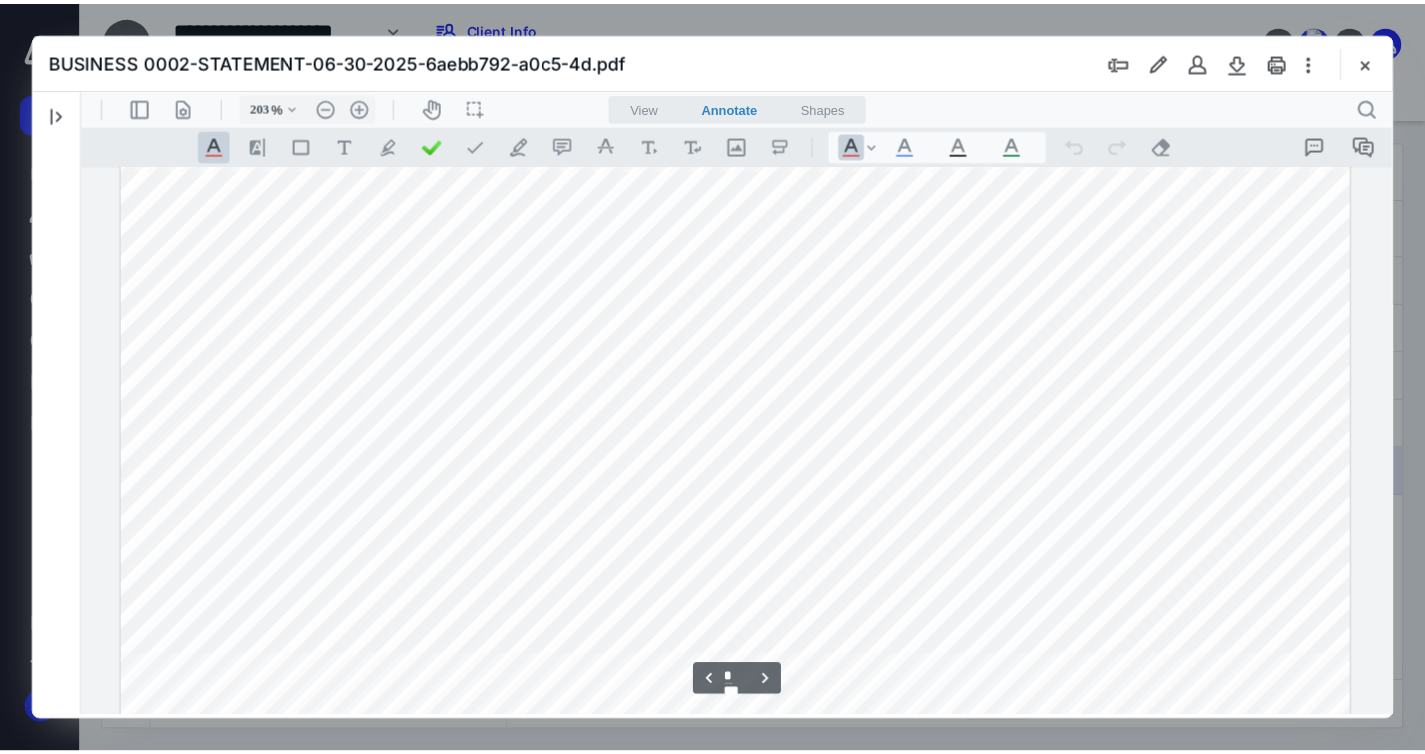 scroll, scrollTop: 897, scrollLeft: 0, axis: vertical 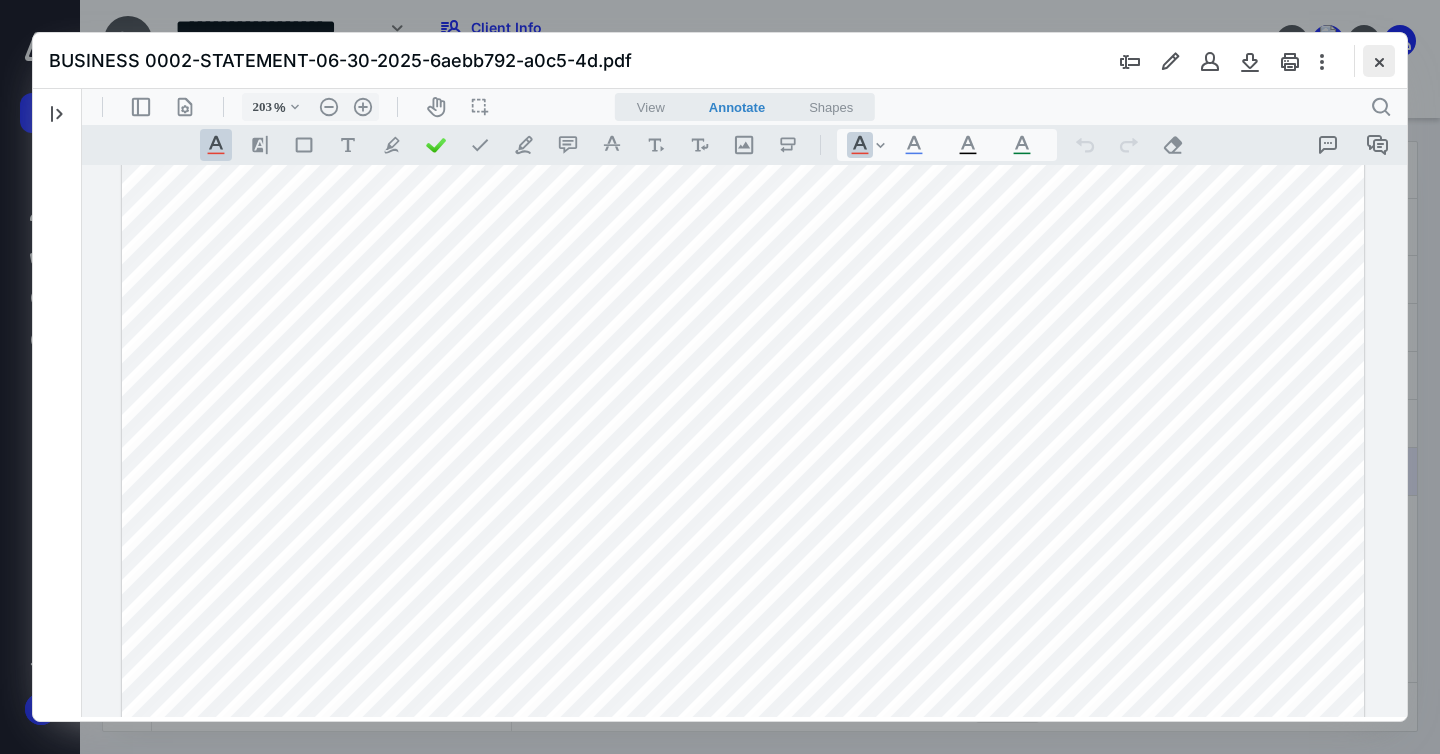click at bounding box center [1379, 61] 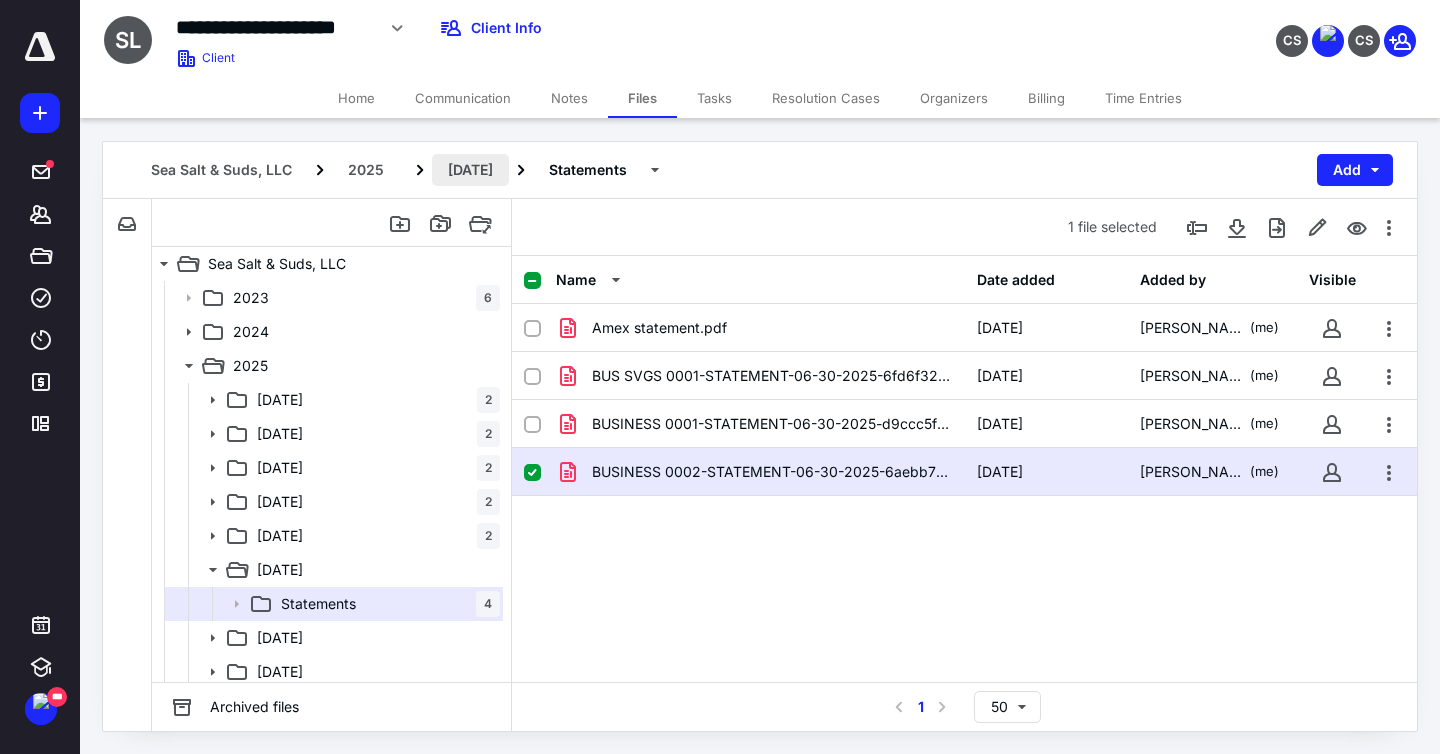 click on "[DATE]" at bounding box center (470, 170) 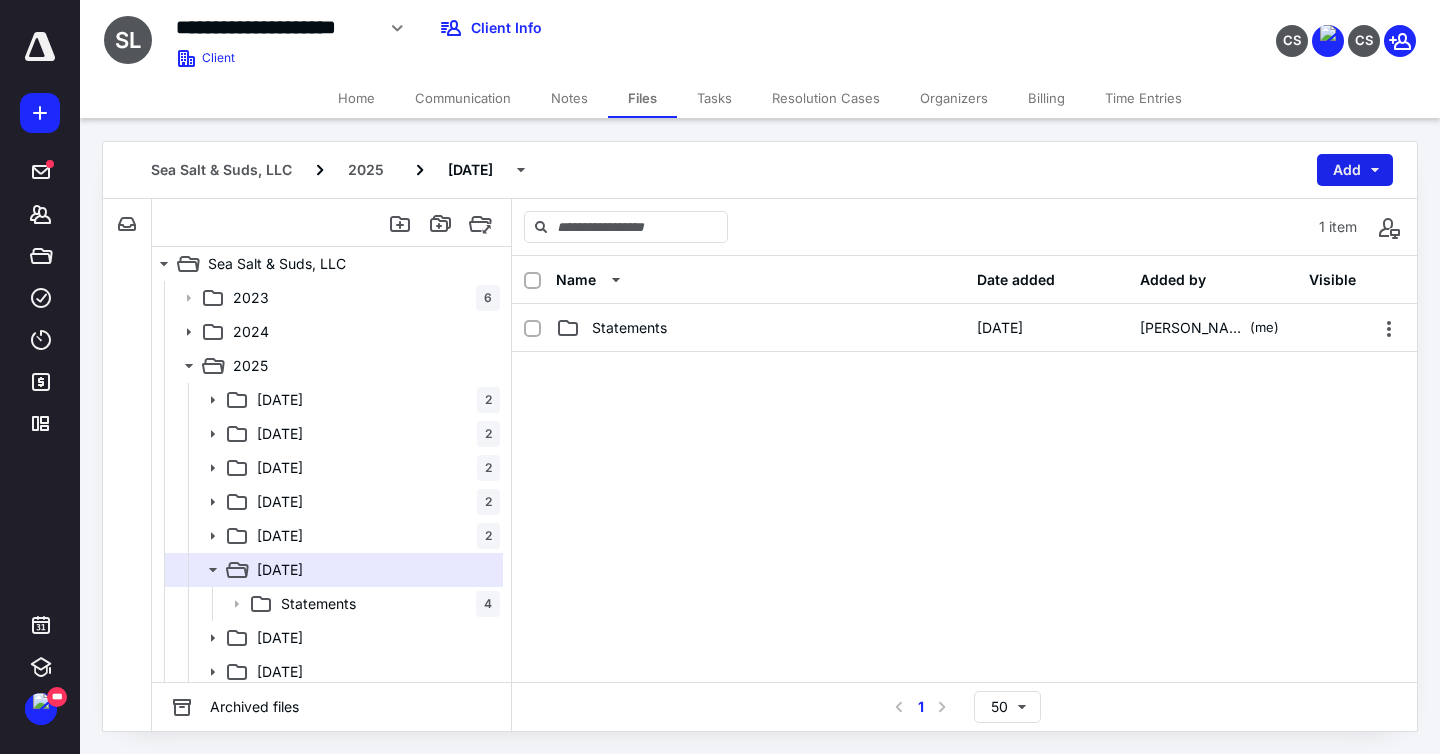 click on "Add" at bounding box center [1355, 170] 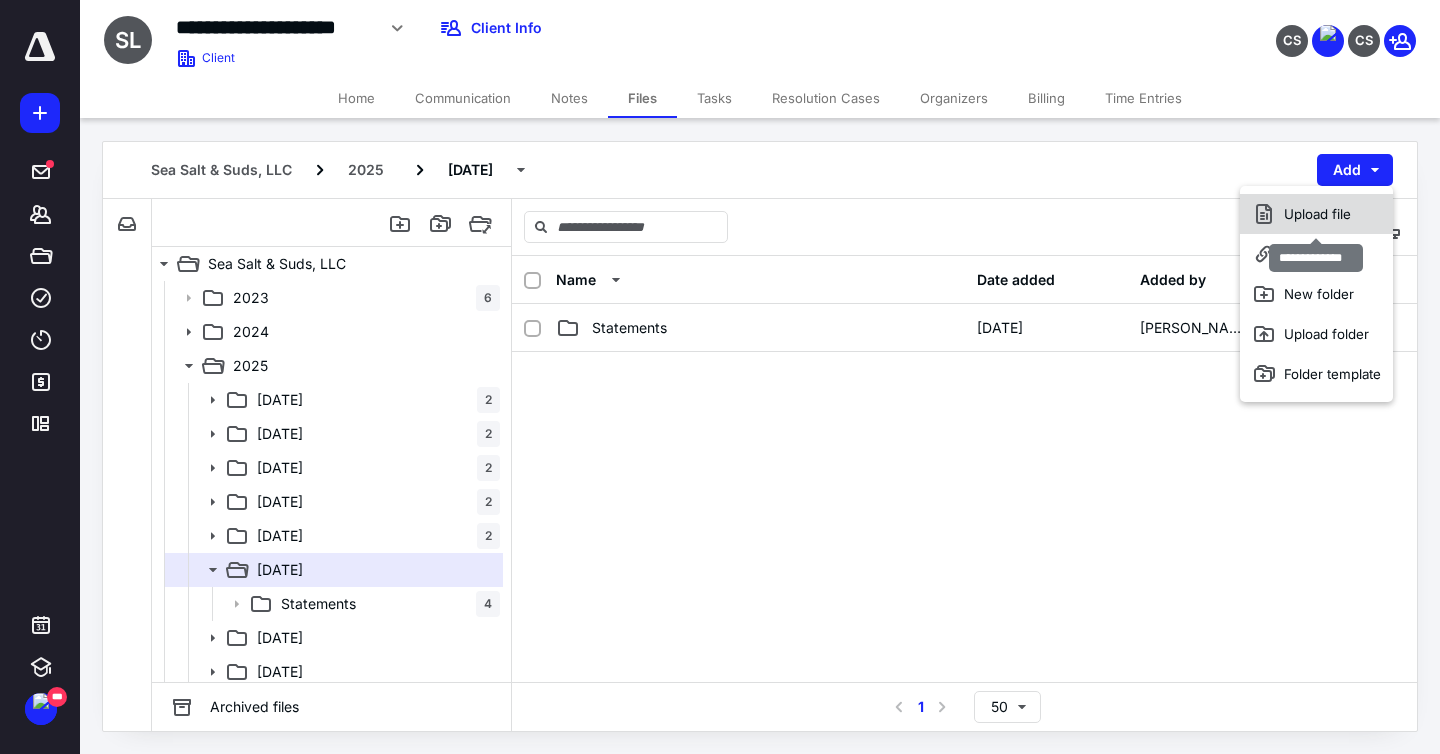 click on "Upload file" at bounding box center [1316, 214] 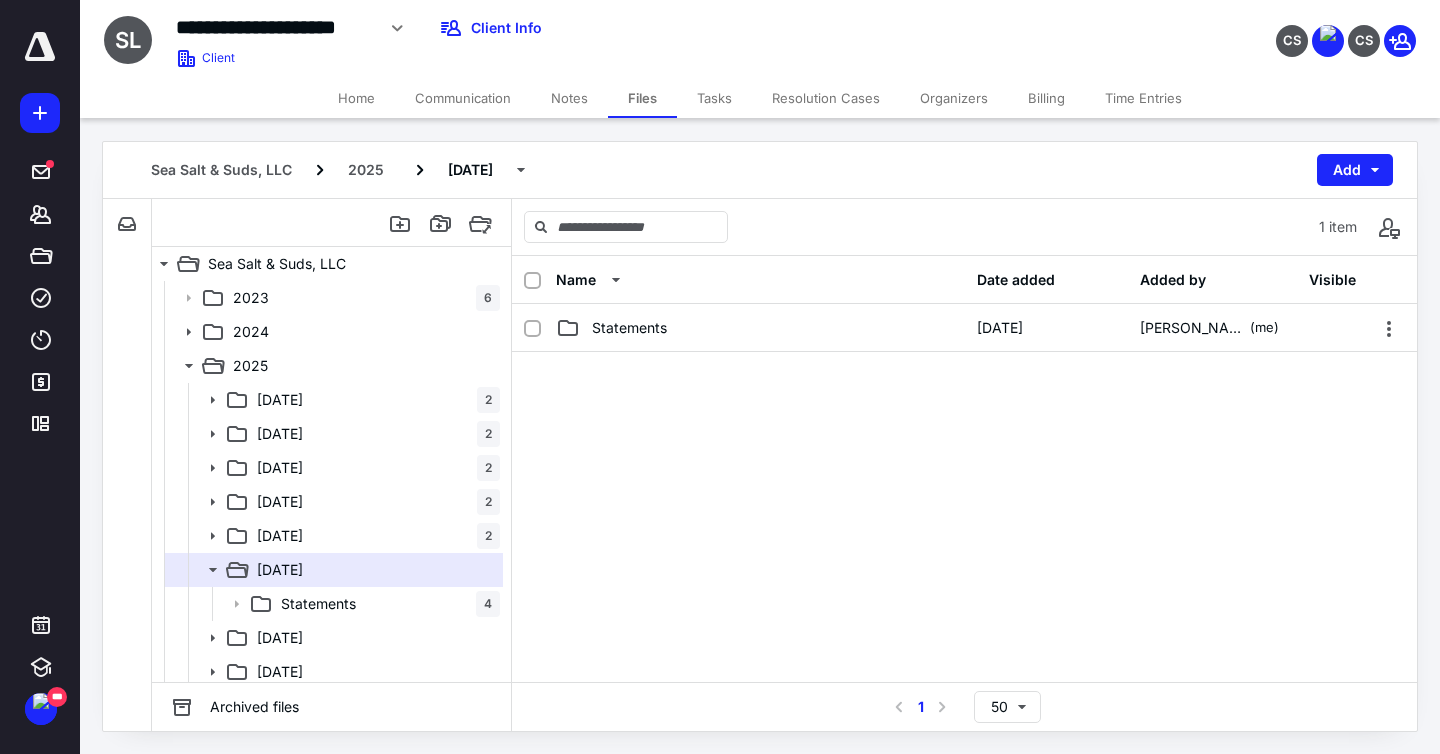 click on "Tasks" at bounding box center [714, 98] 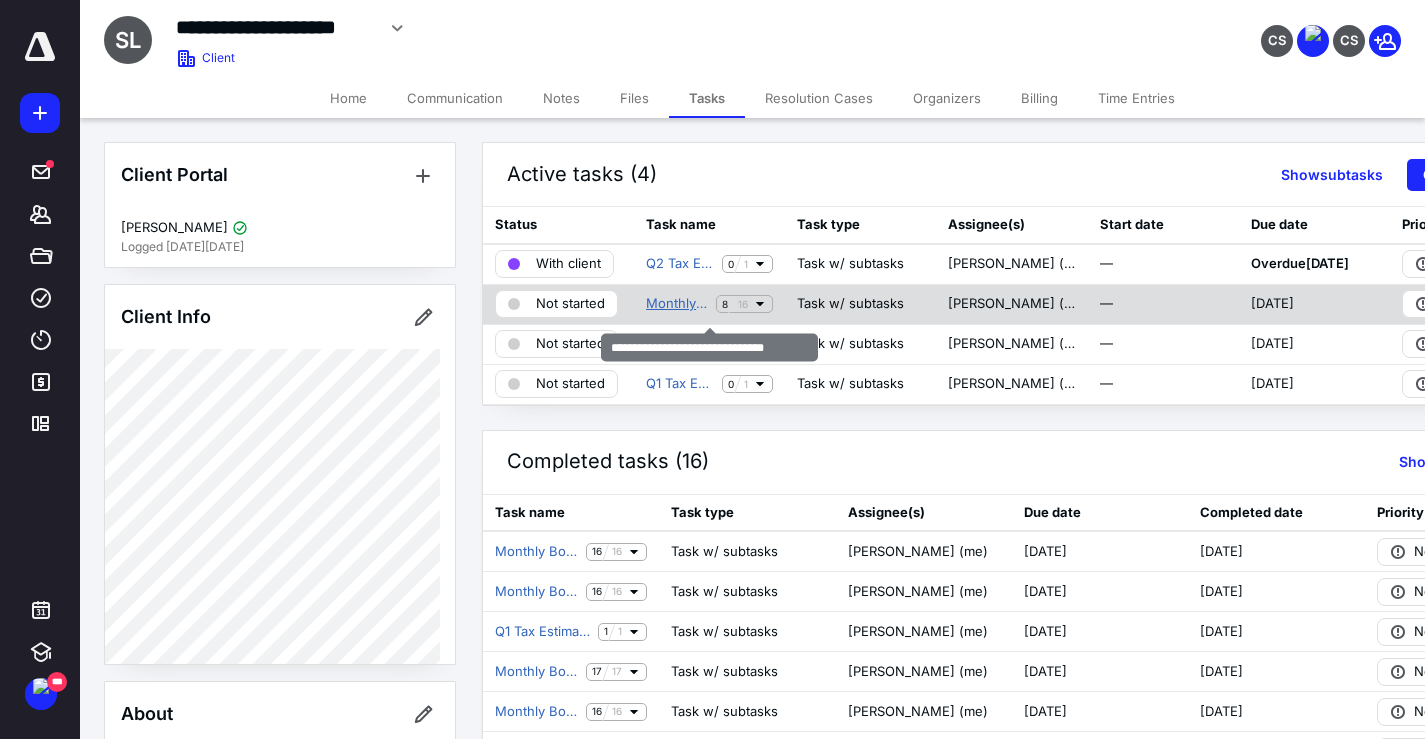 click on "Monthly Bookkeeping and Reports" at bounding box center (677, 304) 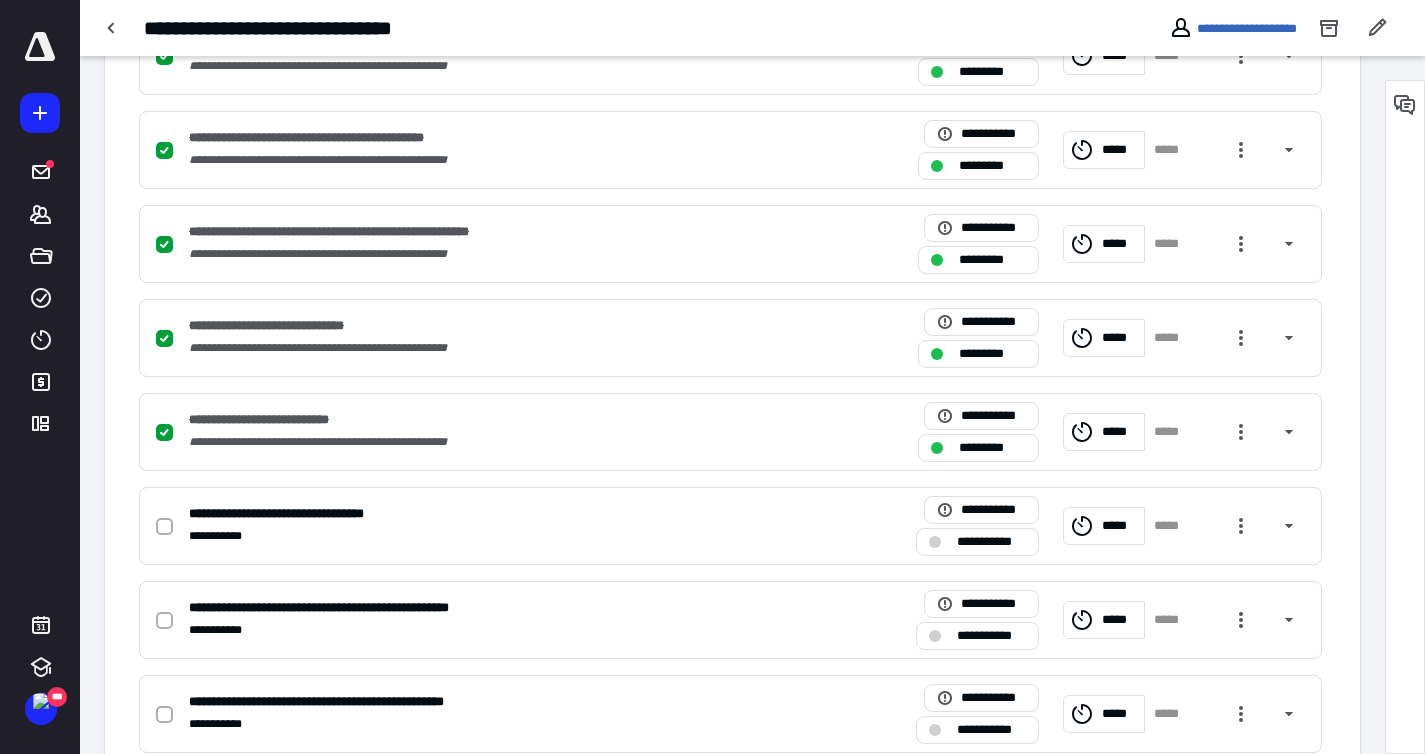 scroll, scrollTop: 750, scrollLeft: 0, axis: vertical 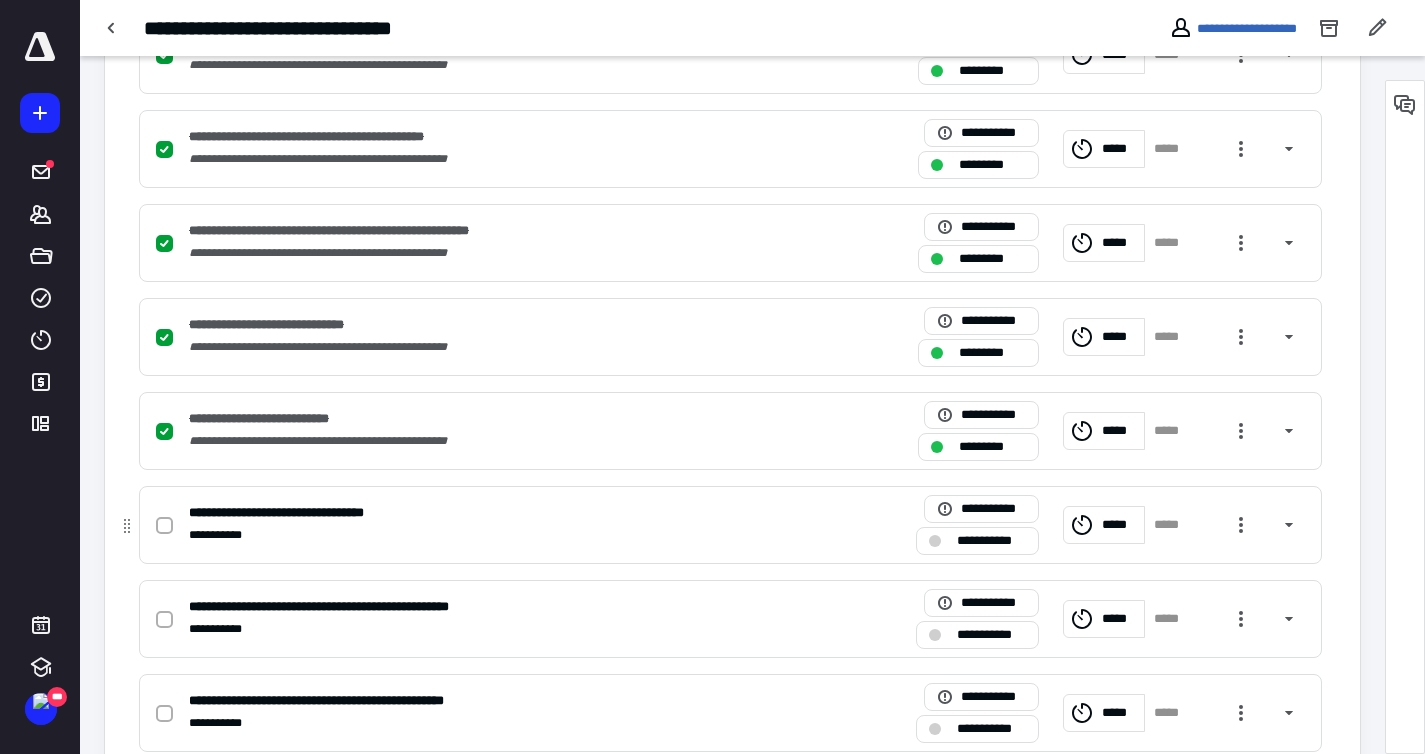click at bounding box center (164, 526) 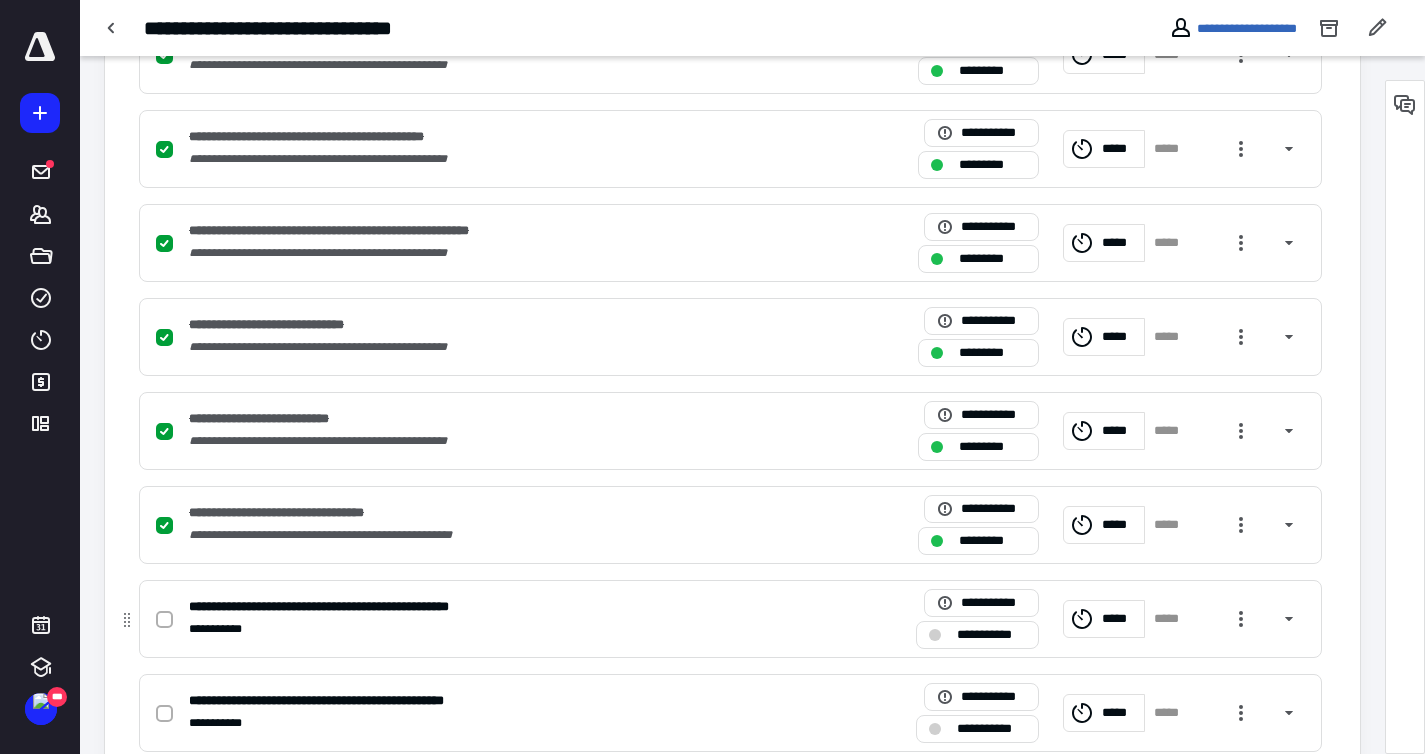 click at bounding box center [164, 620] 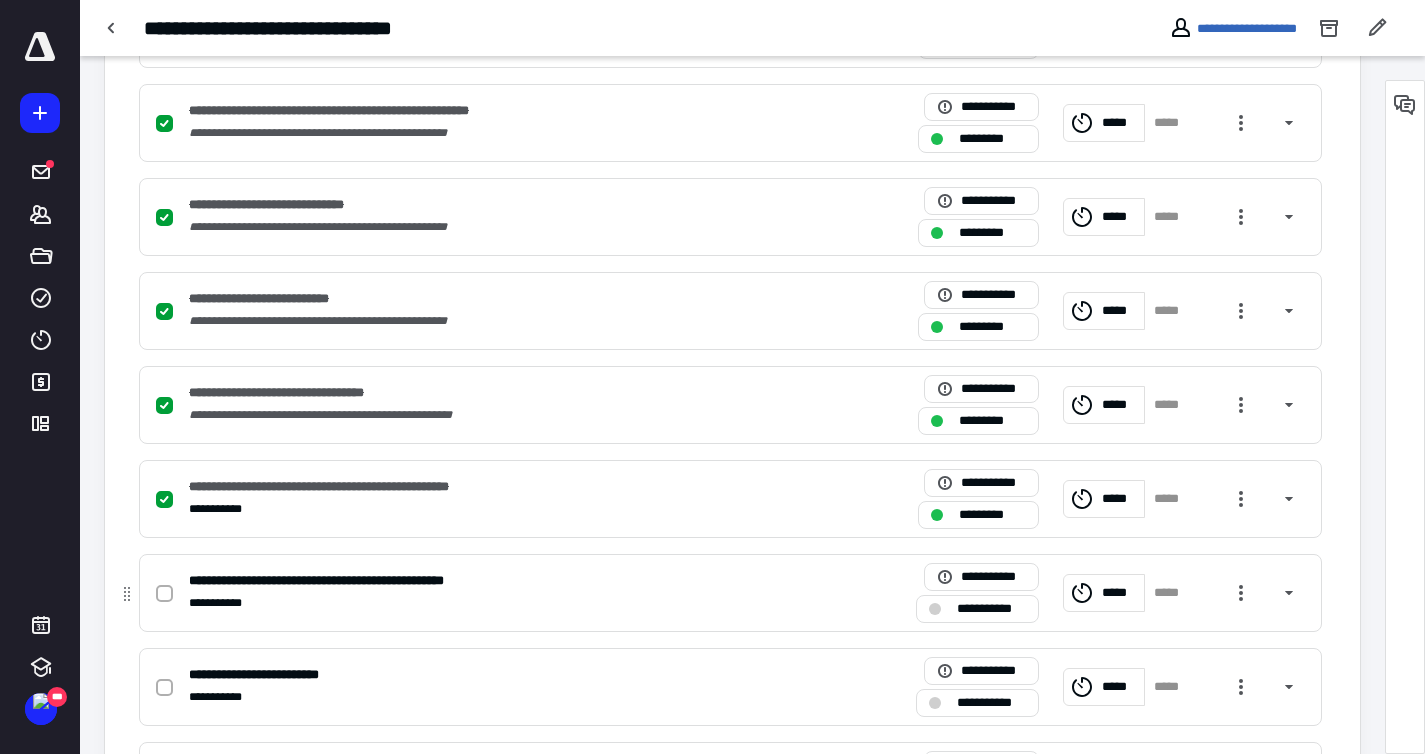 scroll, scrollTop: 874, scrollLeft: 0, axis: vertical 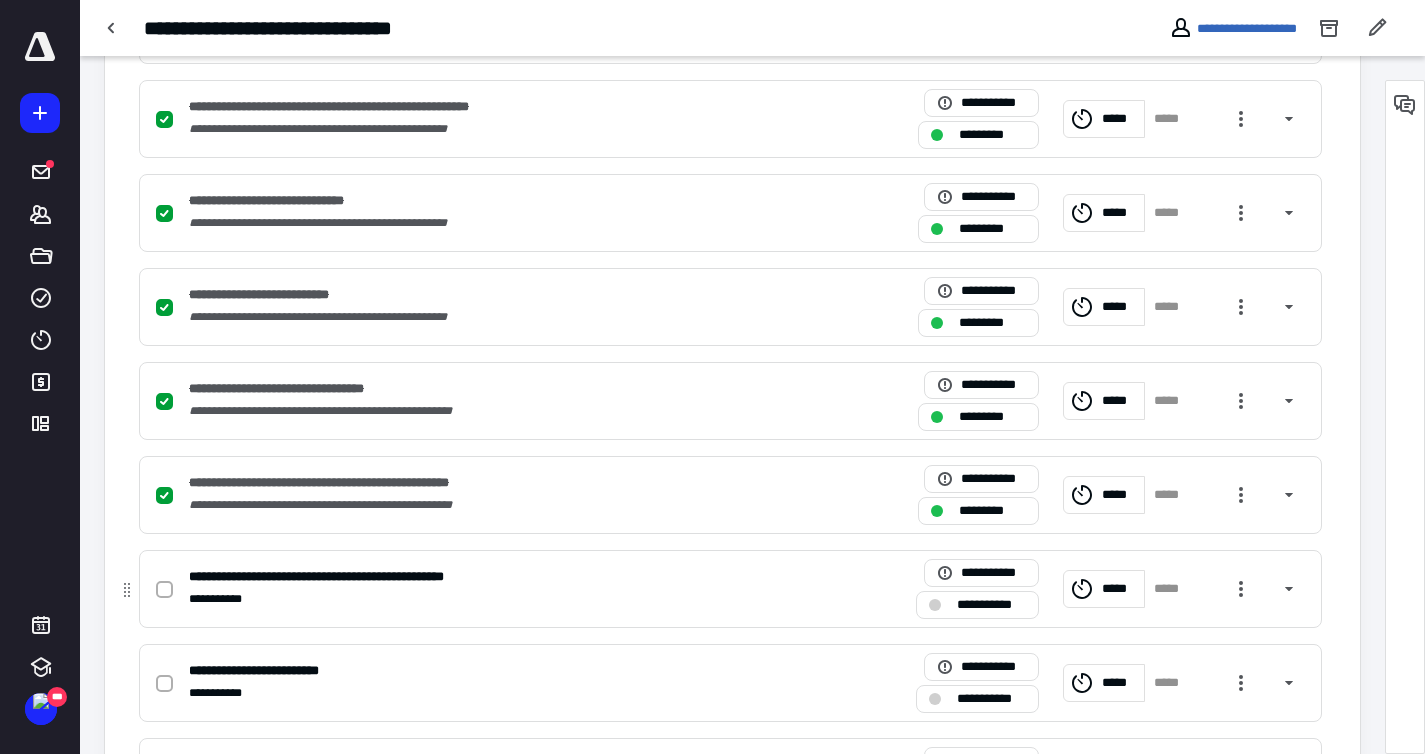 click on "**********" at bounding box center [730, 589] 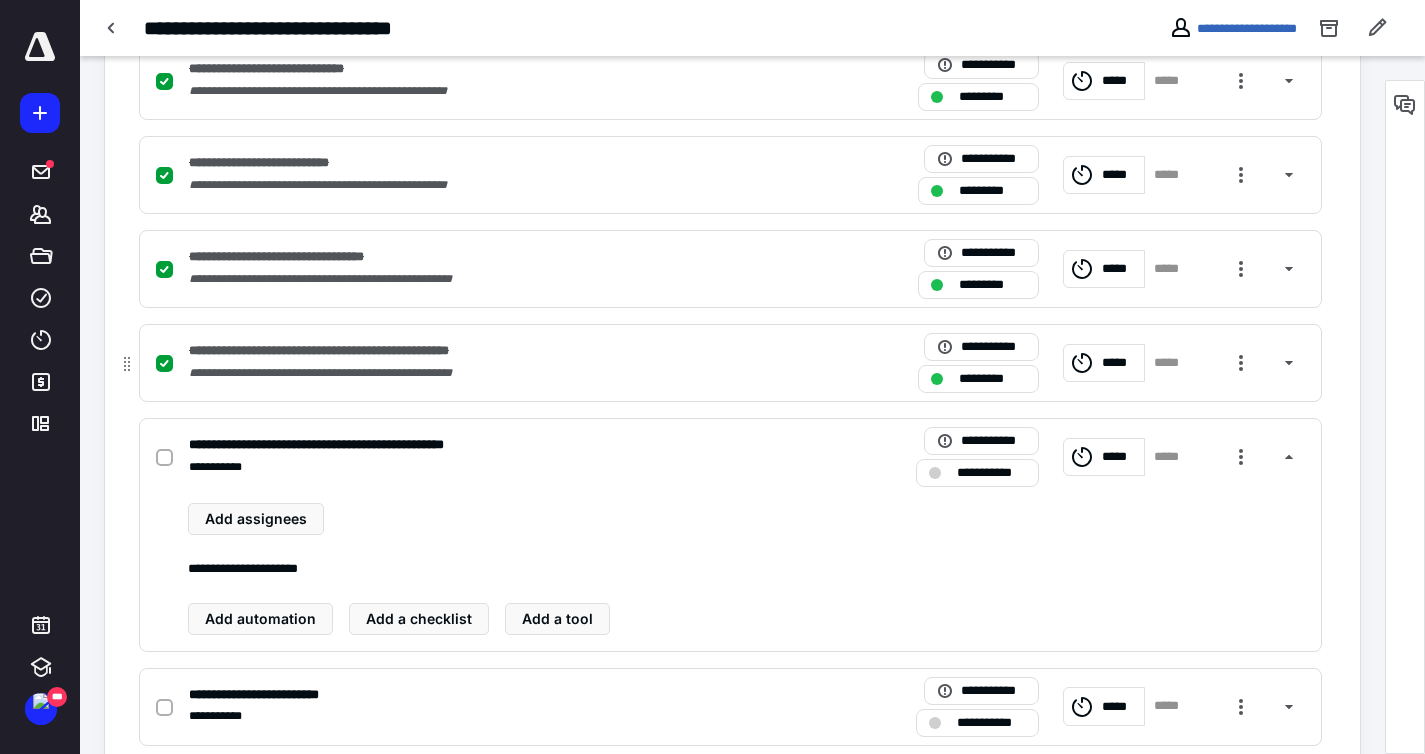 scroll, scrollTop: 1114, scrollLeft: 0, axis: vertical 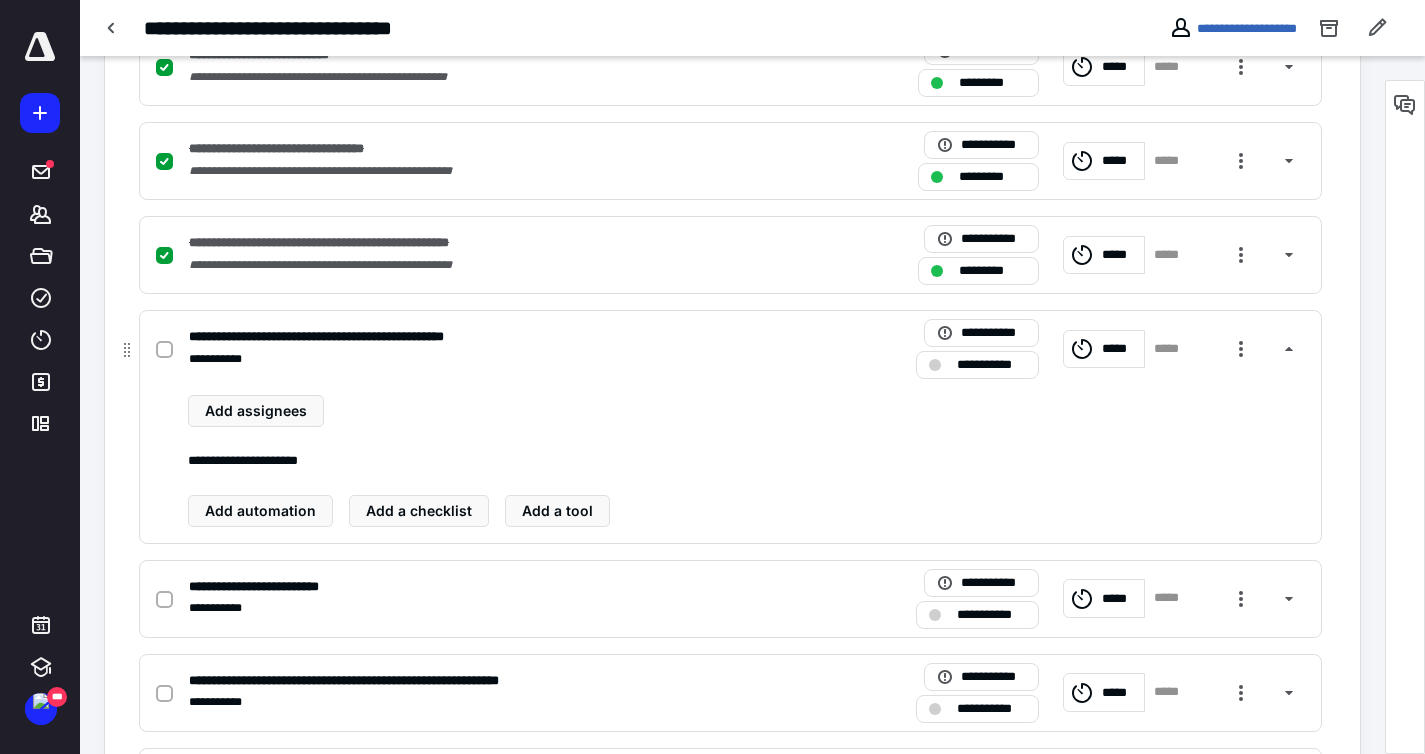 click 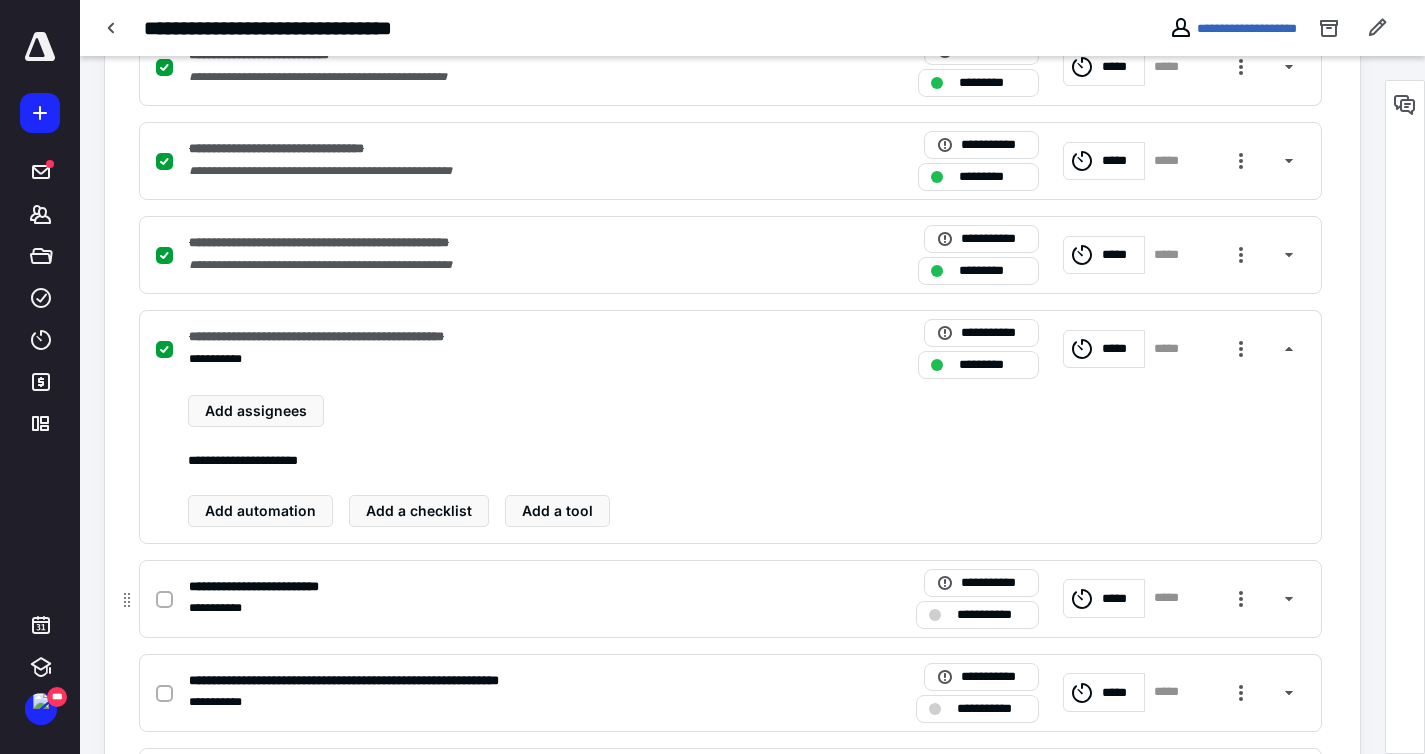 click 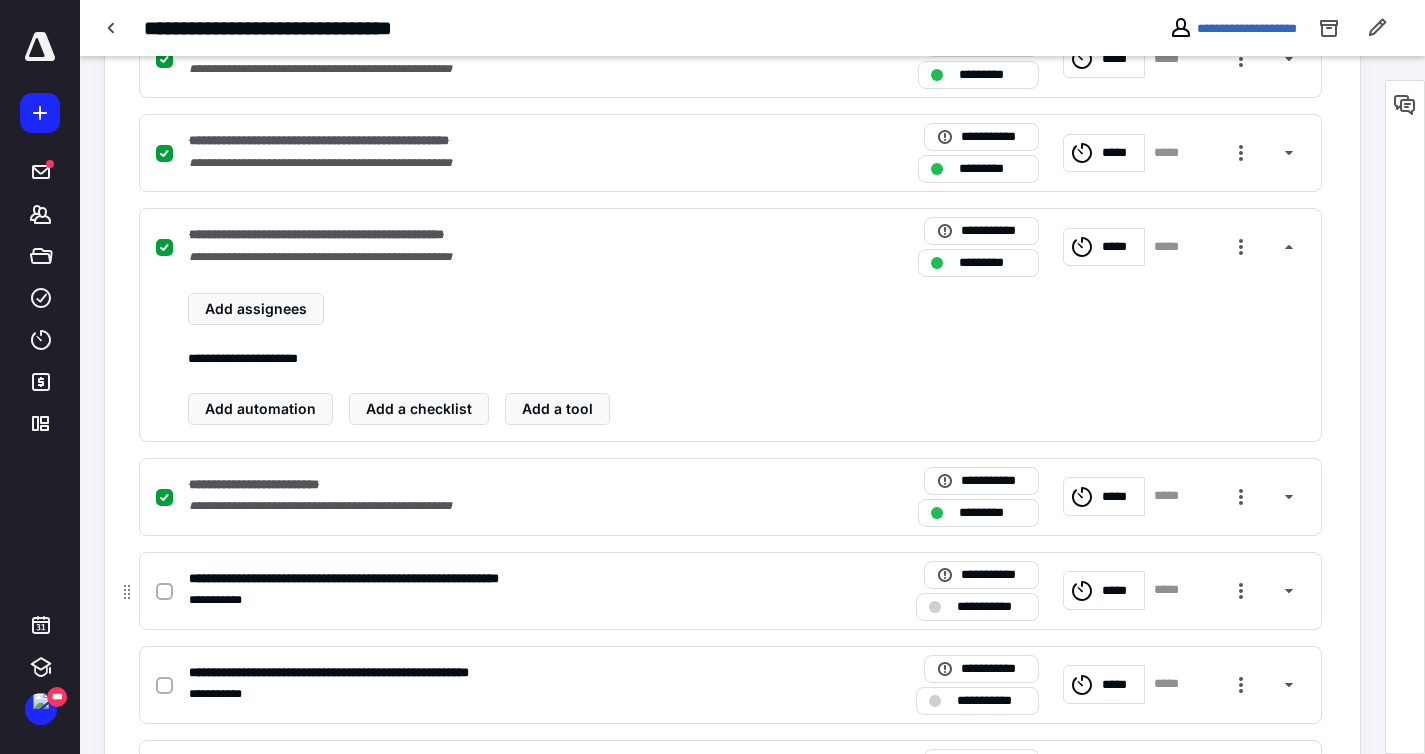 scroll, scrollTop: 1440, scrollLeft: 0, axis: vertical 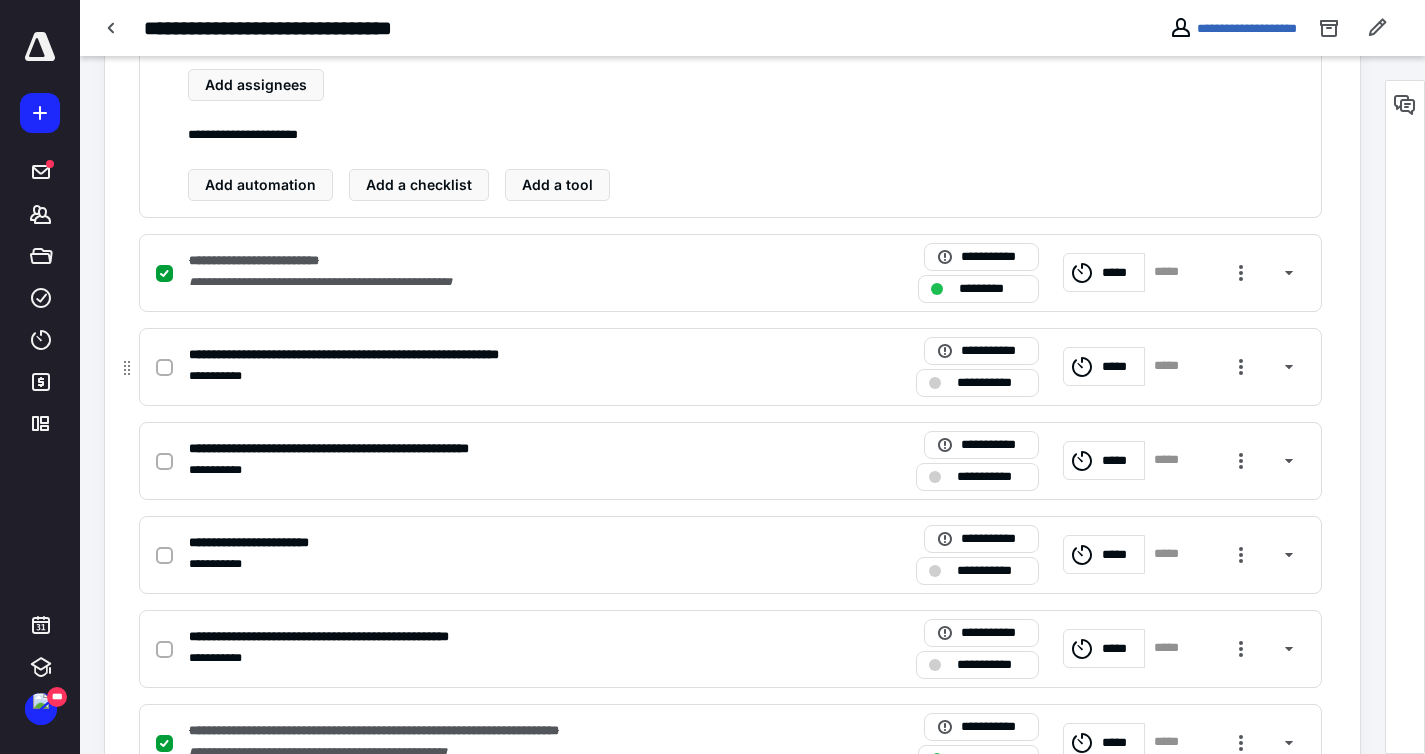 click 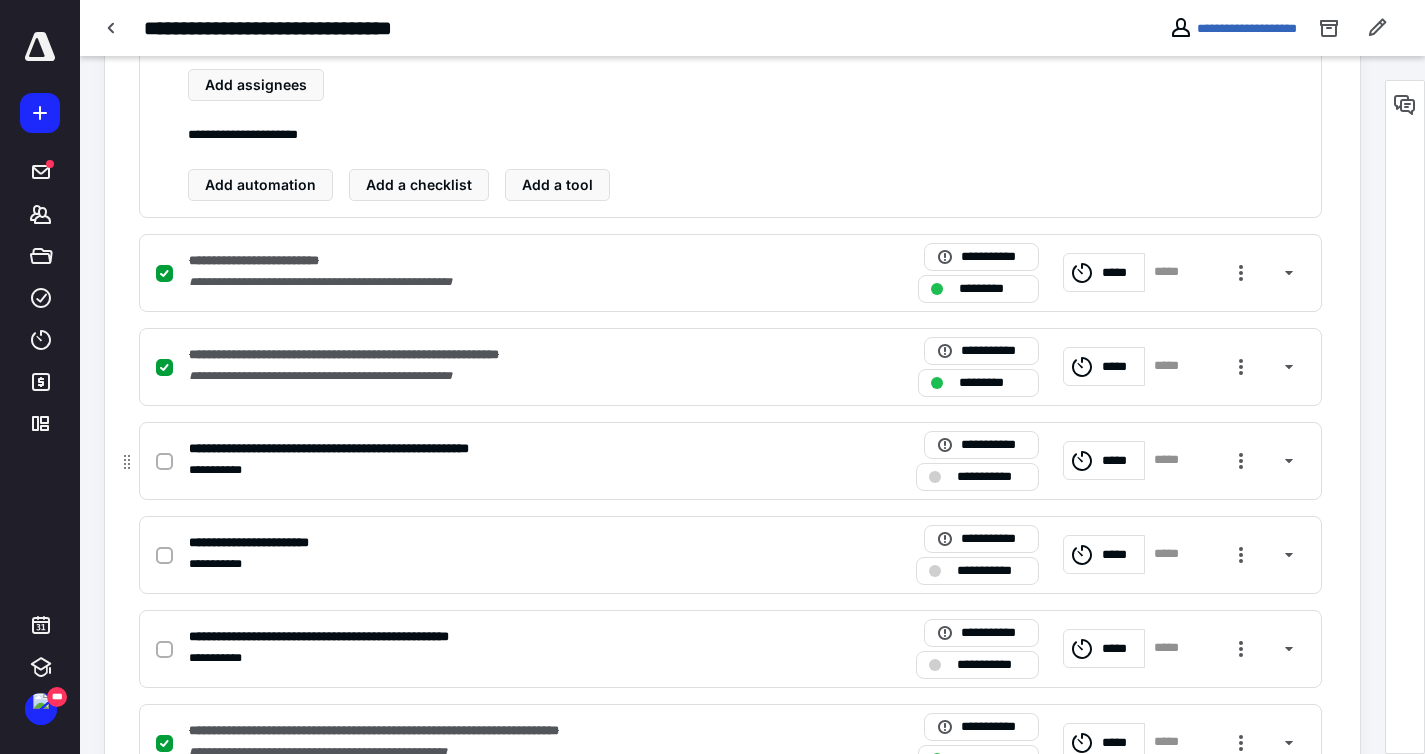 click 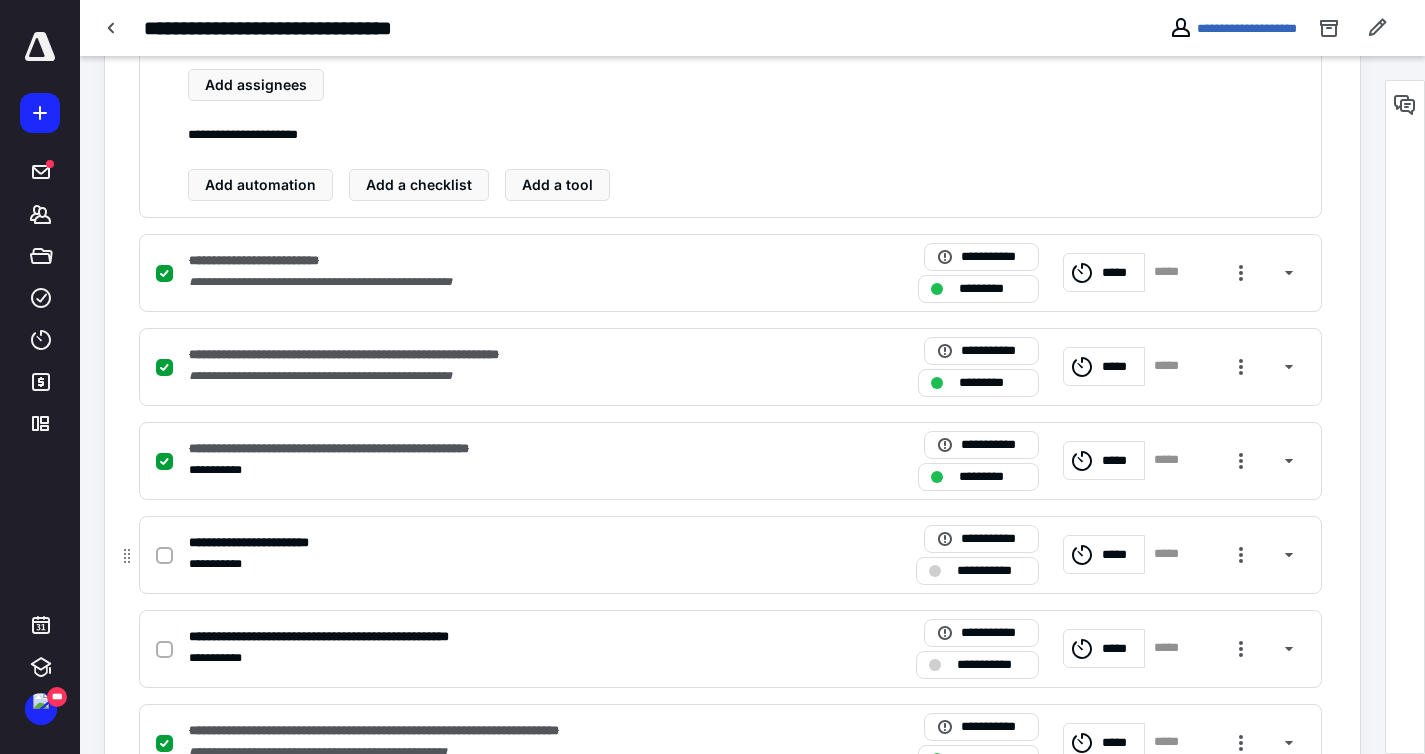 click 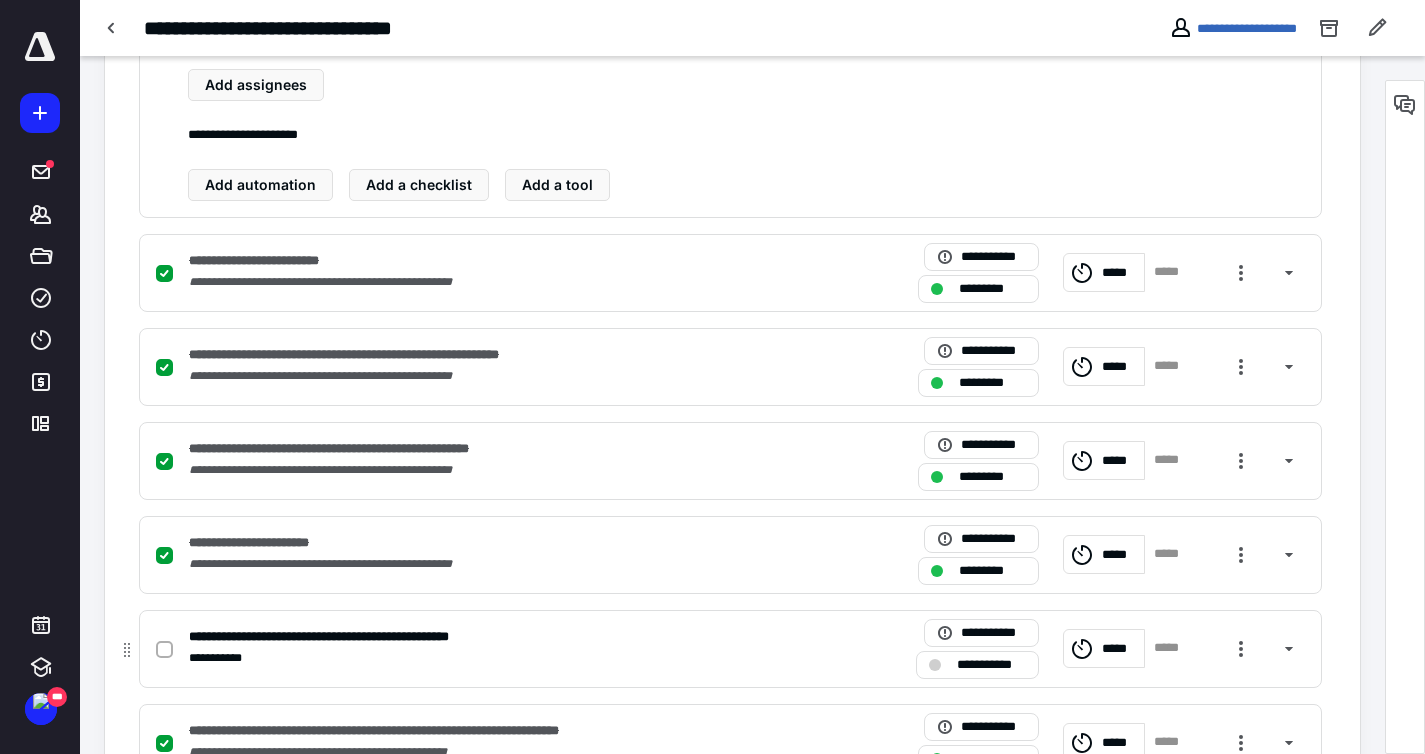 click 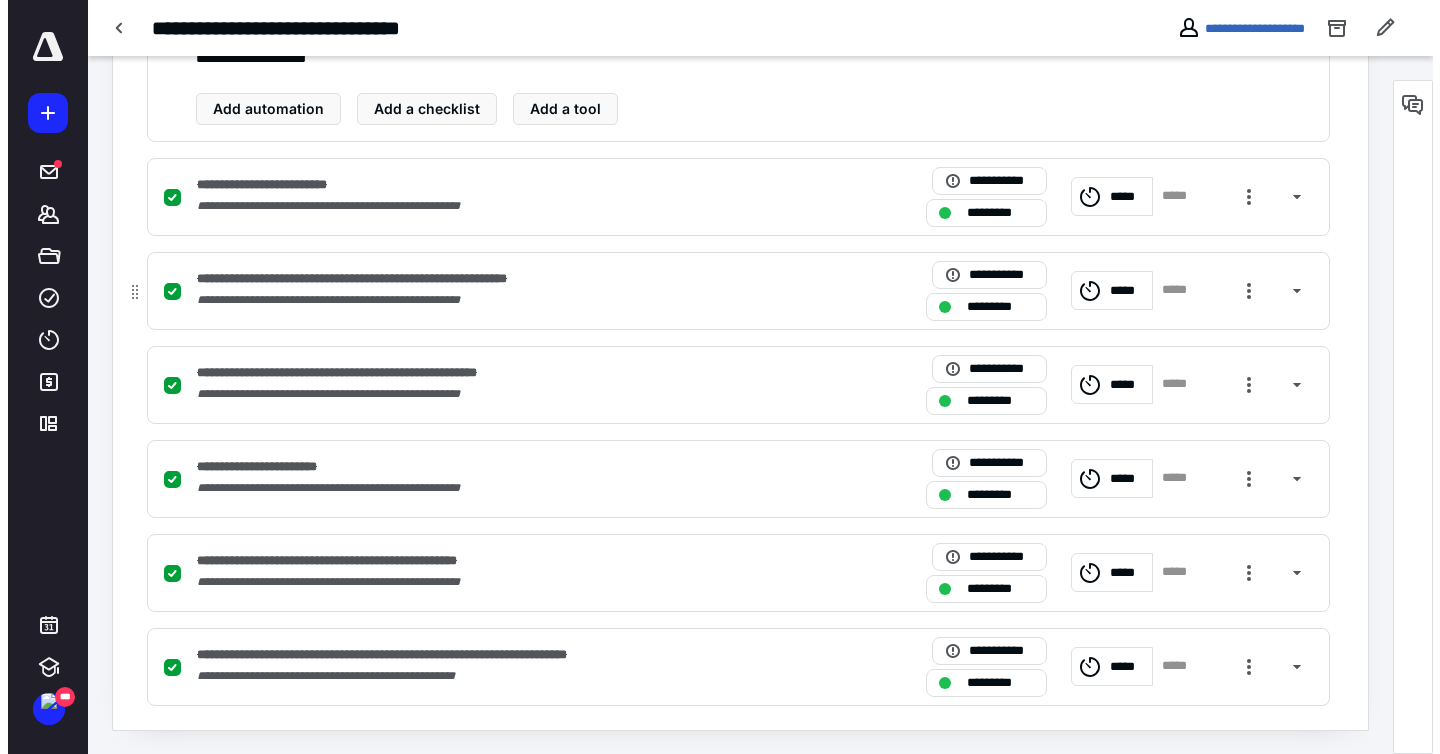 scroll, scrollTop: 0, scrollLeft: 0, axis: both 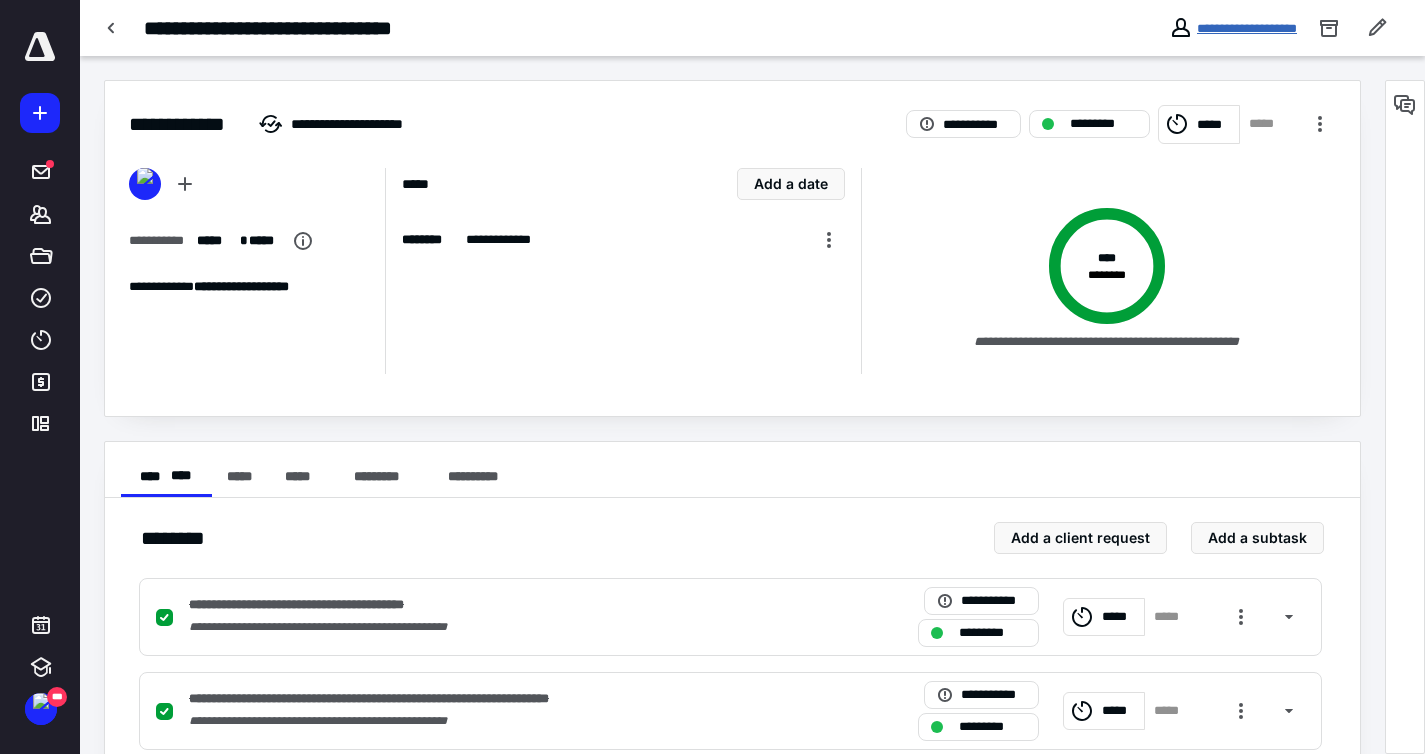 click on "**********" at bounding box center (1247, 28) 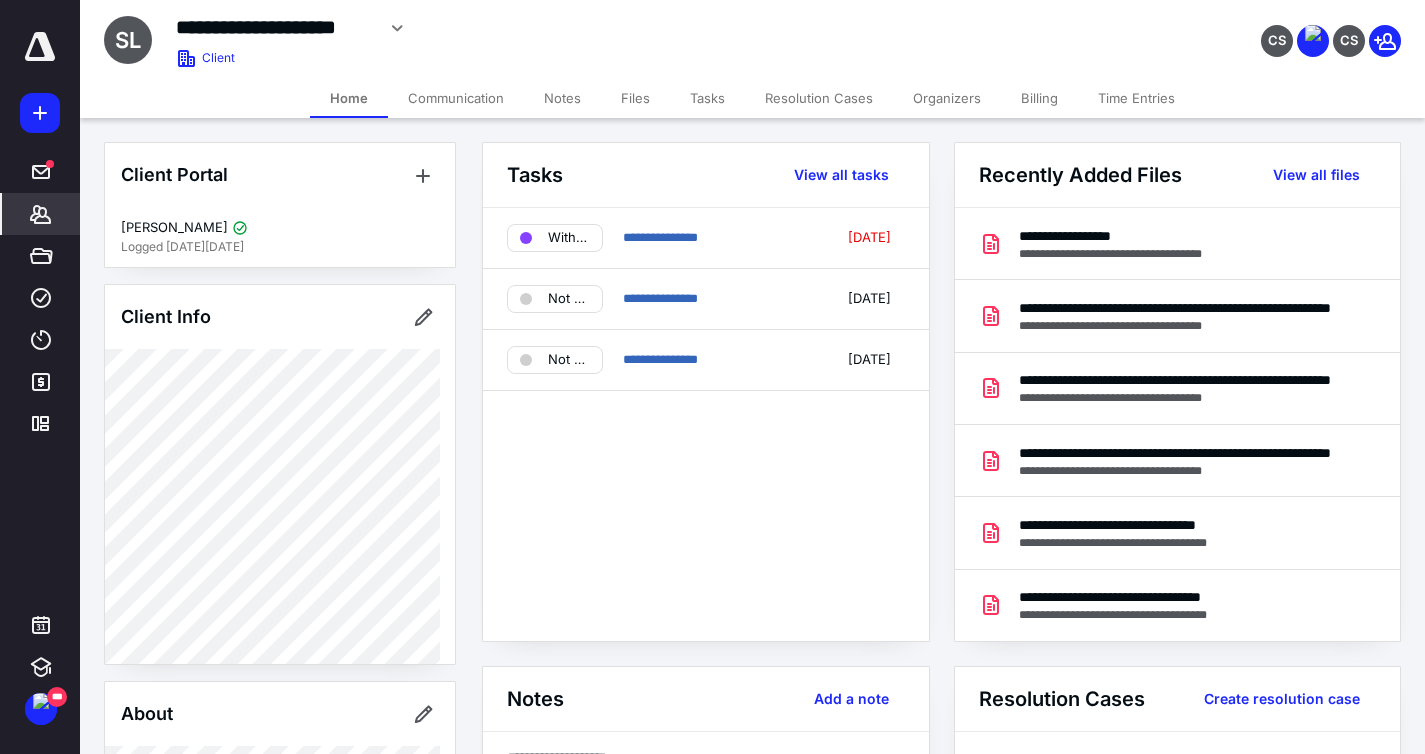 click on "Files" at bounding box center [635, 98] 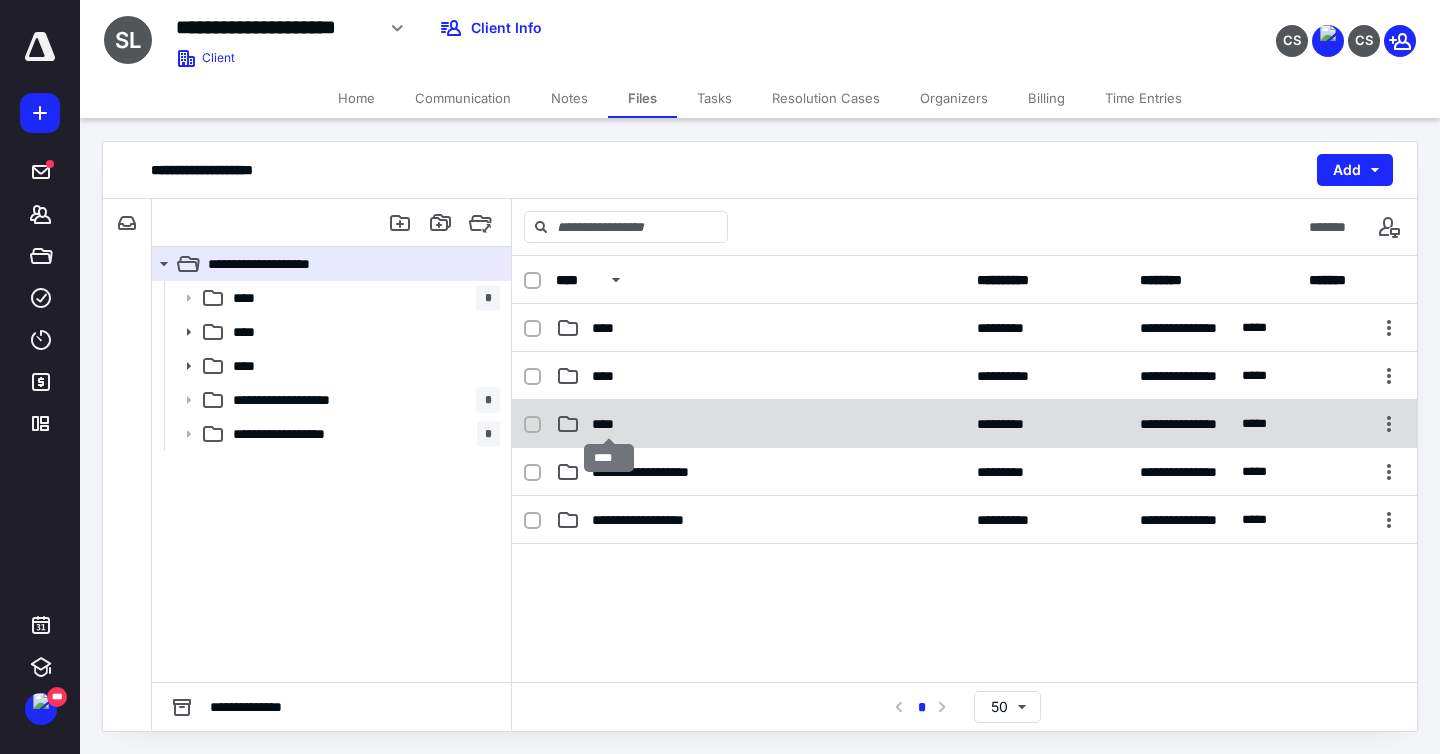 click on "****" at bounding box center [609, 424] 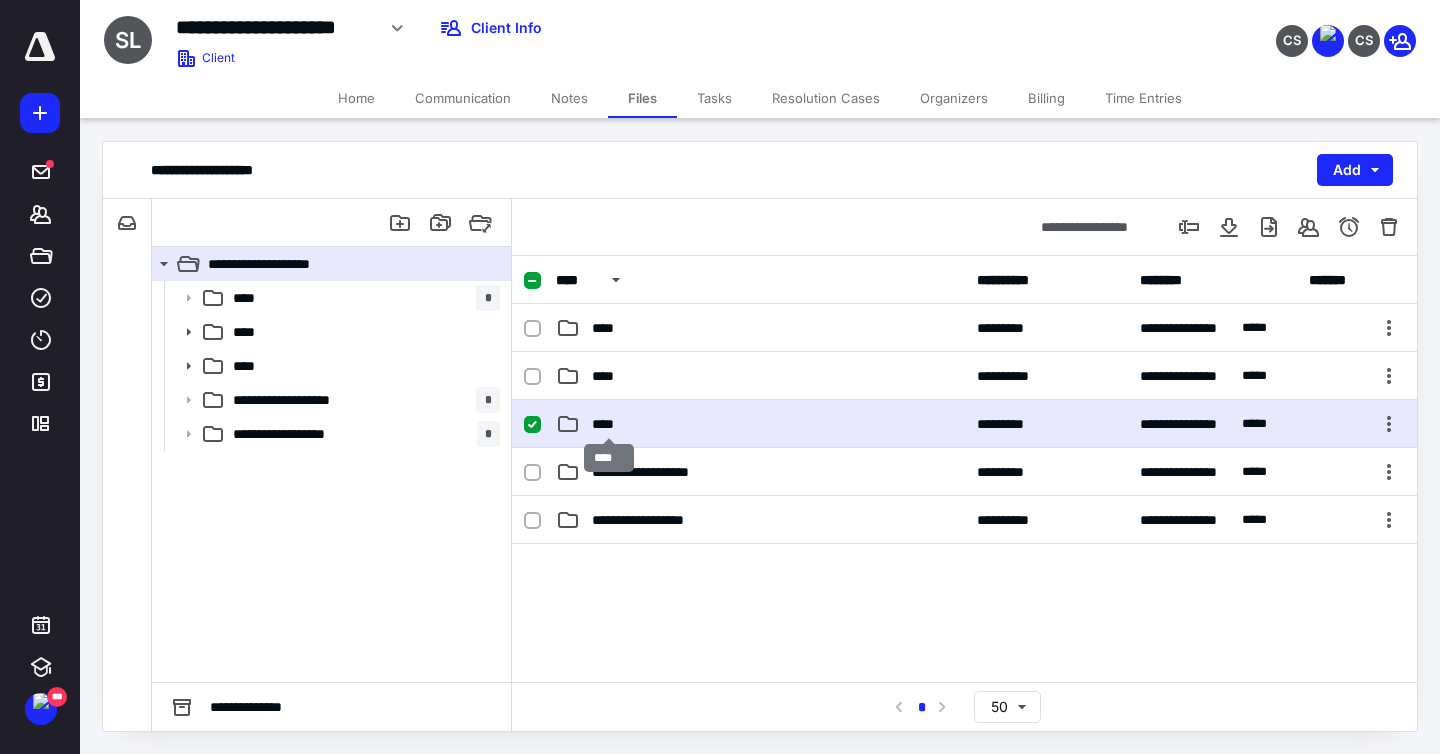 click on "****" at bounding box center (609, 424) 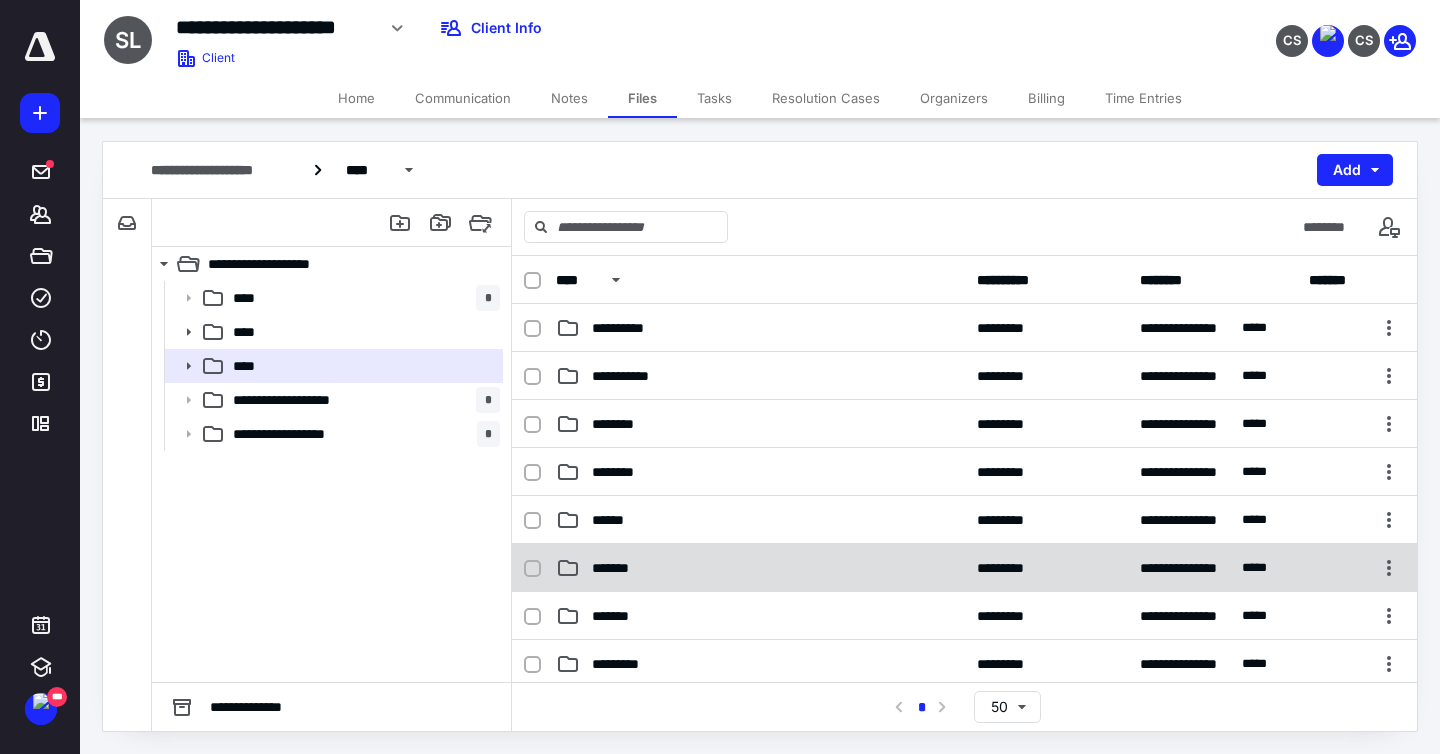click on "*******" at bounding box center [619, 568] 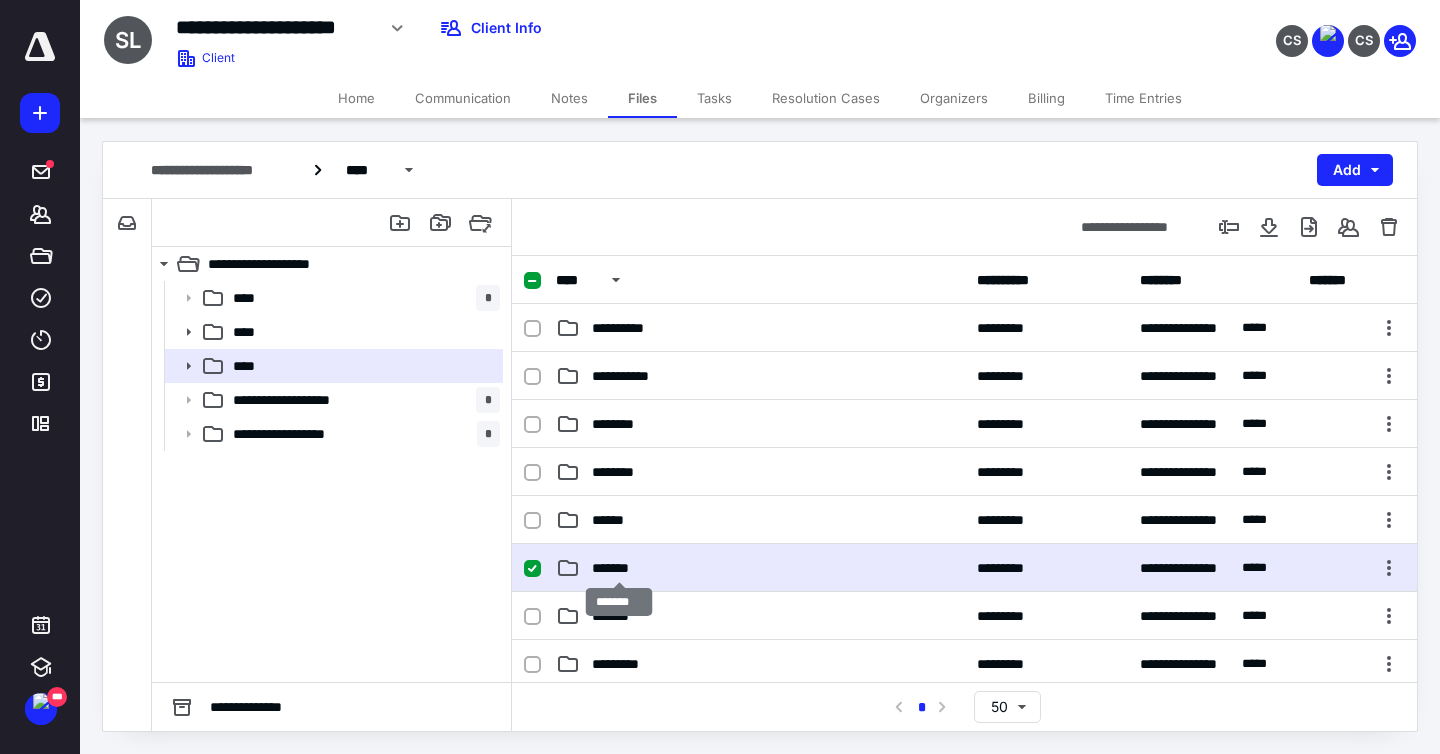 click on "*******" at bounding box center [619, 568] 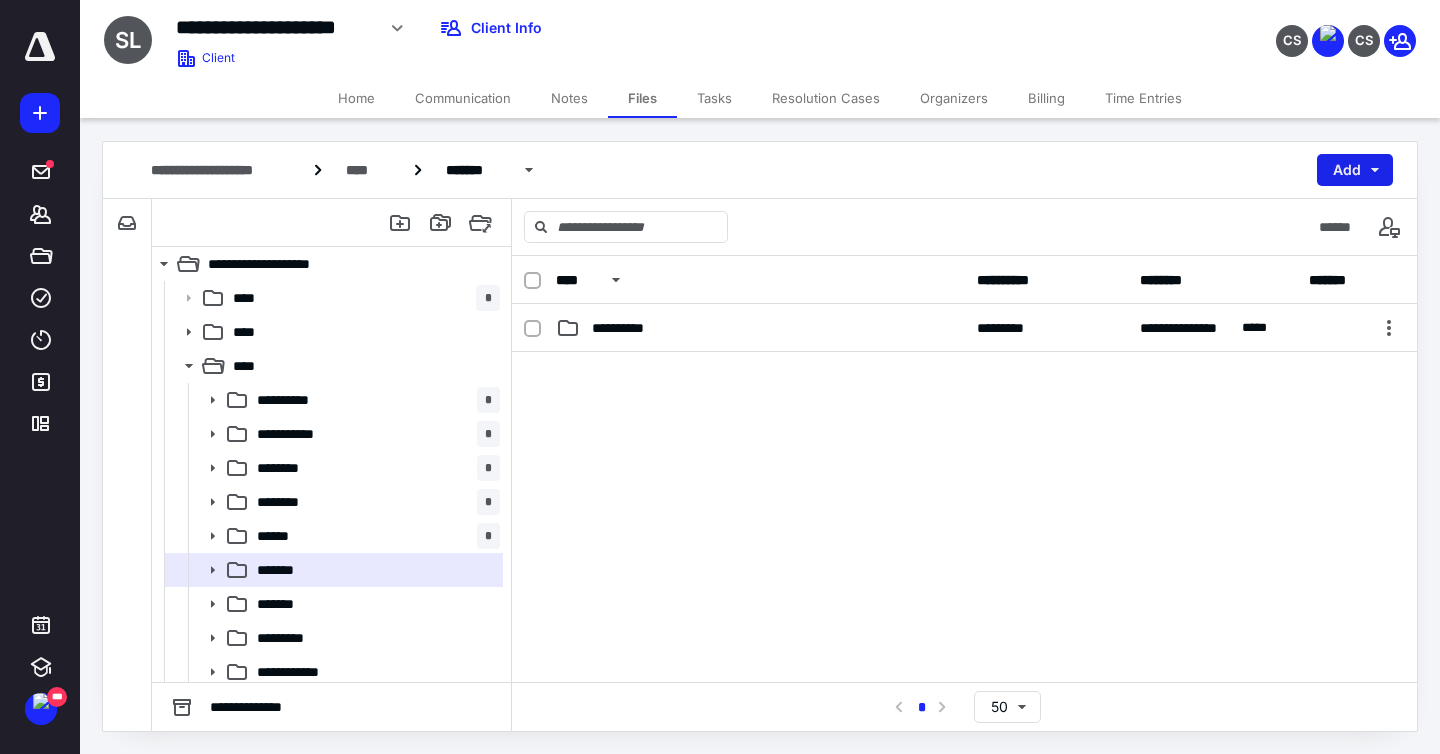 click on "Add" at bounding box center (1355, 170) 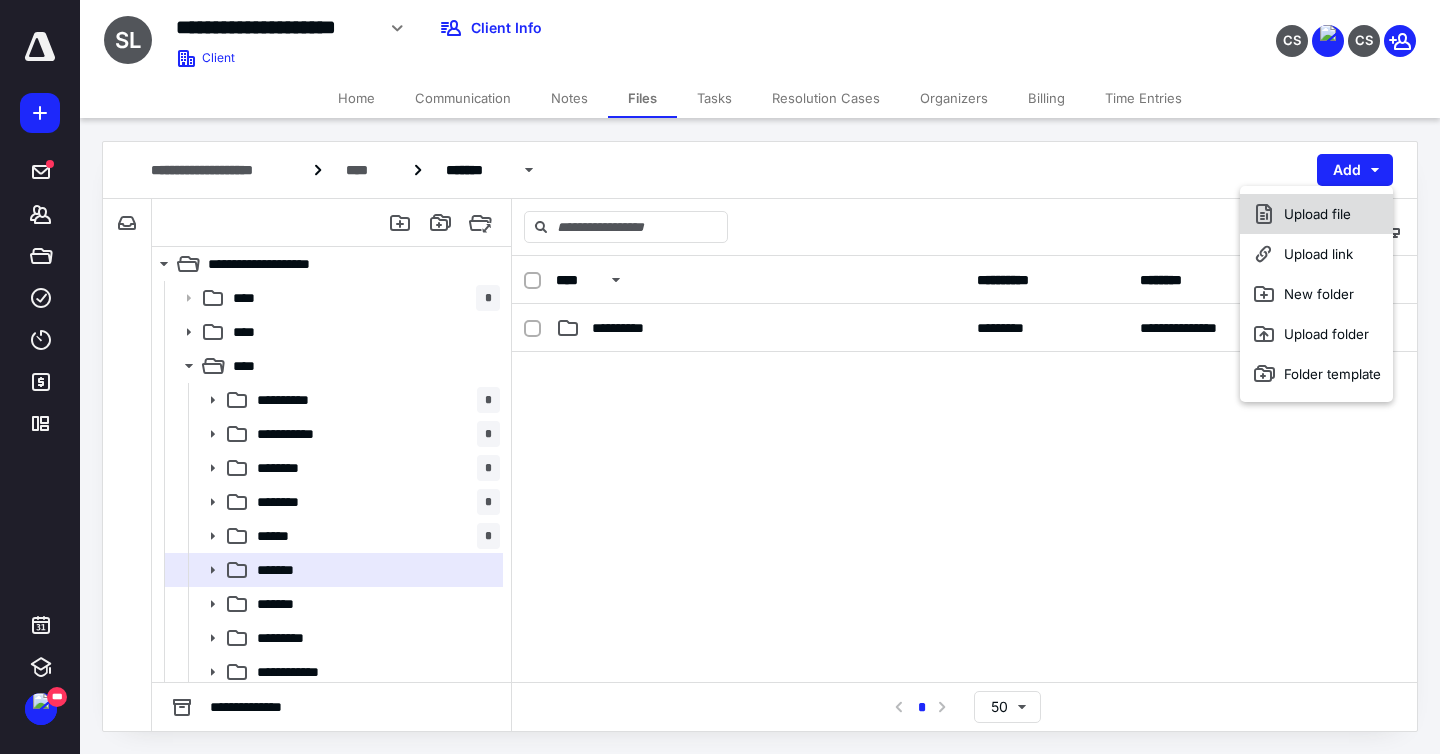 click on "Upload file" at bounding box center (1316, 214) 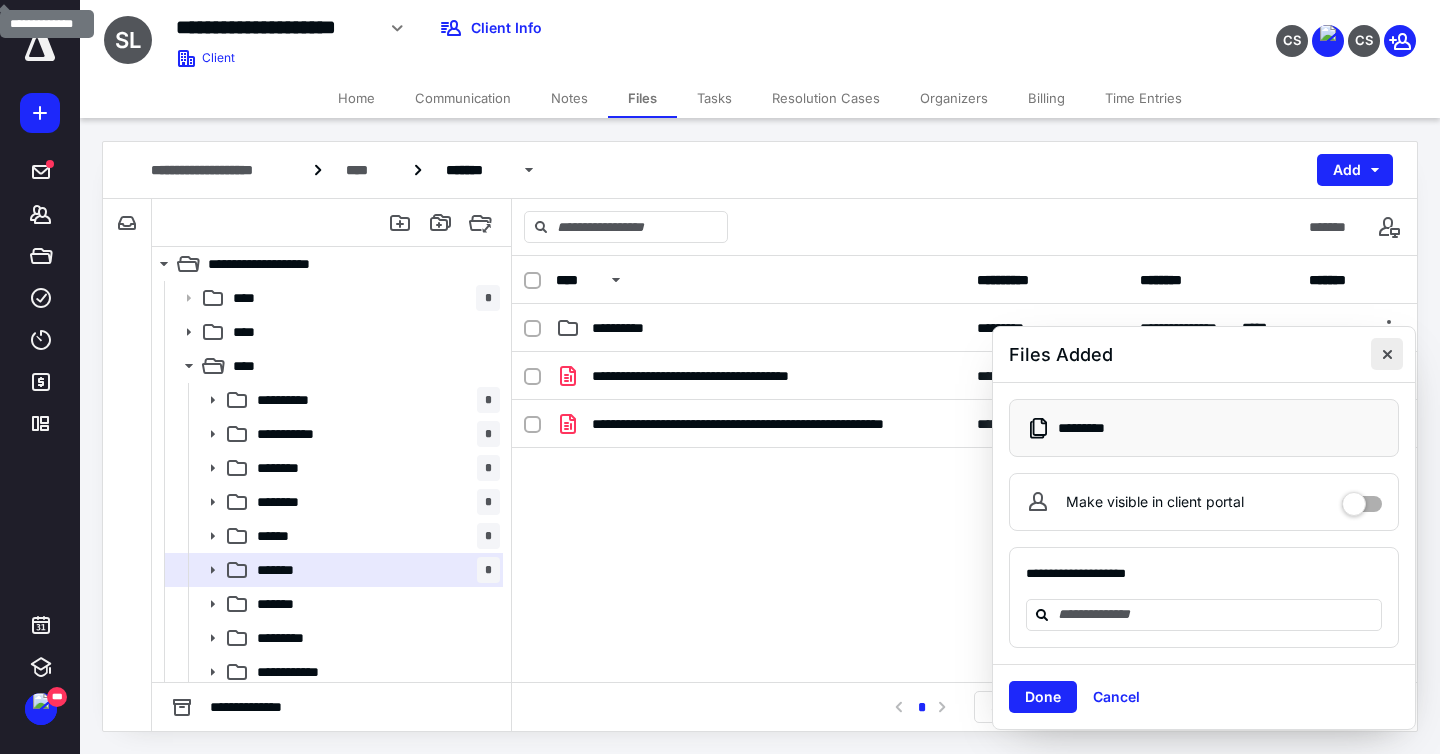 click at bounding box center (1387, 354) 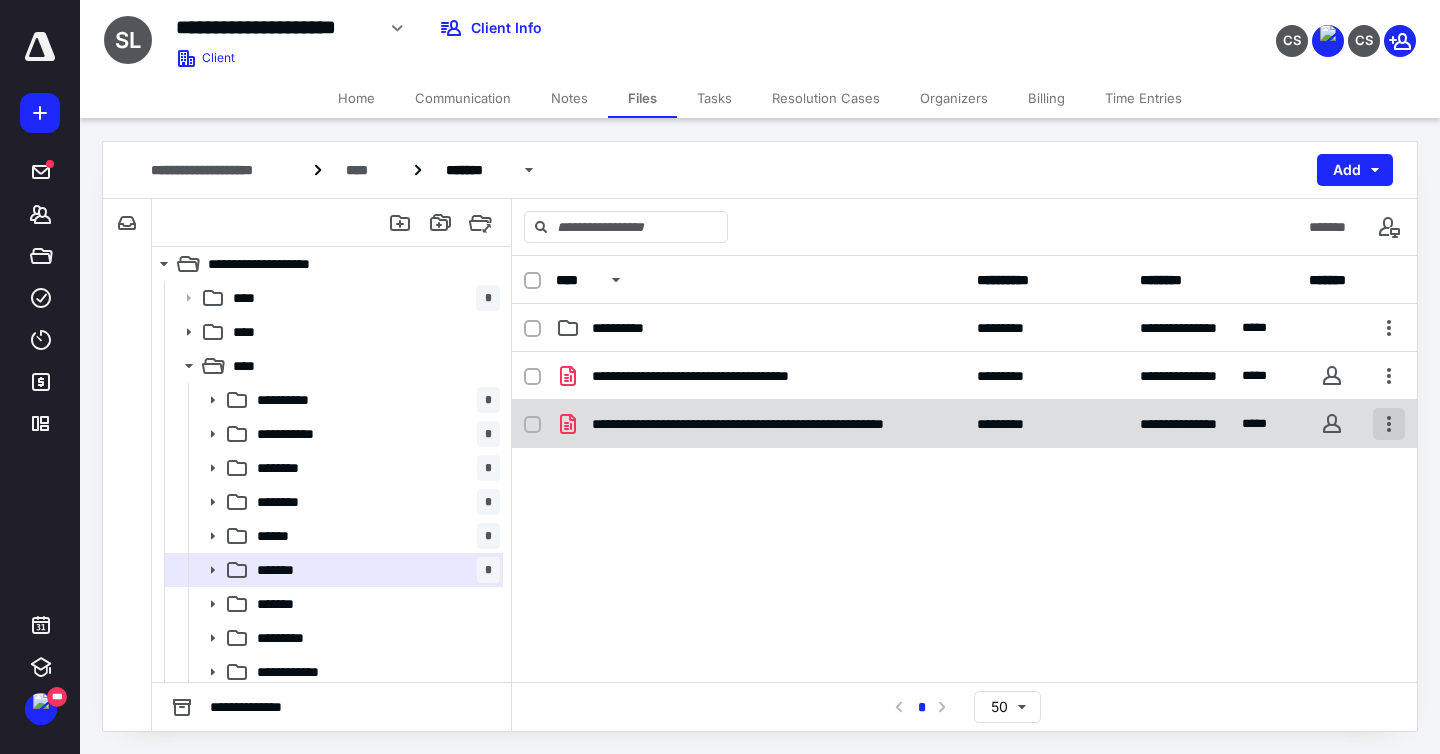 click at bounding box center [1389, 424] 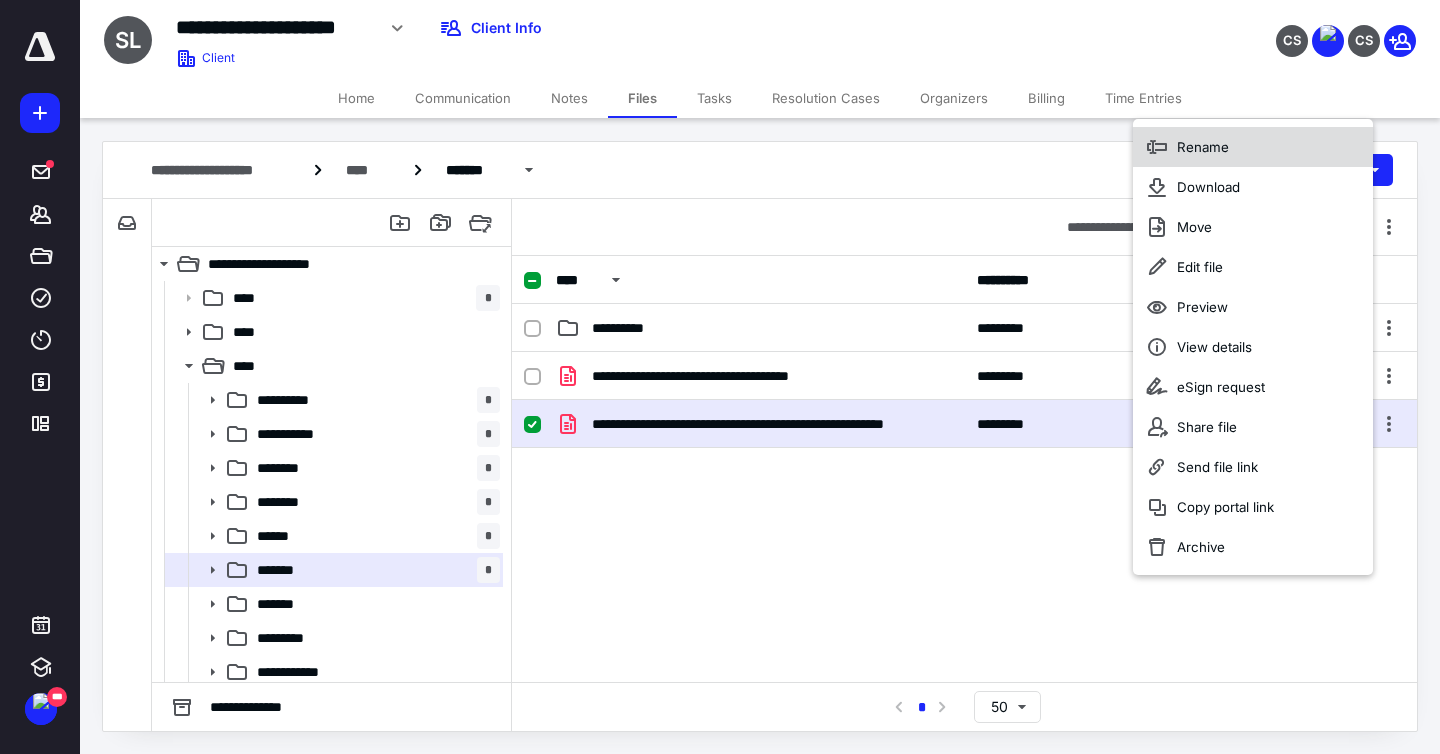click on "Rename" at bounding box center [1253, 147] 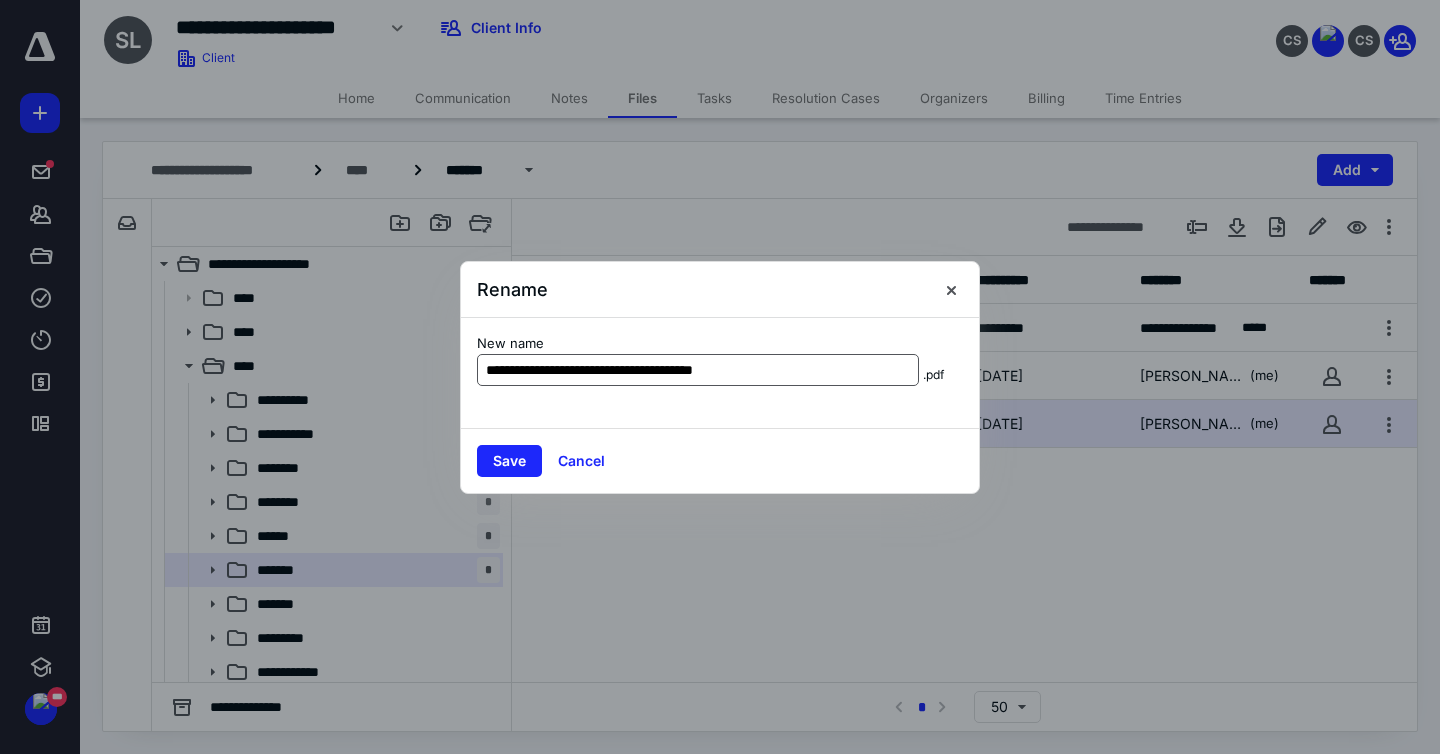 click on "**********" at bounding box center [698, 370] 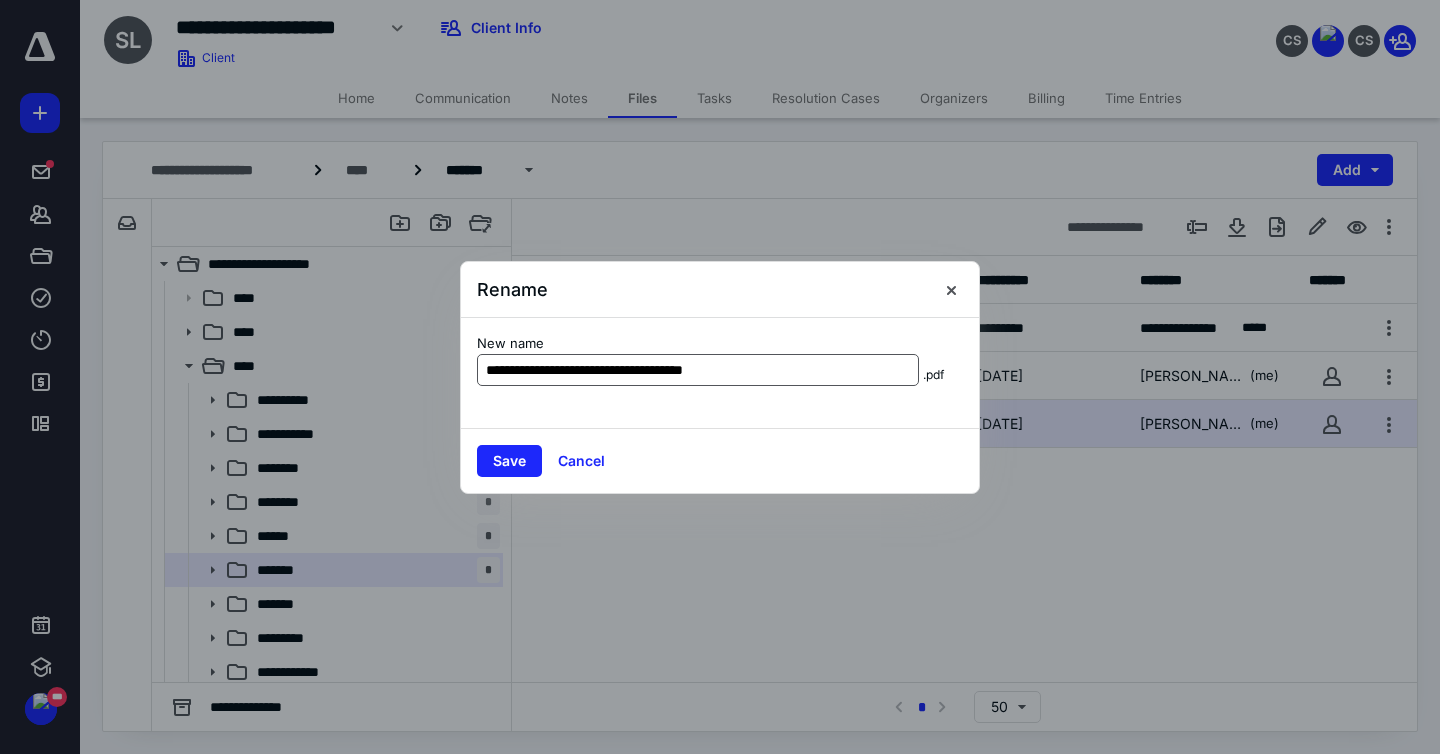 click on "**********" at bounding box center (698, 370) 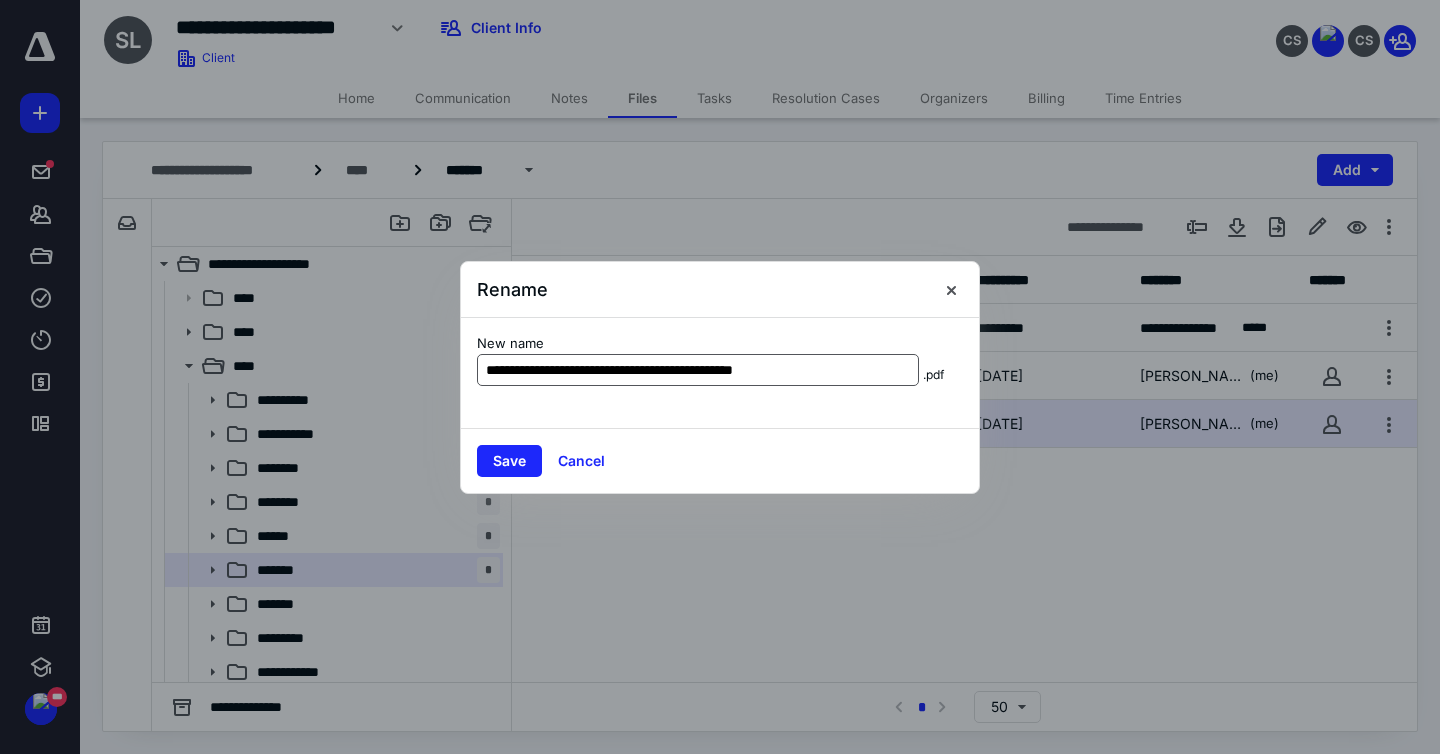 type on "**********" 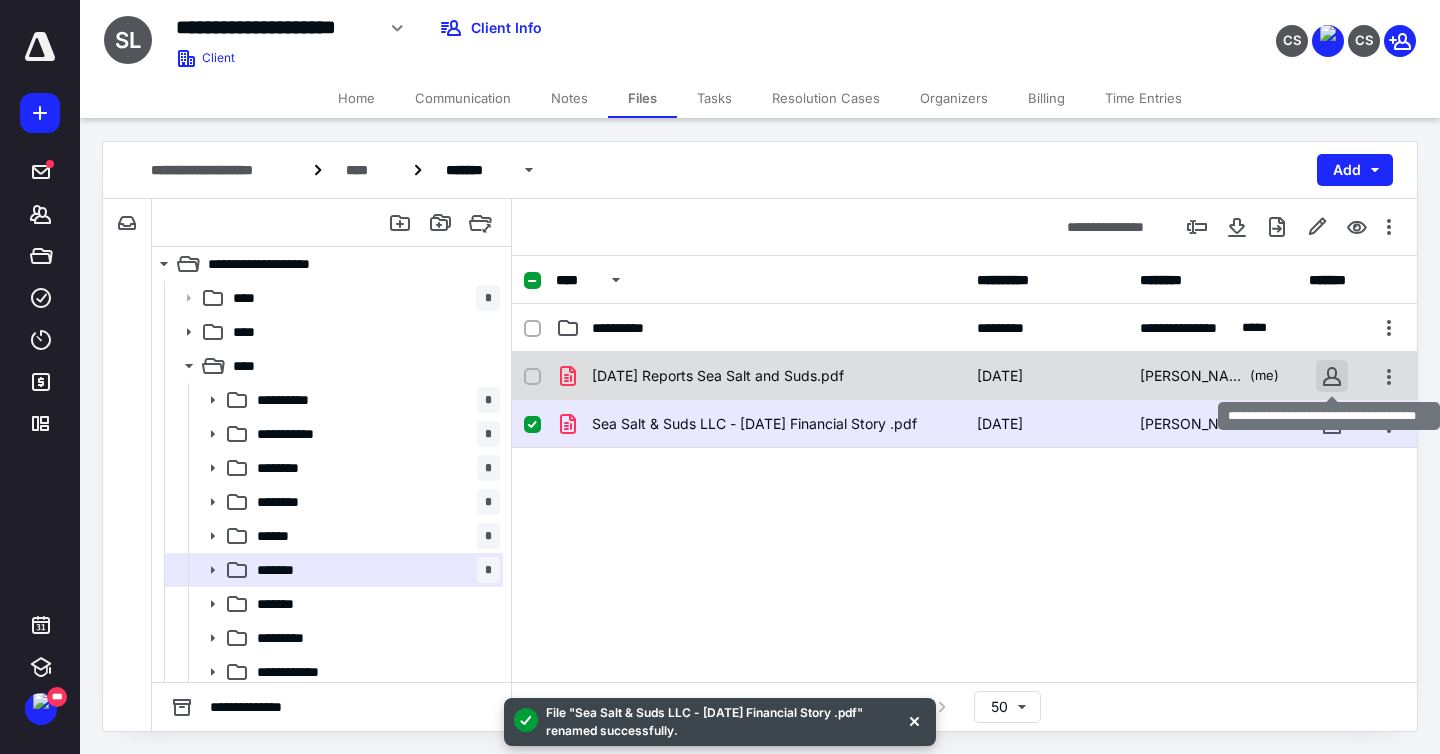 click at bounding box center [1332, 376] 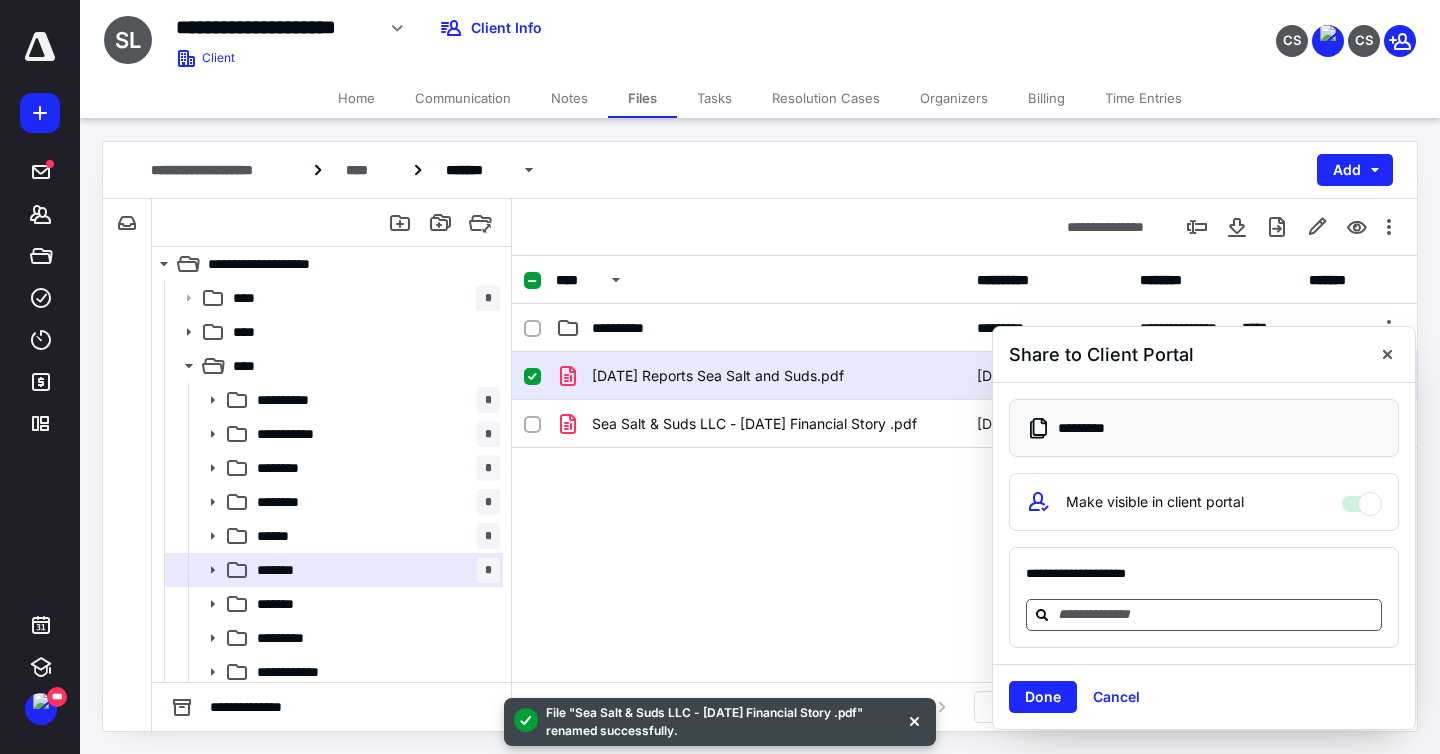click at bounding box center [1216, 614] 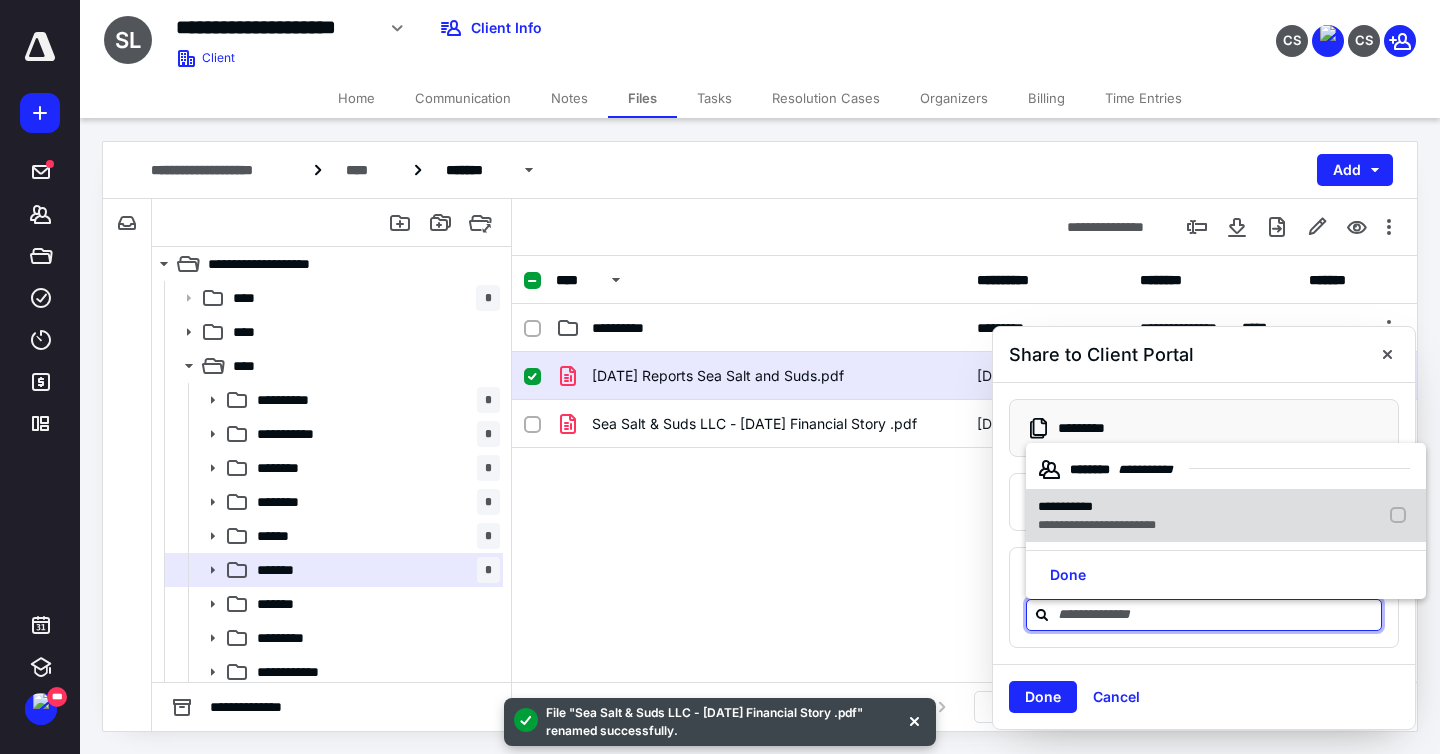 click on "**********" at bounding box center (1097, 507) 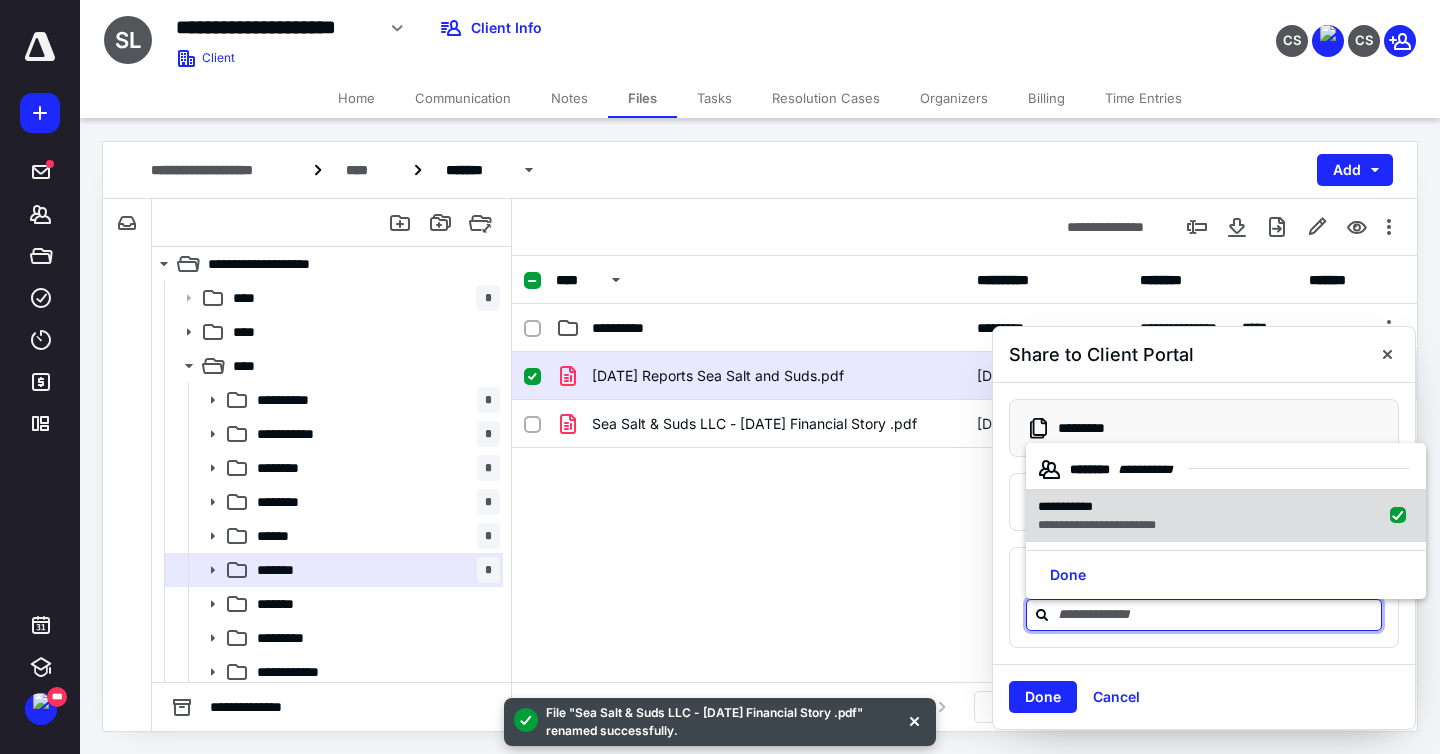 checkbox on "true" 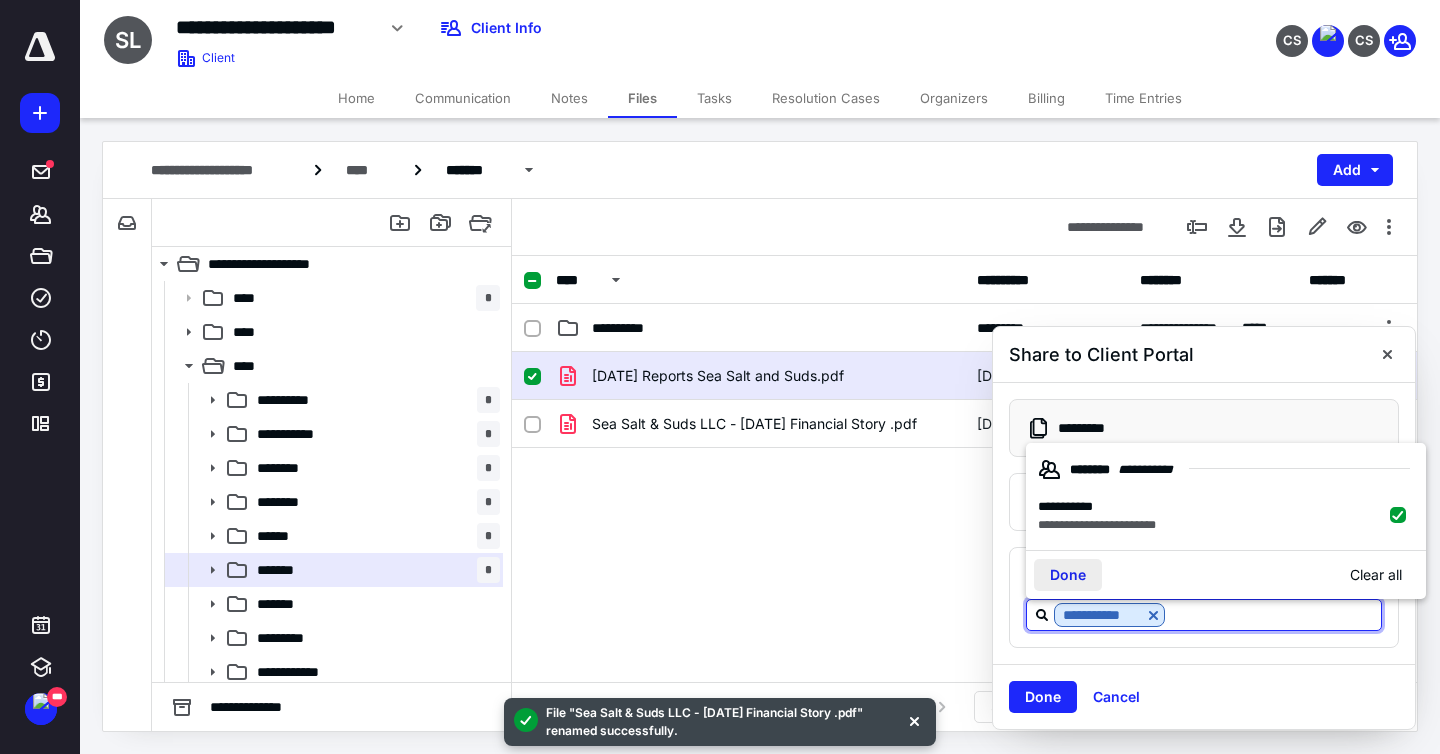 click on "Done" at bounding box center (1068, 575) 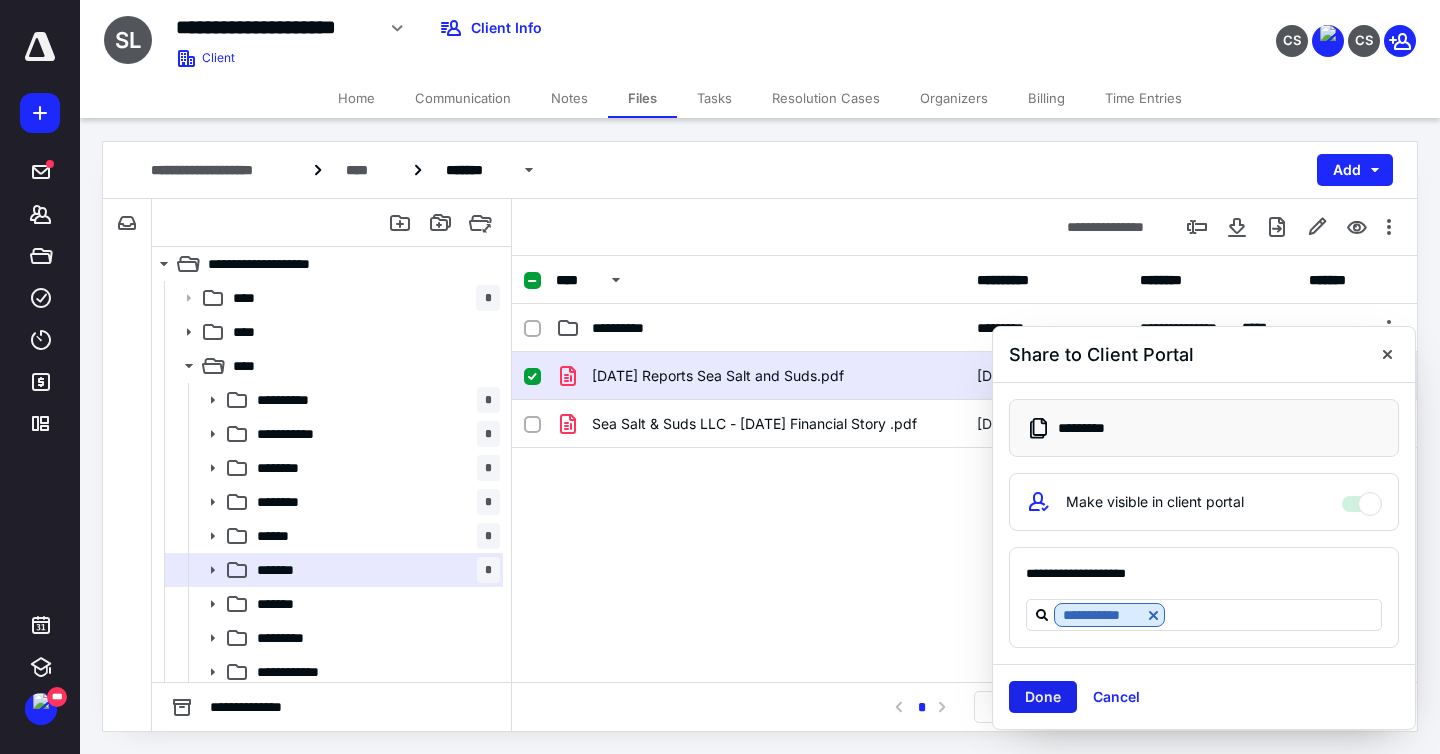 click on "Done" at bounding box center [1043, 697] 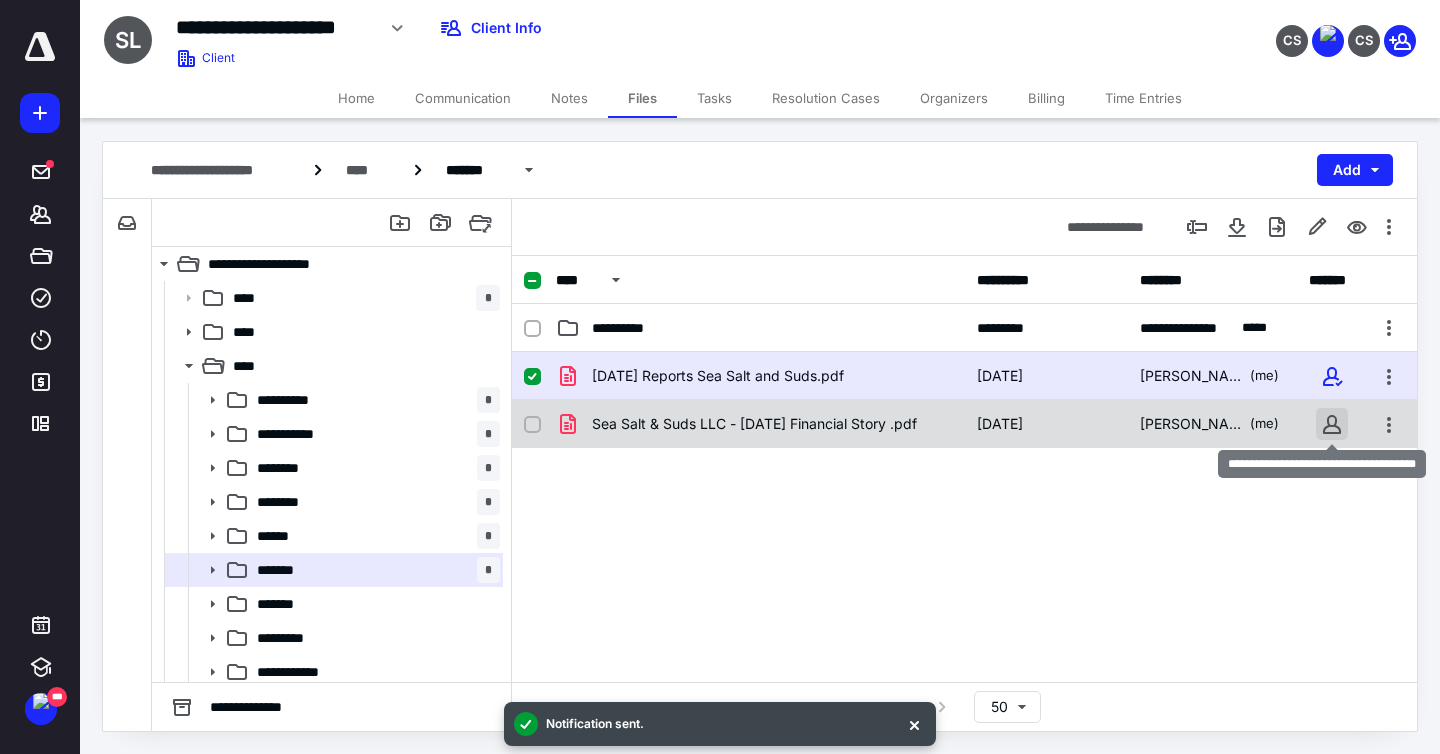 click at bounding box center [1332, 424] 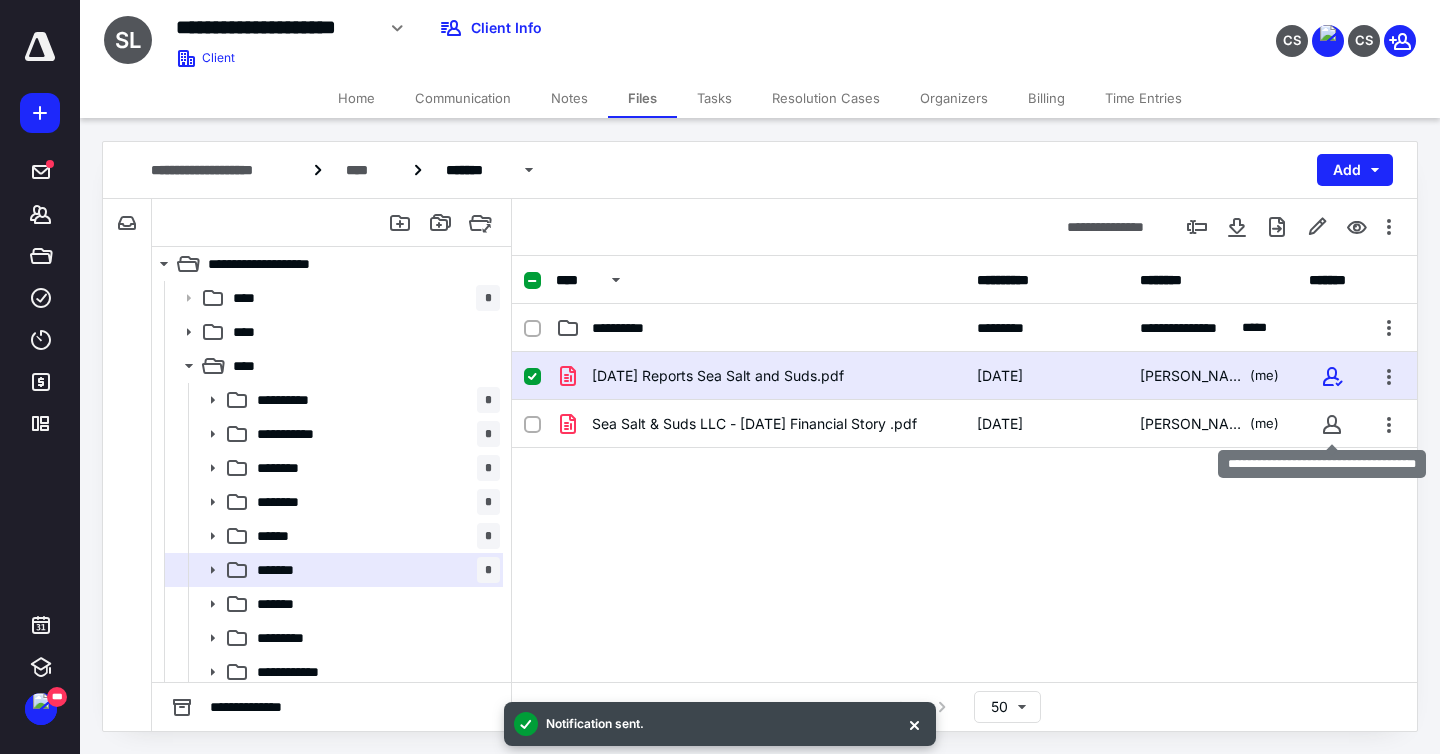 checkbox on "false" 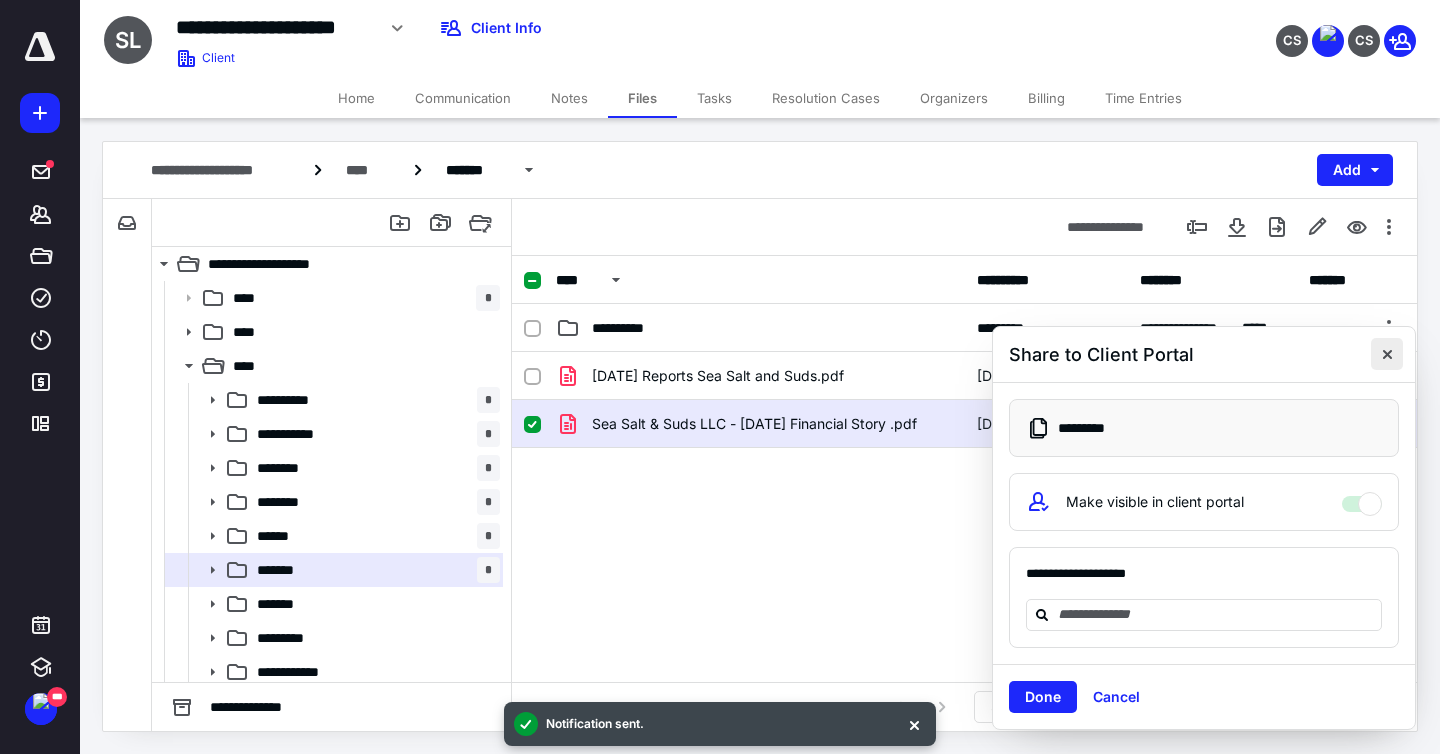 click at bounding box center [1387, 354] 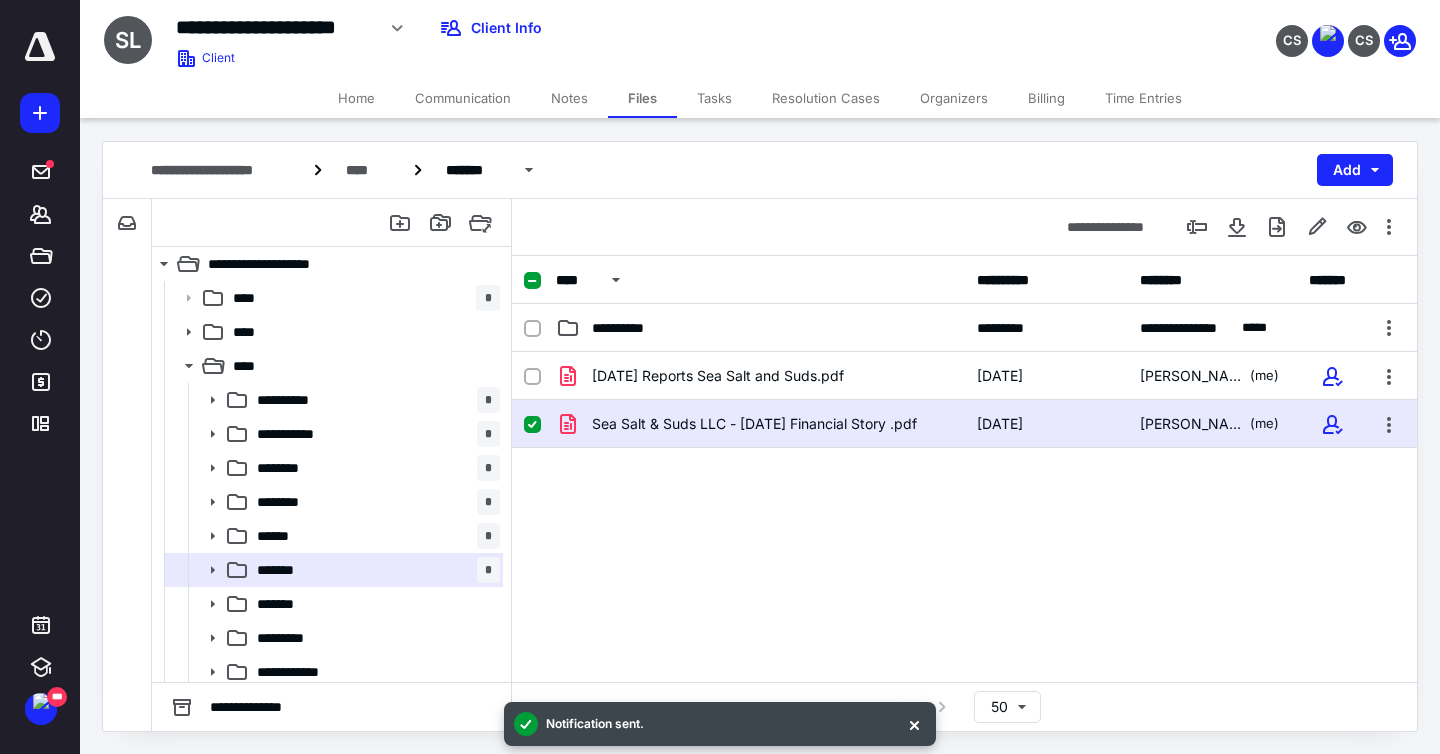 click on "Sea Salt & Suds  LLC - [DATE] Financial Story .pdf" at bounding box center (754, 424) 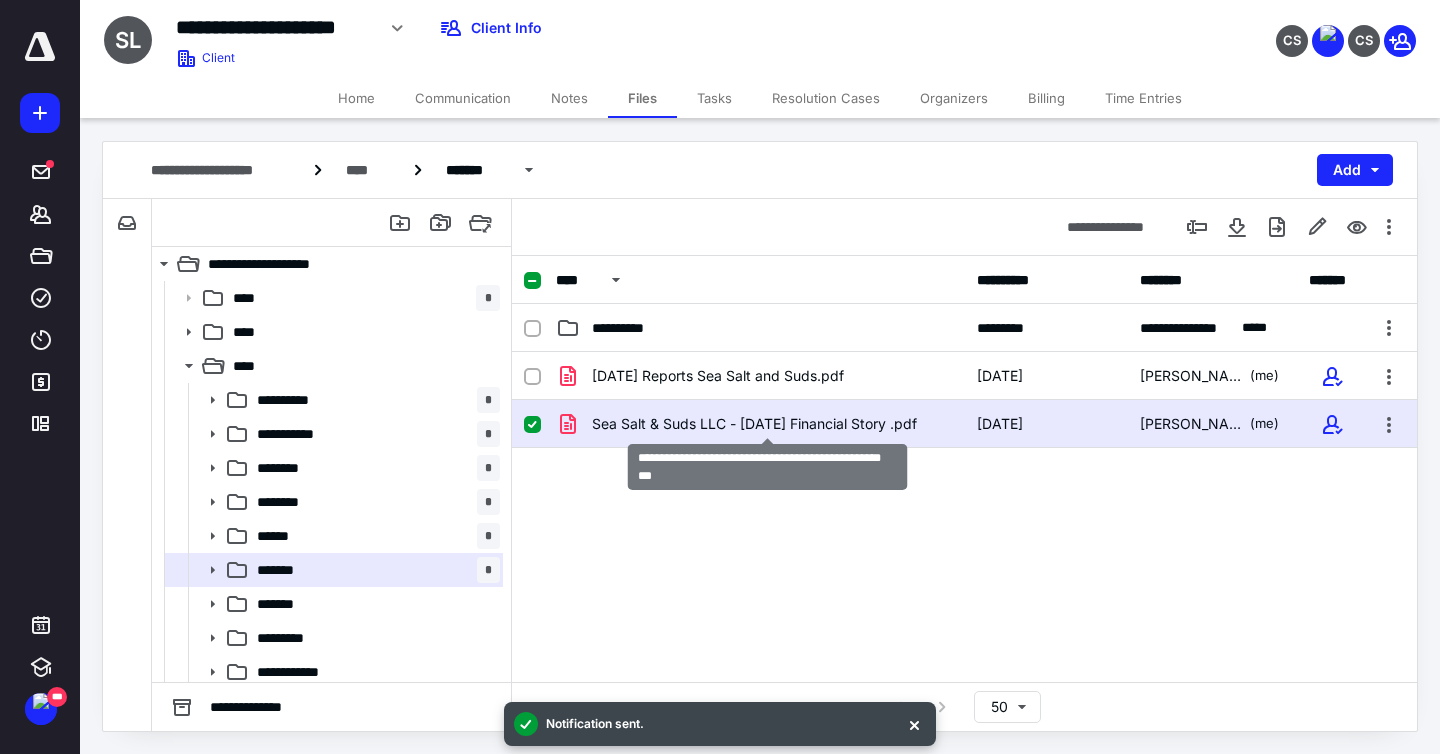 click on "Sea Salt & Suds  LLC - [DATE] Financial Story .pdf" at bounding box center [754, 424] 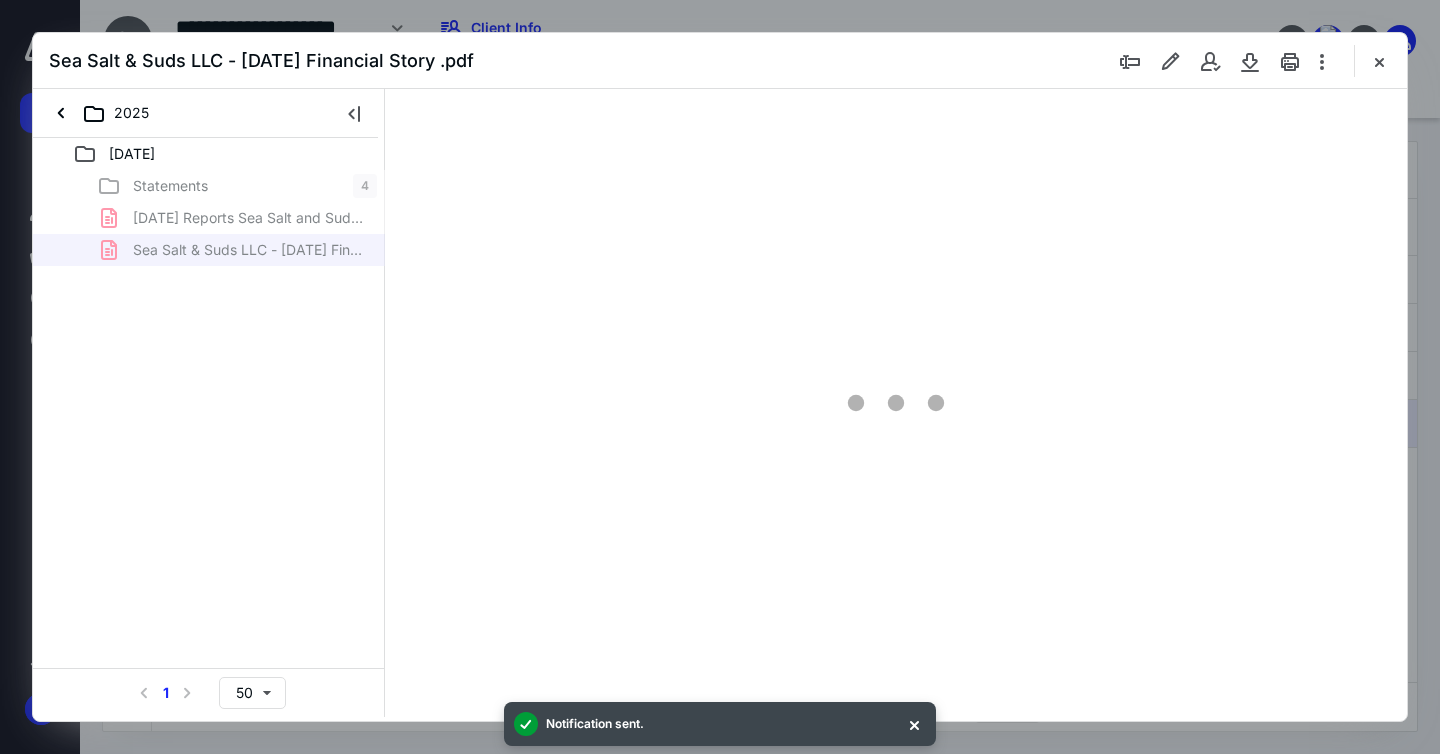scroll, scrollTop: 0, scrollLeft: 0, axis: both 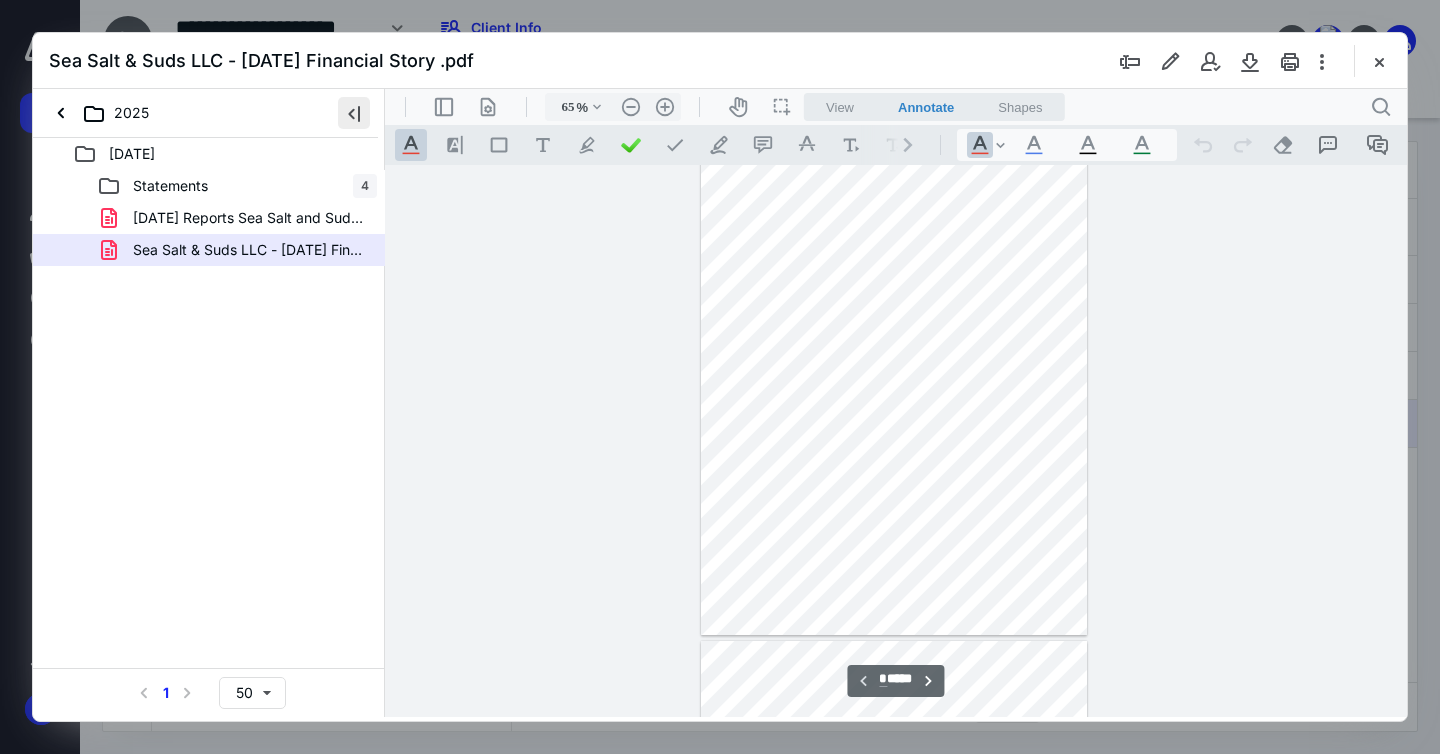click at bounding box center [354, 113] 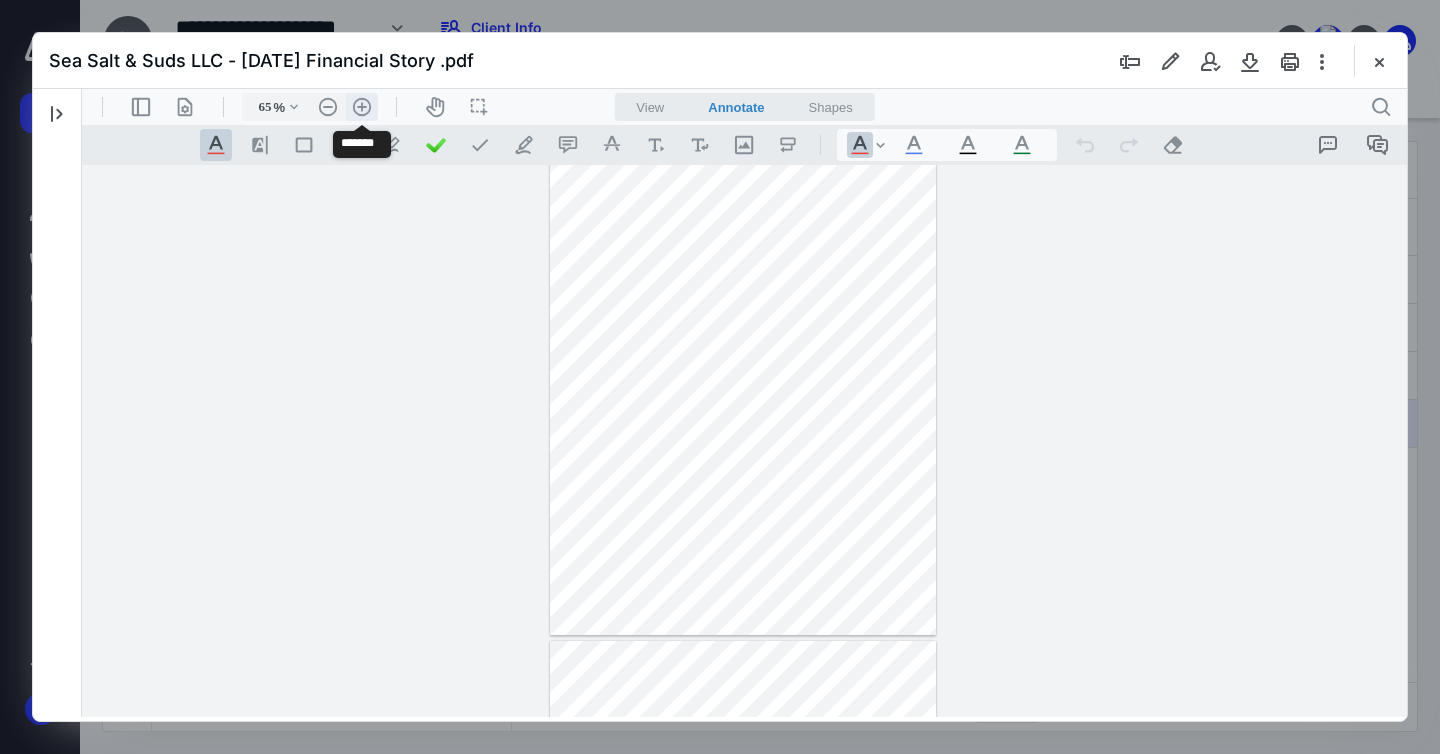click on ".cls-1{fill:#abb0c4;} icon - header - zoom - in - line" at bounding box center [362, 107] 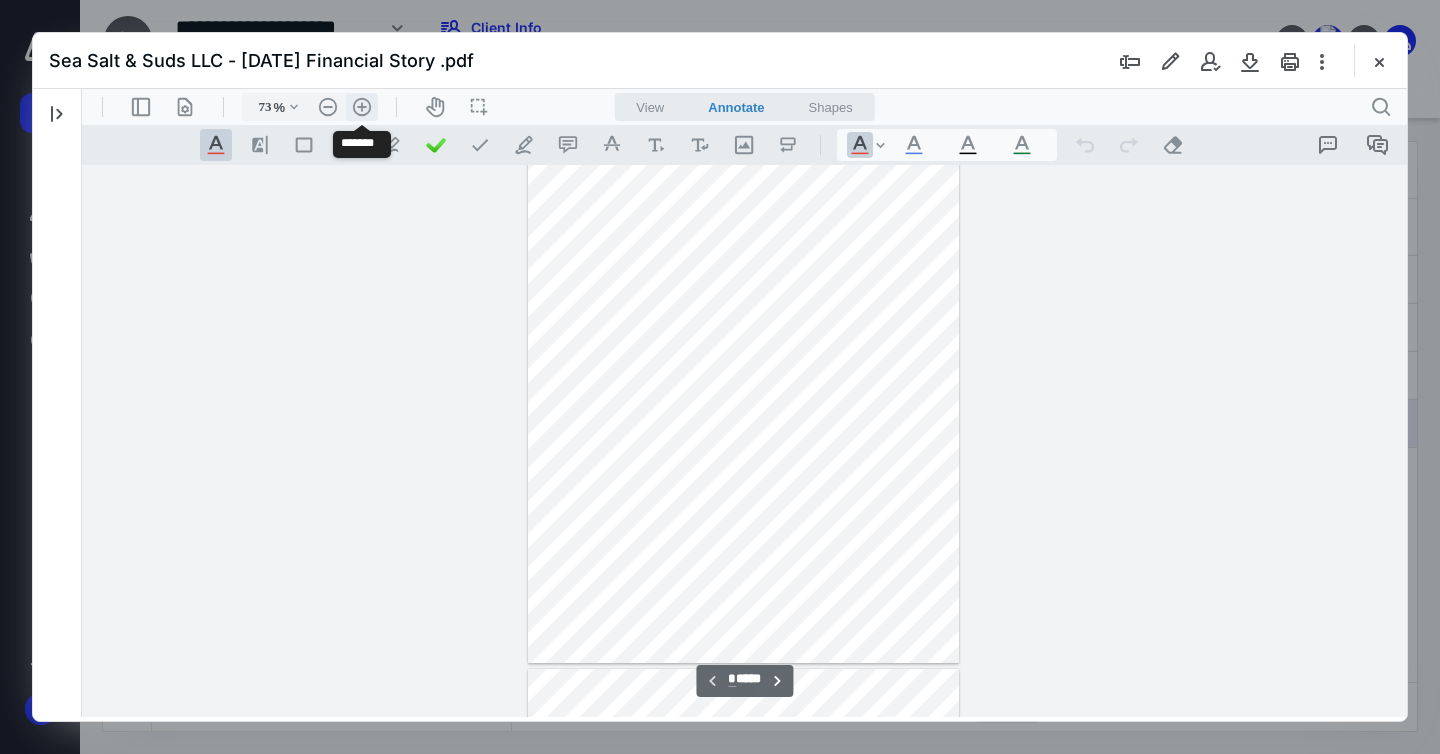 click on ".cls-1{fill:#abb0c4;} icon - header - zoom - in - line" at bounding box center (362, 107) 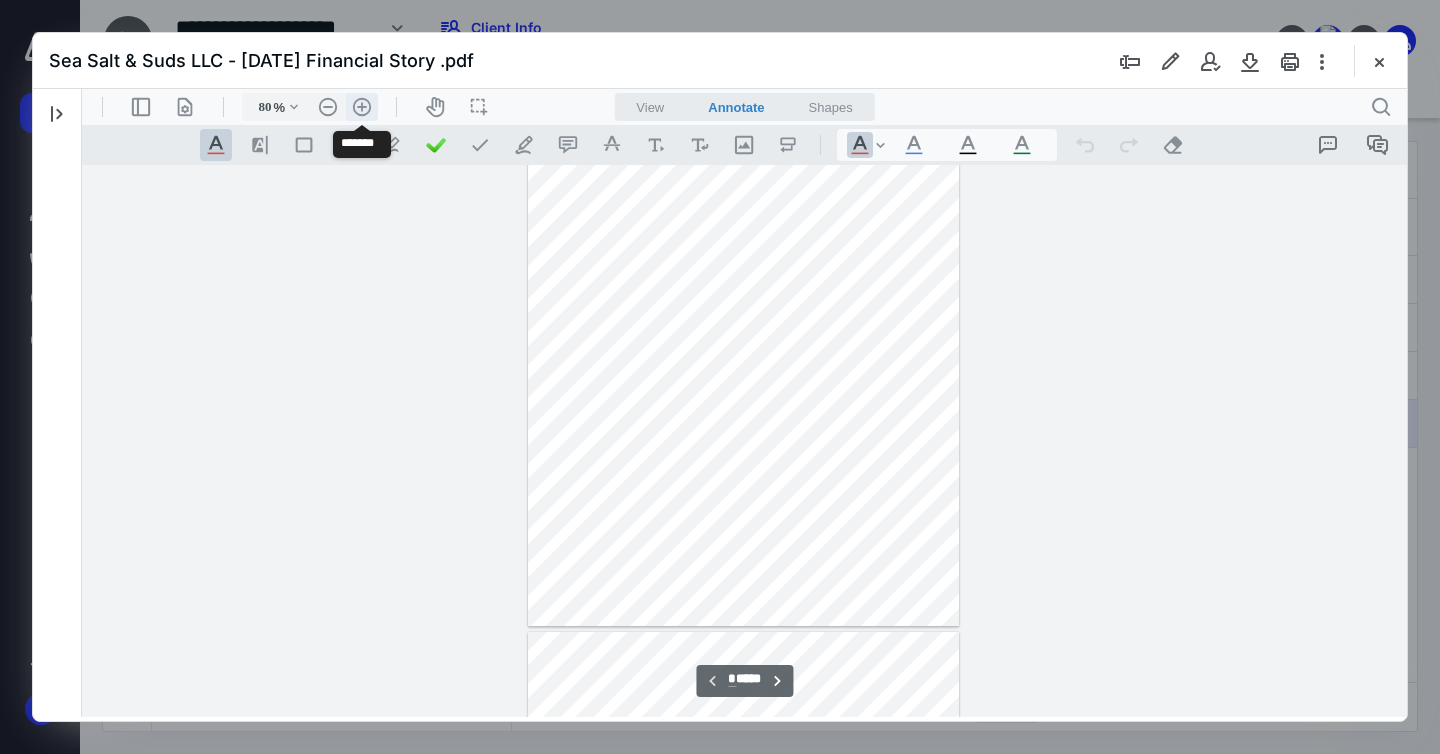 click on ".cls-1{fill:#abb0c4;} icon - header - zoom - in - line" at bounding box center (362, 107) 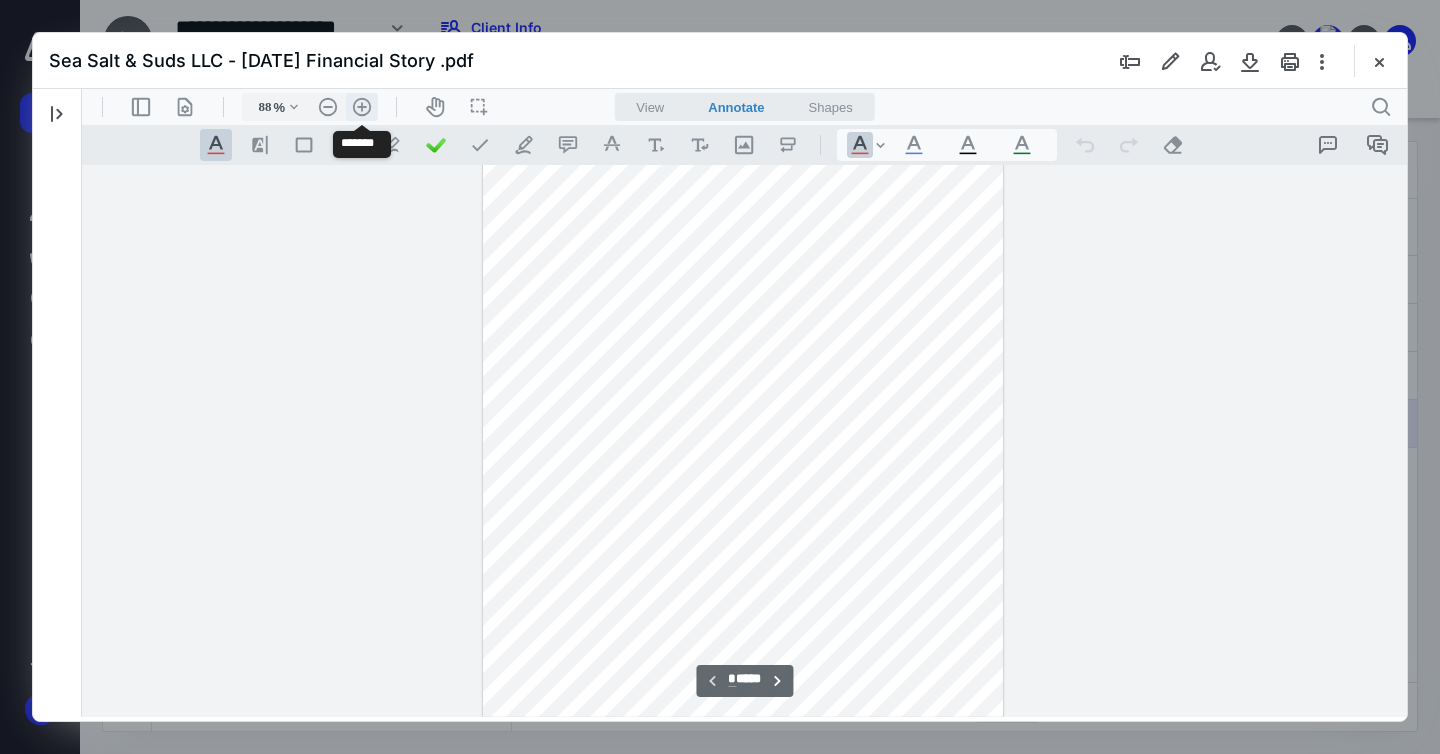 click on ".cls-1{fill:#abb0c4;} icon - header - zoom - in - line" at bounding box center (362, 107) 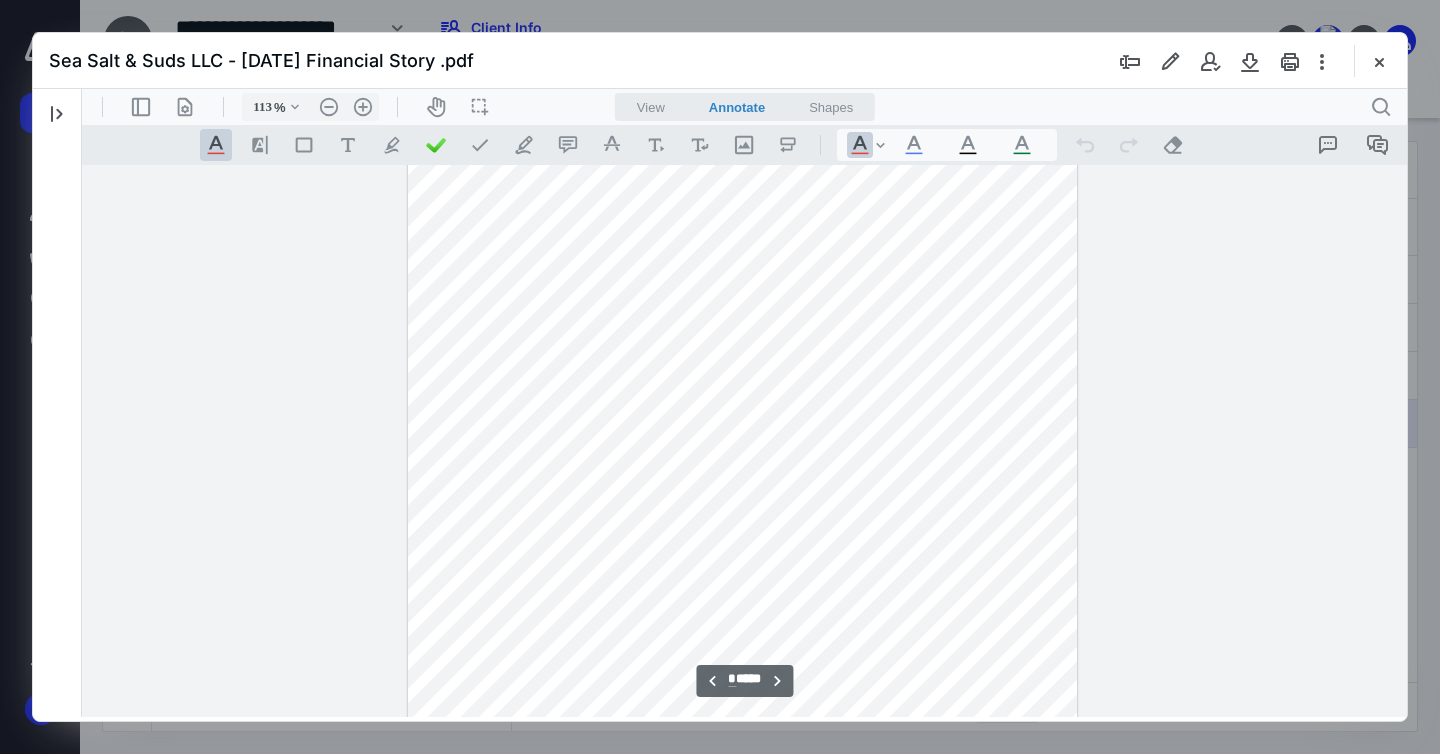 scroll, scrollTop: 5108, scrollLeft: 0, axis: vertical 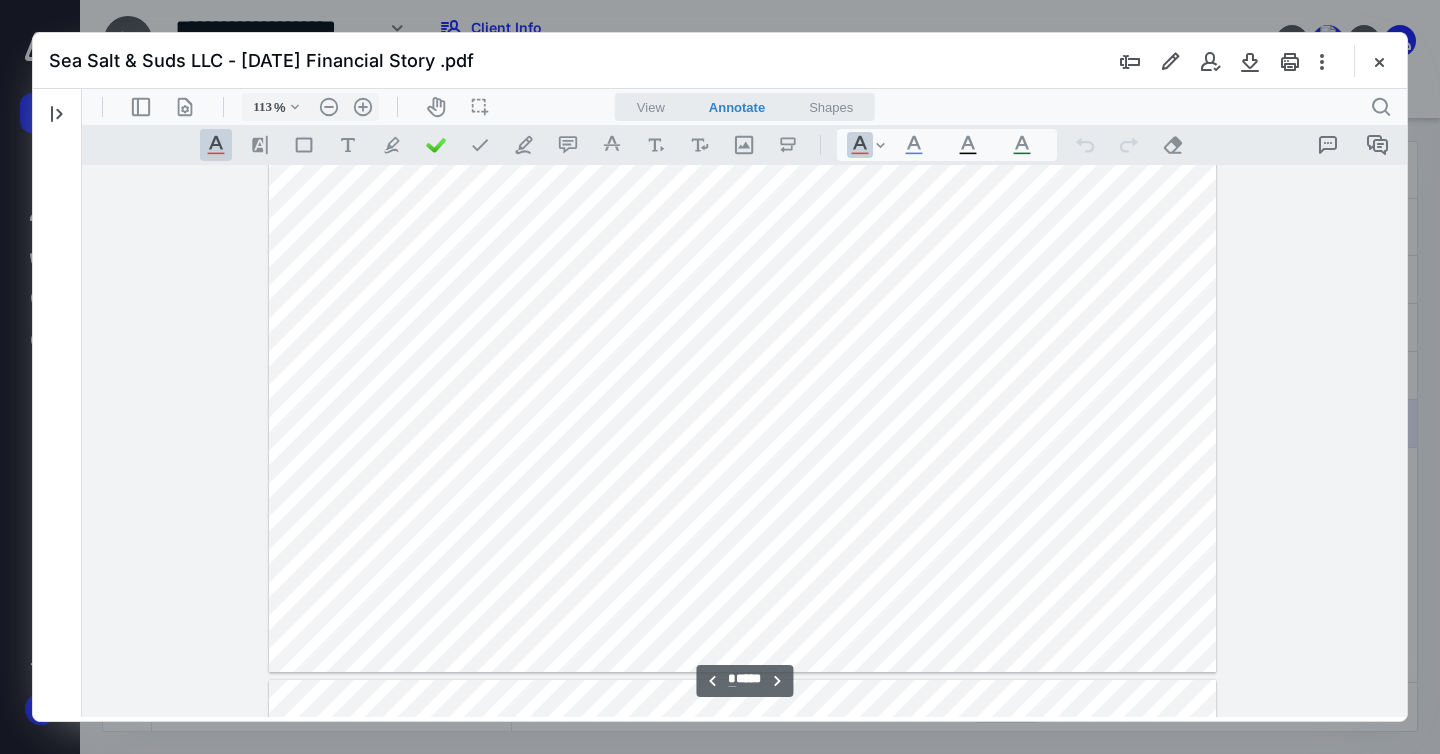 type on "**" 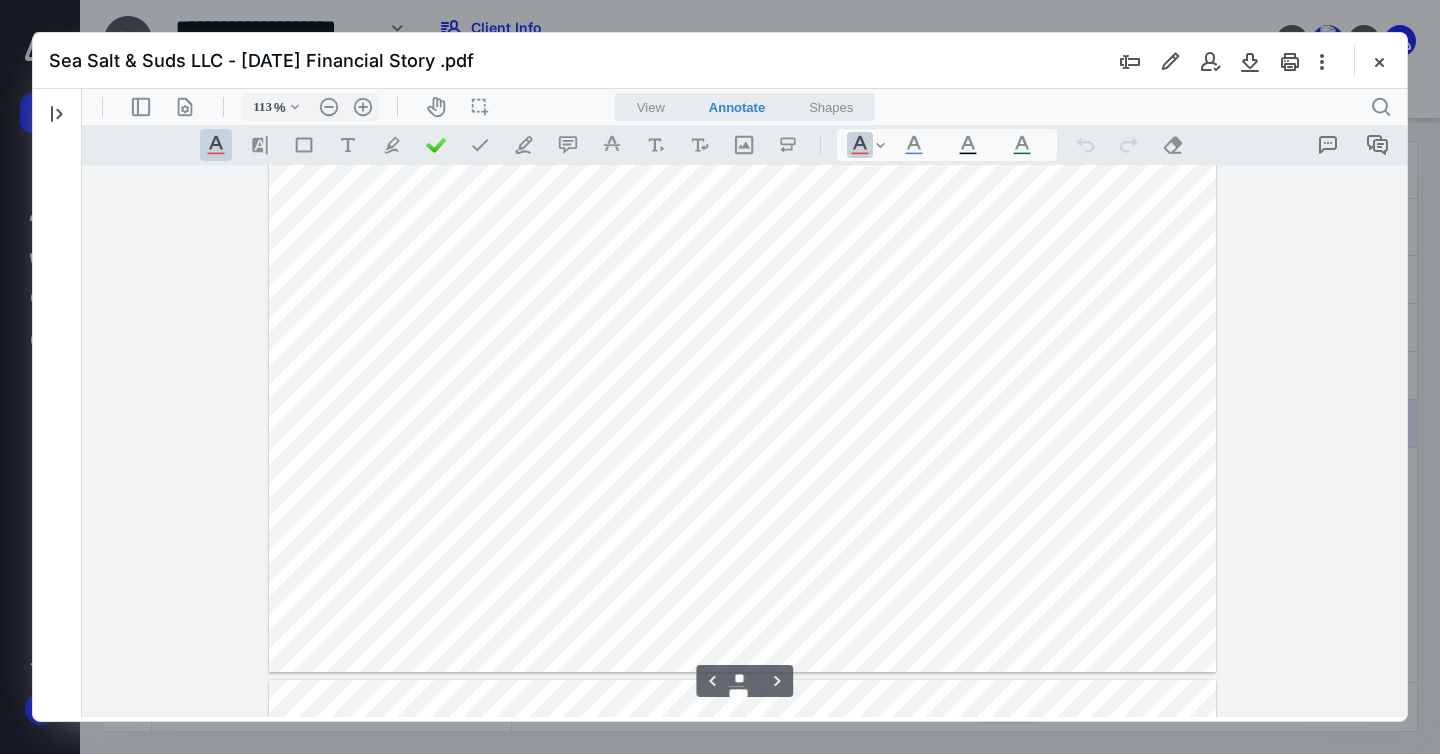 scroll, scrollTop: 8393, scrollLeft: 0, axis: vertical 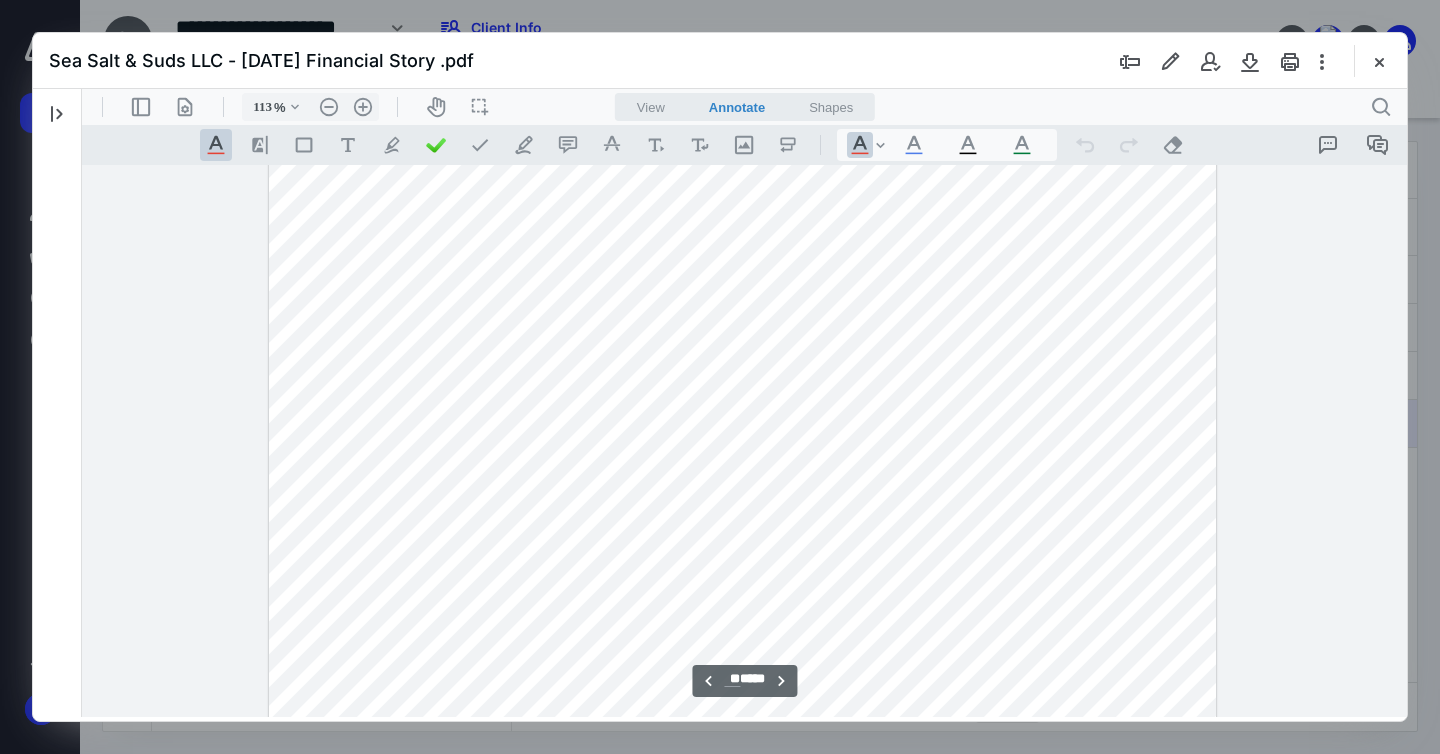 drag, startPoint x: 1066, startPoint y: 64, endPoint x: 1259, endPoint y: 44, distance: 194.03351 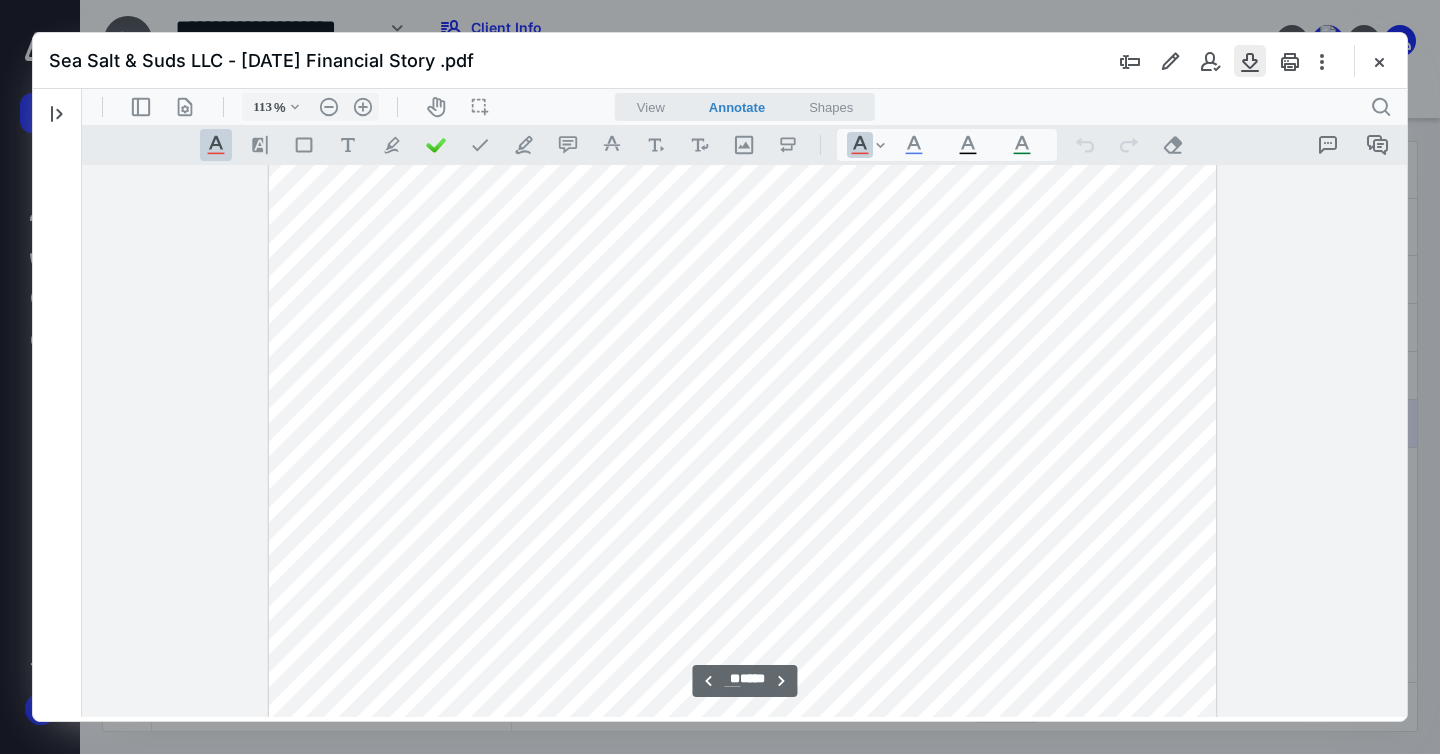 click on "Sea Salt & Suds  LLC - [DATE] Financial Story .pdf" at bounding box center [720, 61] 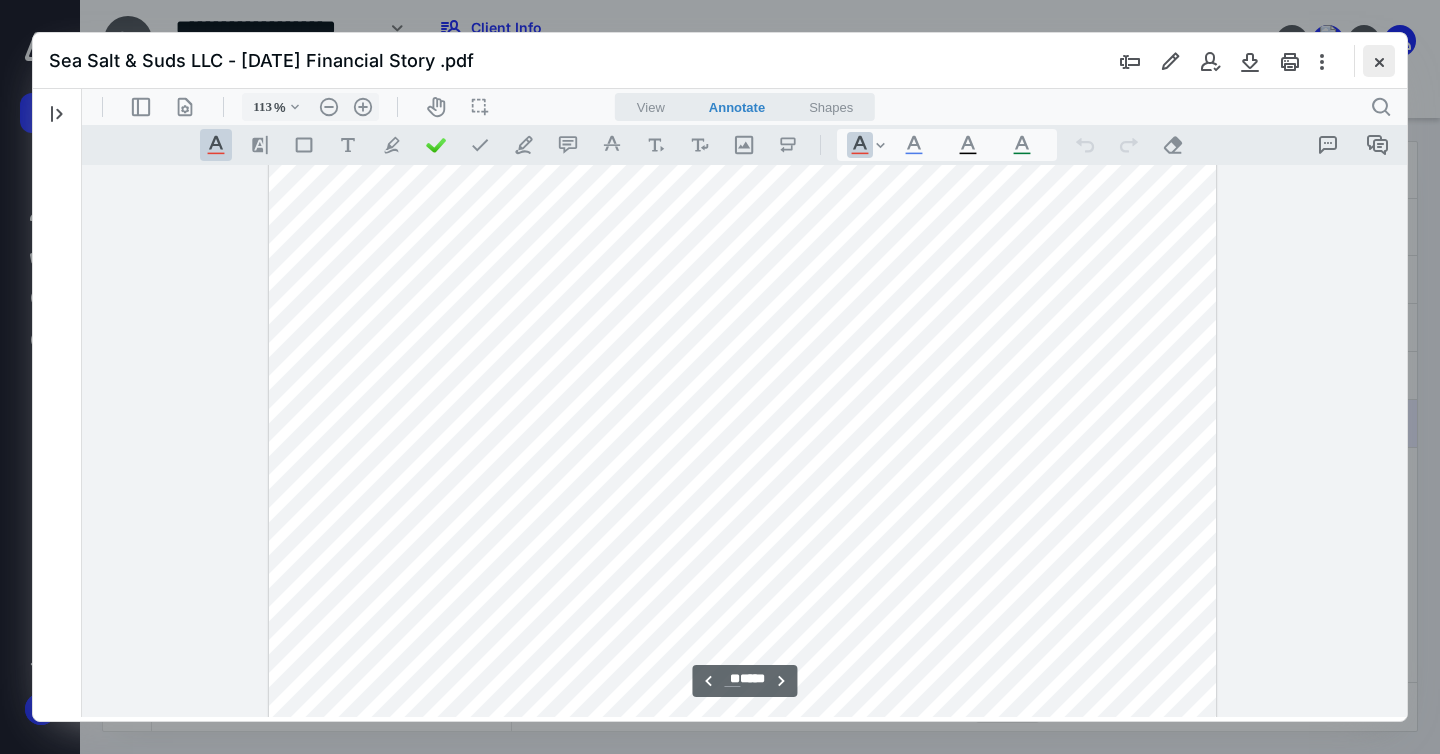 click at bounding box center [1379, 61] 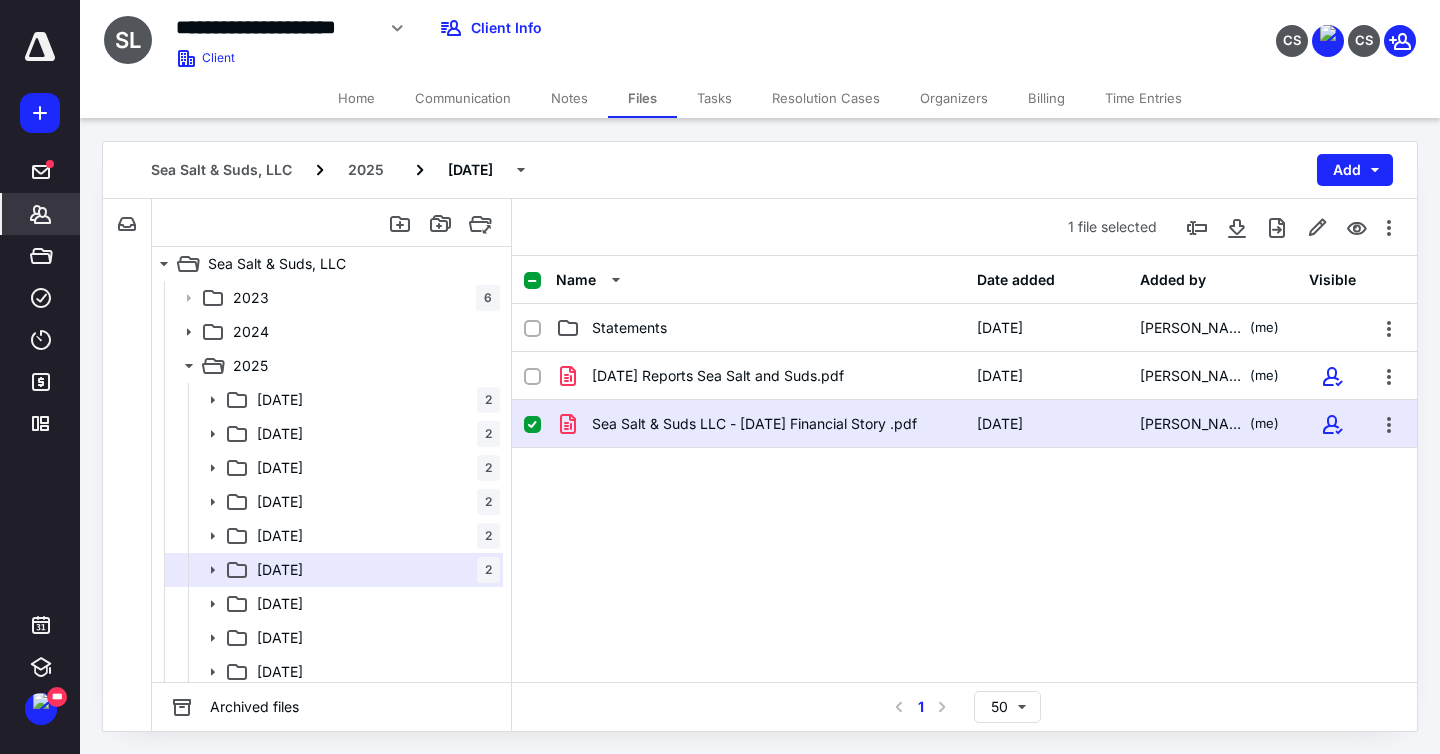 click 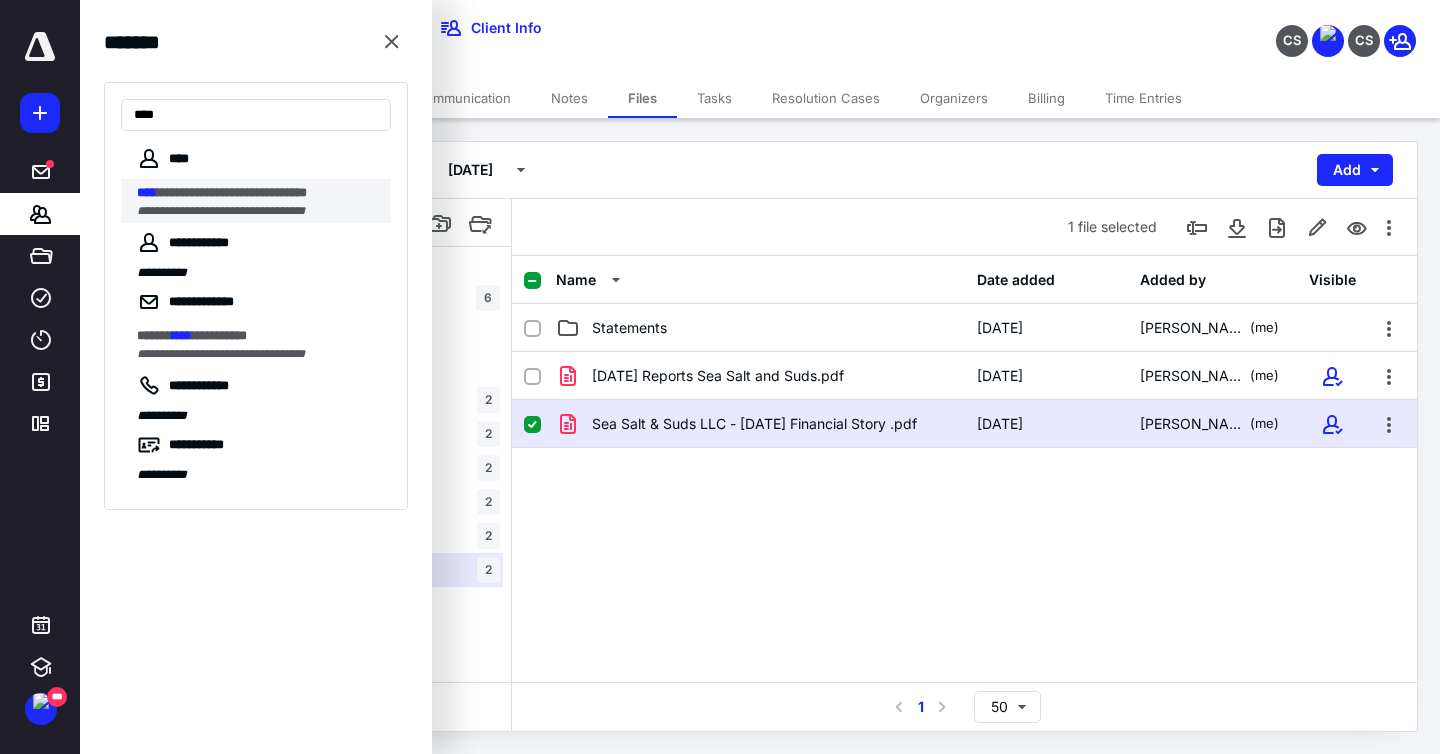 type on "****" 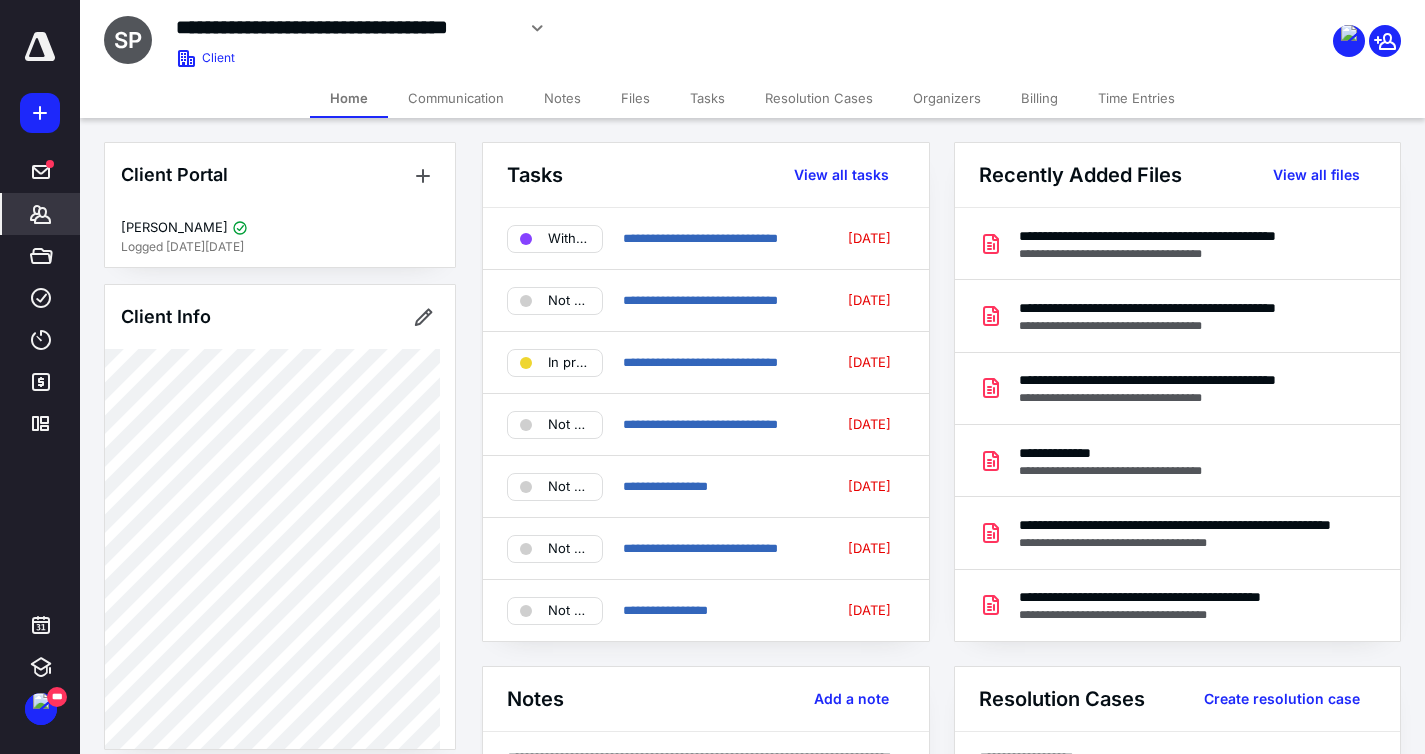 click on "Files" at bounding box center [635, 98] 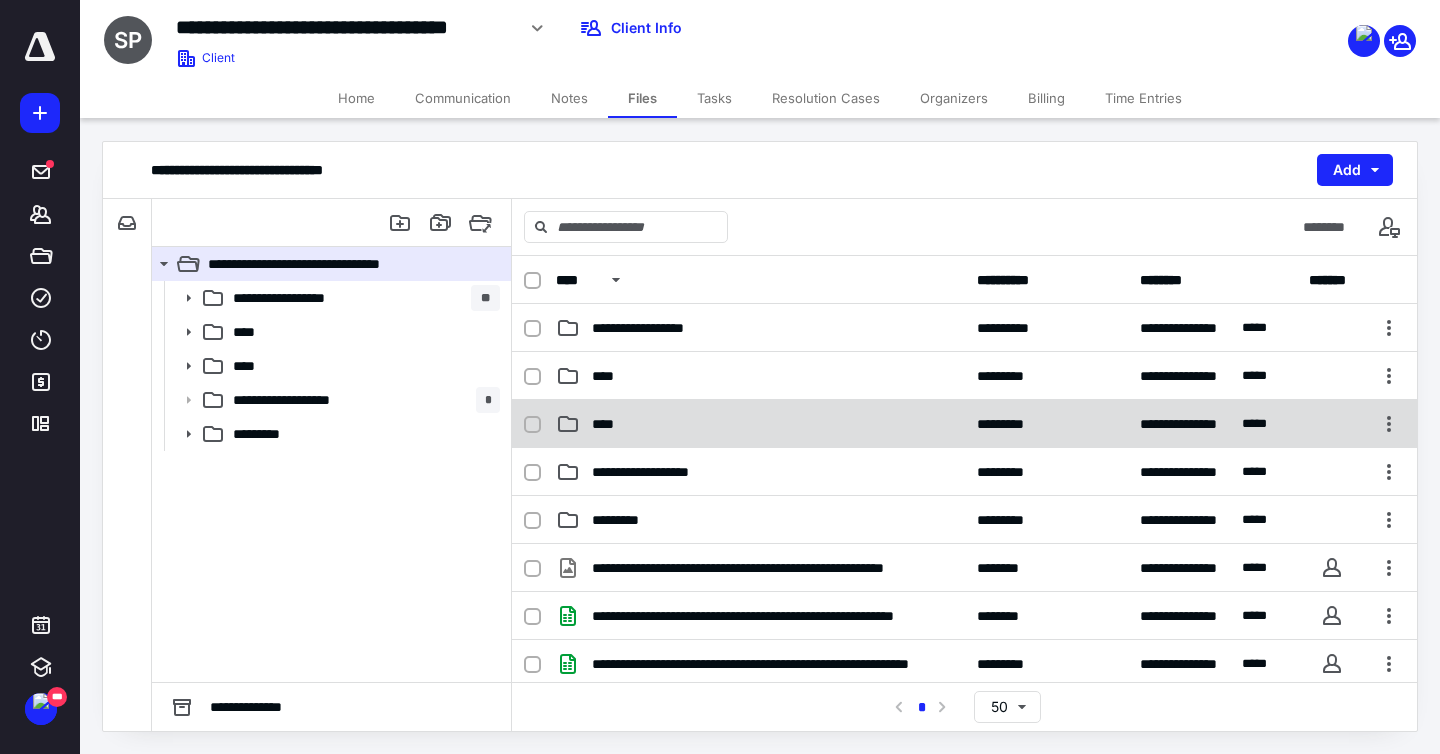 click on "****" at bounding box center [760, 424] 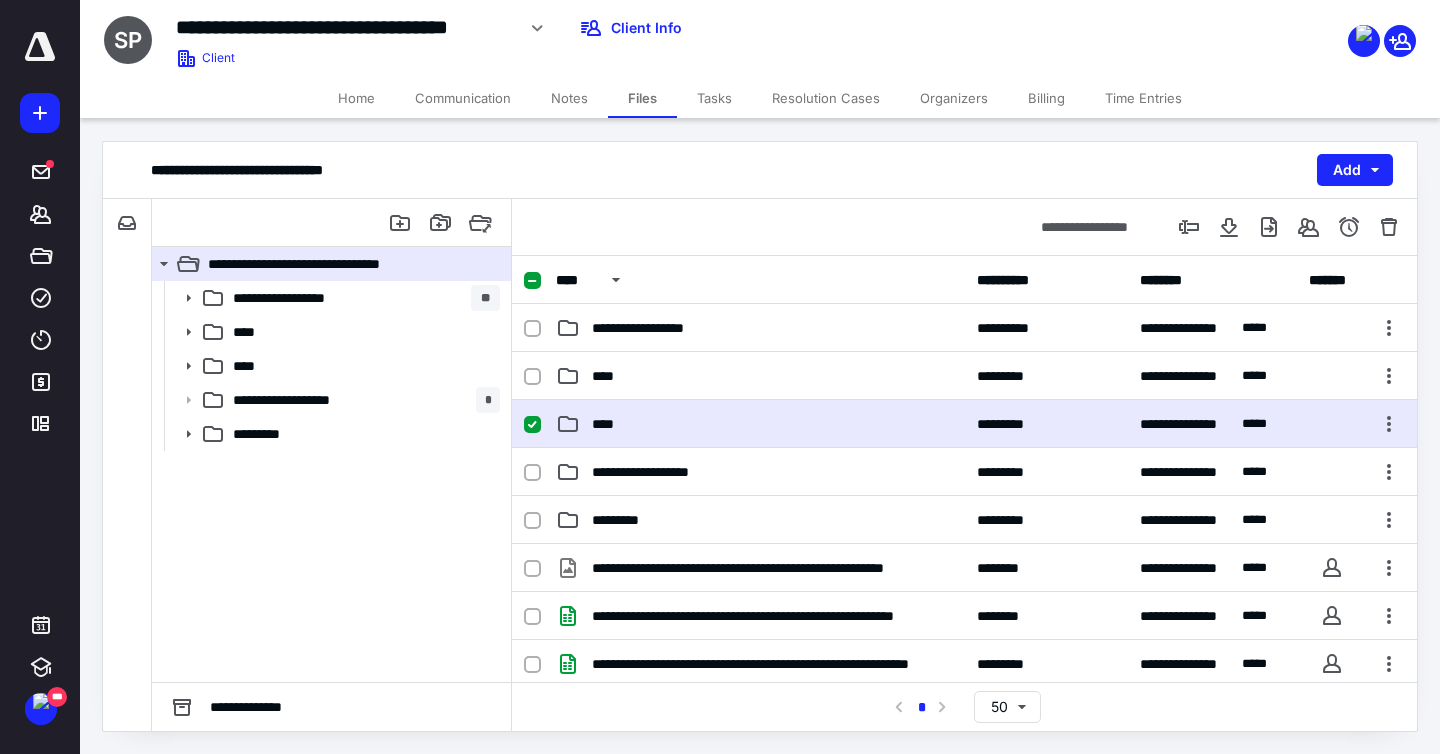 click on "****" at bounding box center (760, 424) 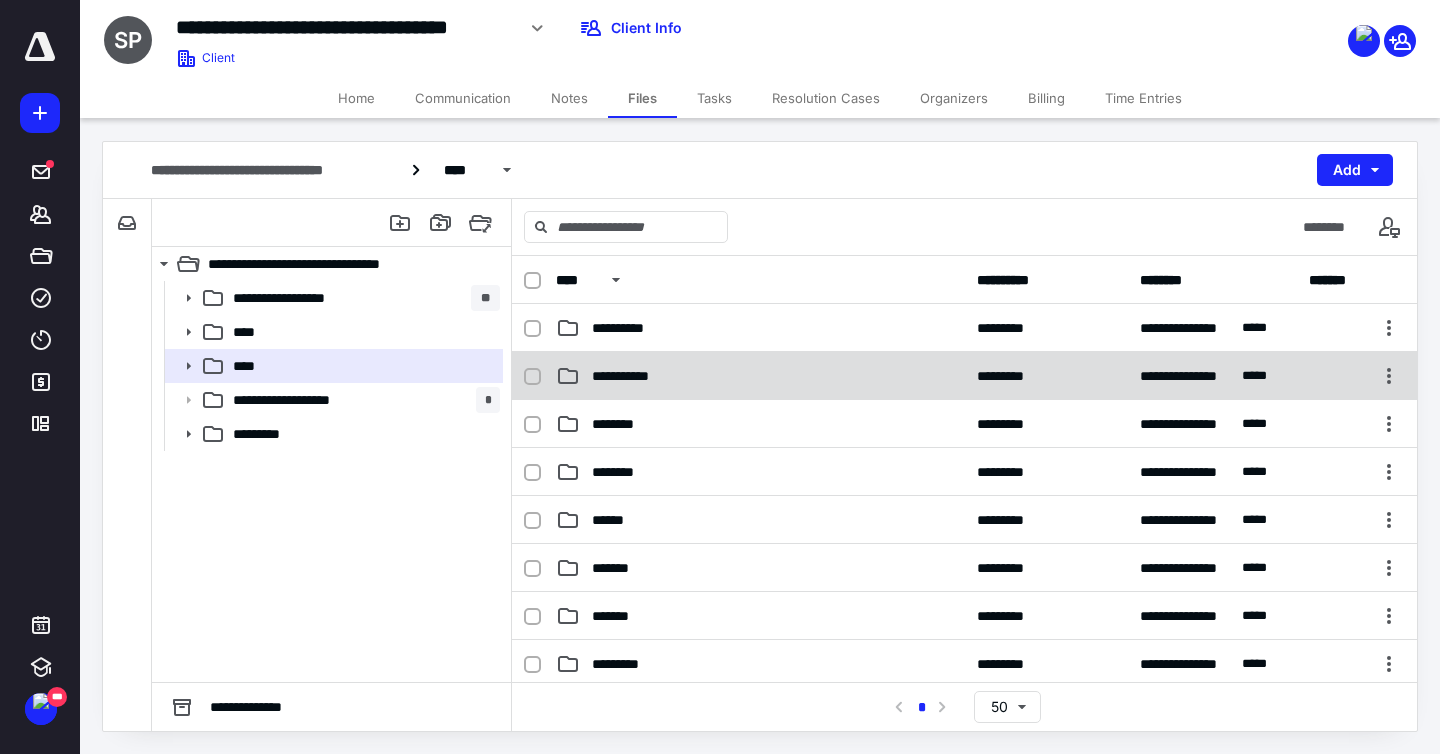 click on "**********" at bounding box center (964, 376) 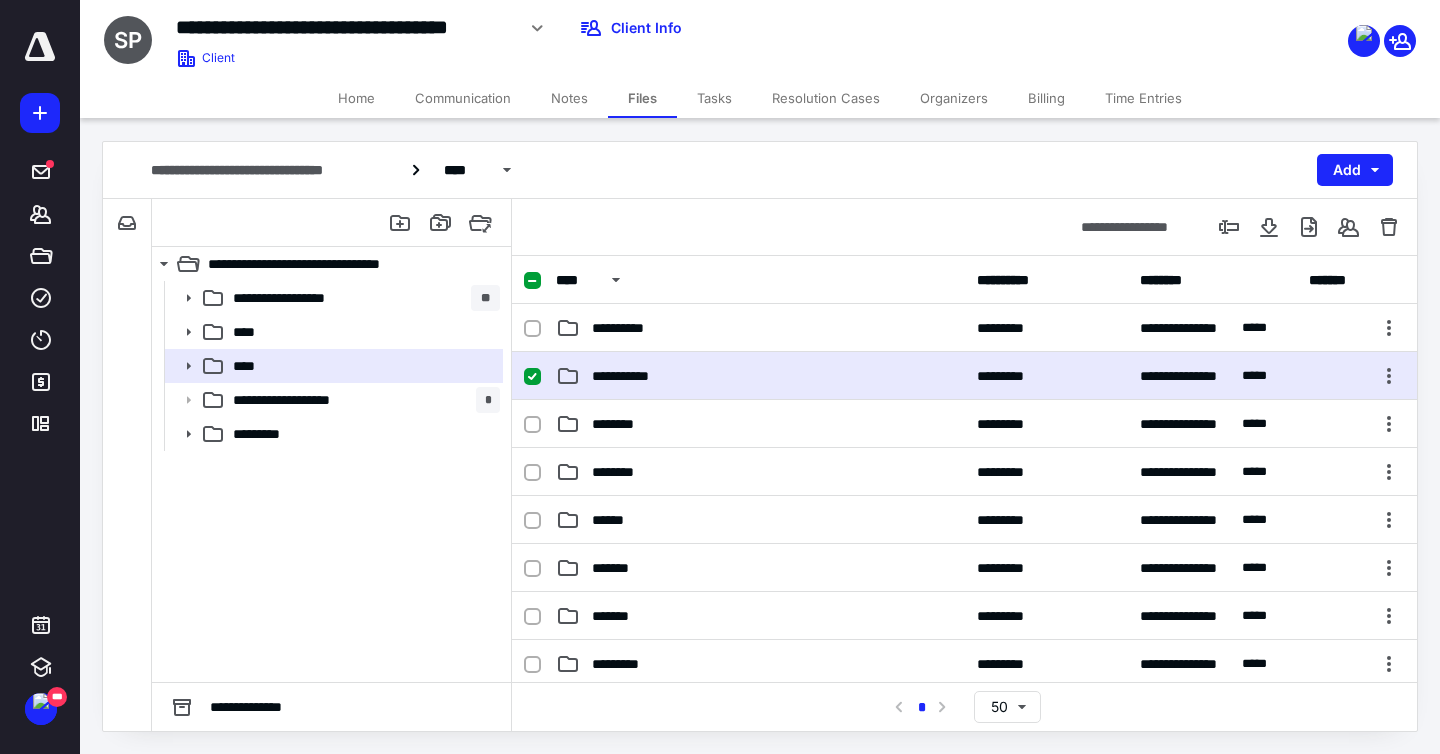 click on "**********" at bounding box center [964, 376] 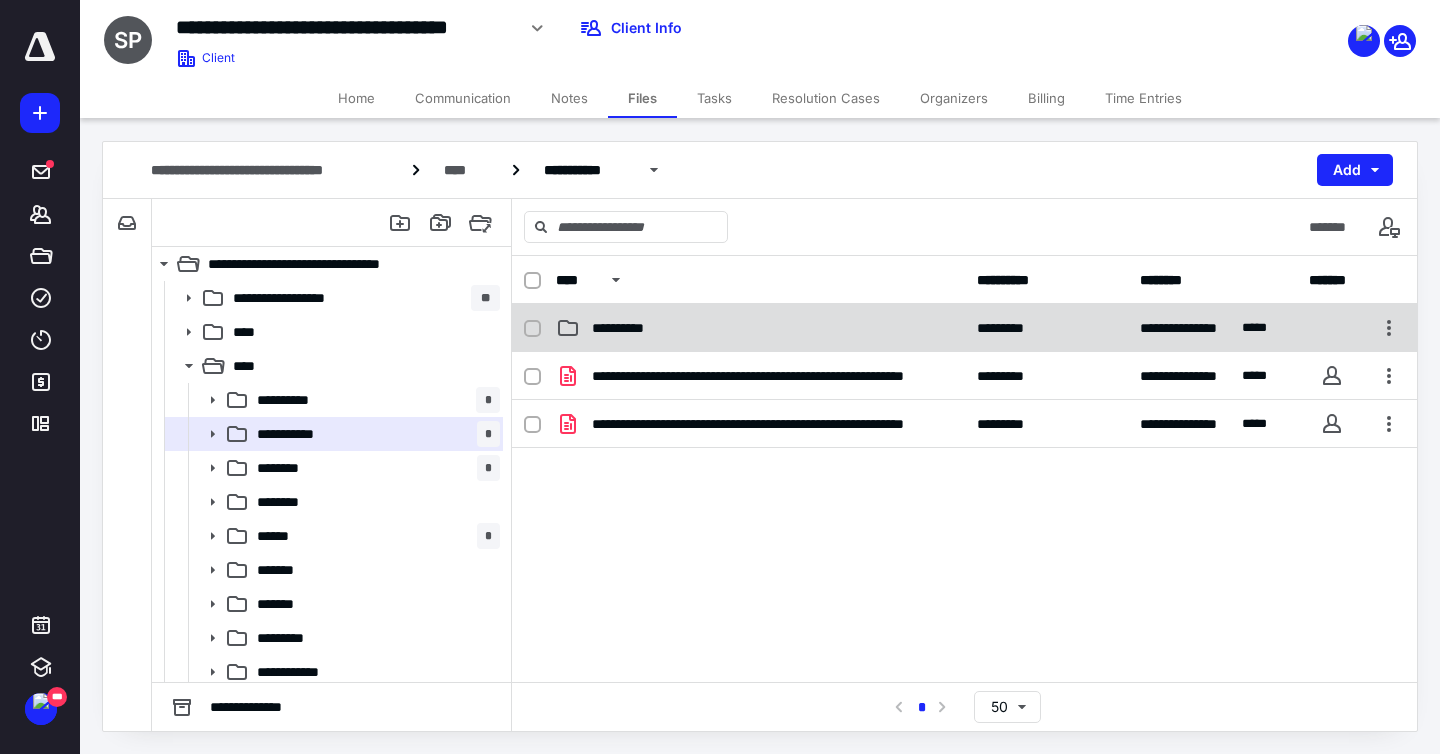 click on "**********" at bounding box center [760, 328] 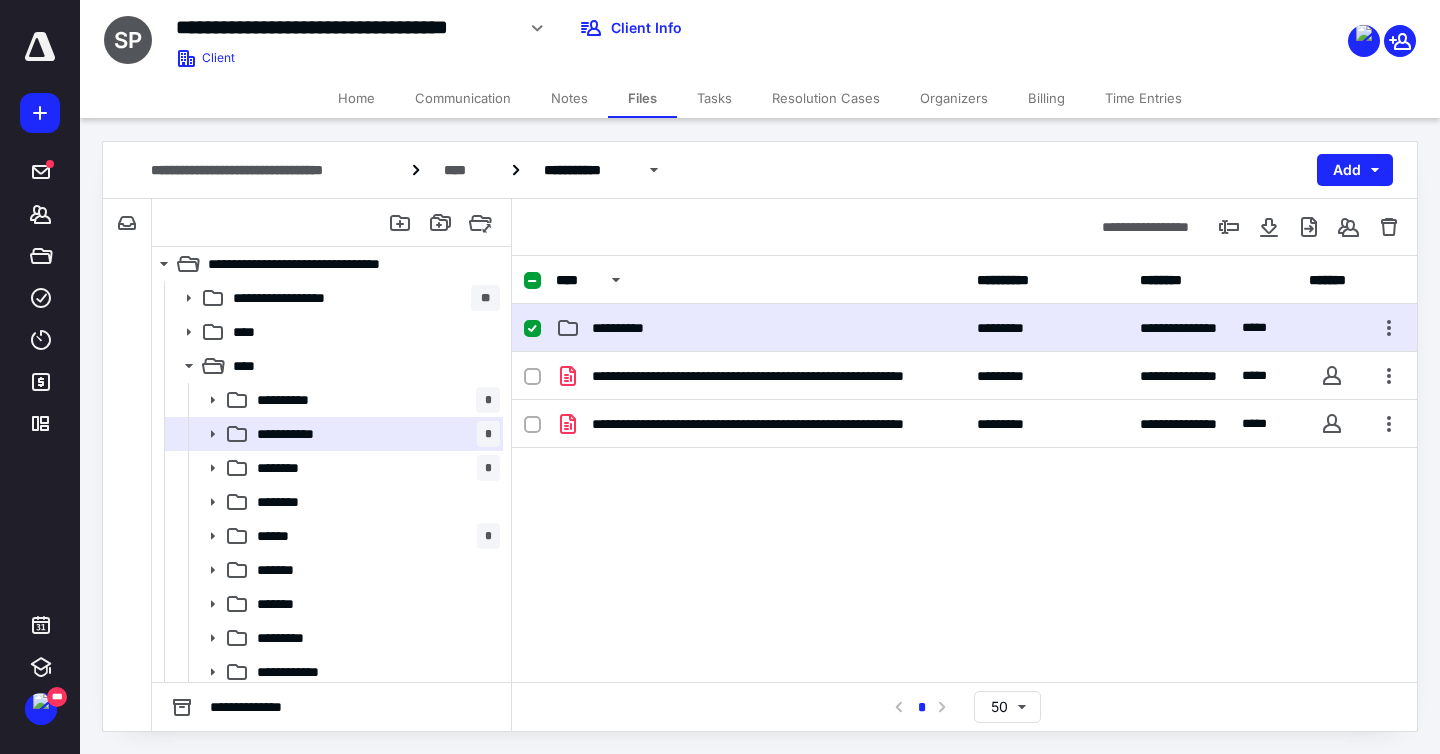 click on "**********" at bounding box center (760, 328) 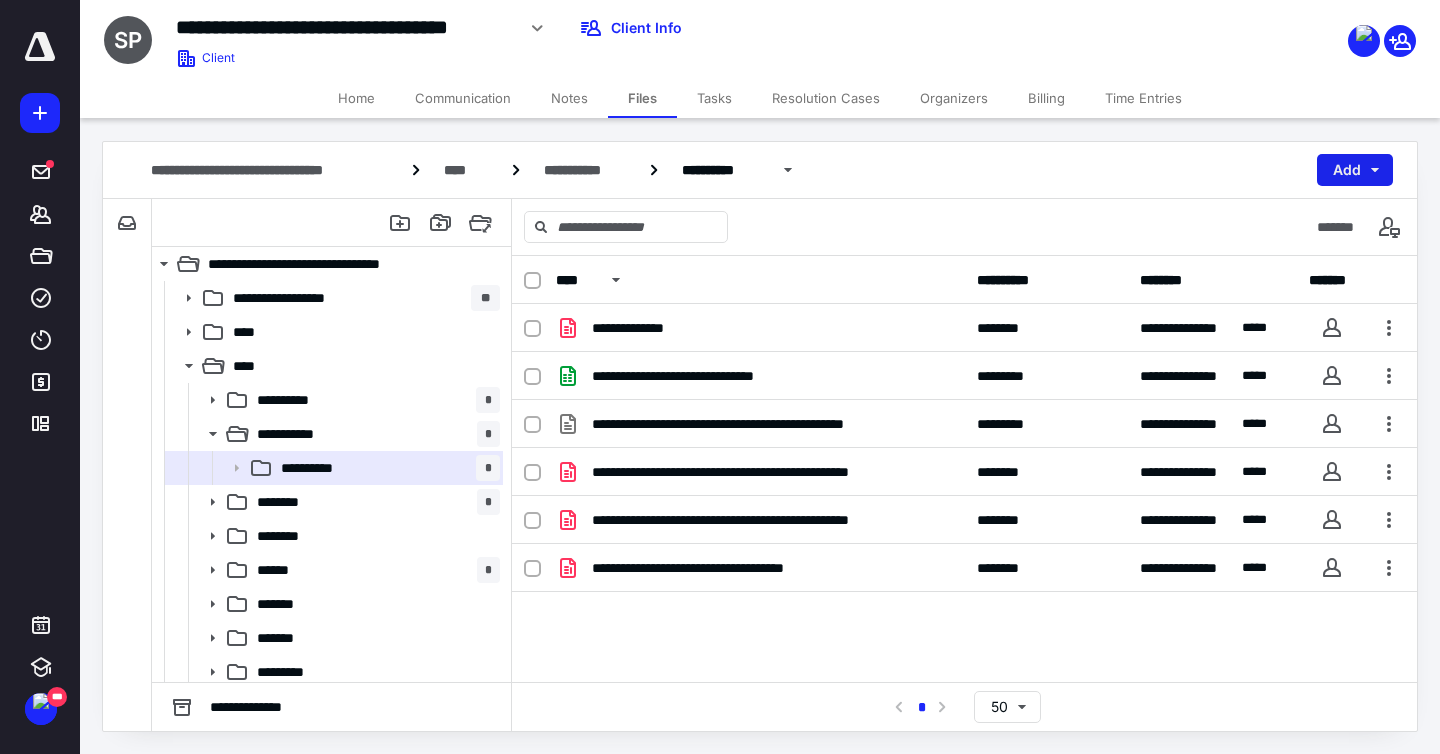 click on "Add" at bounding box center [1355, 170] 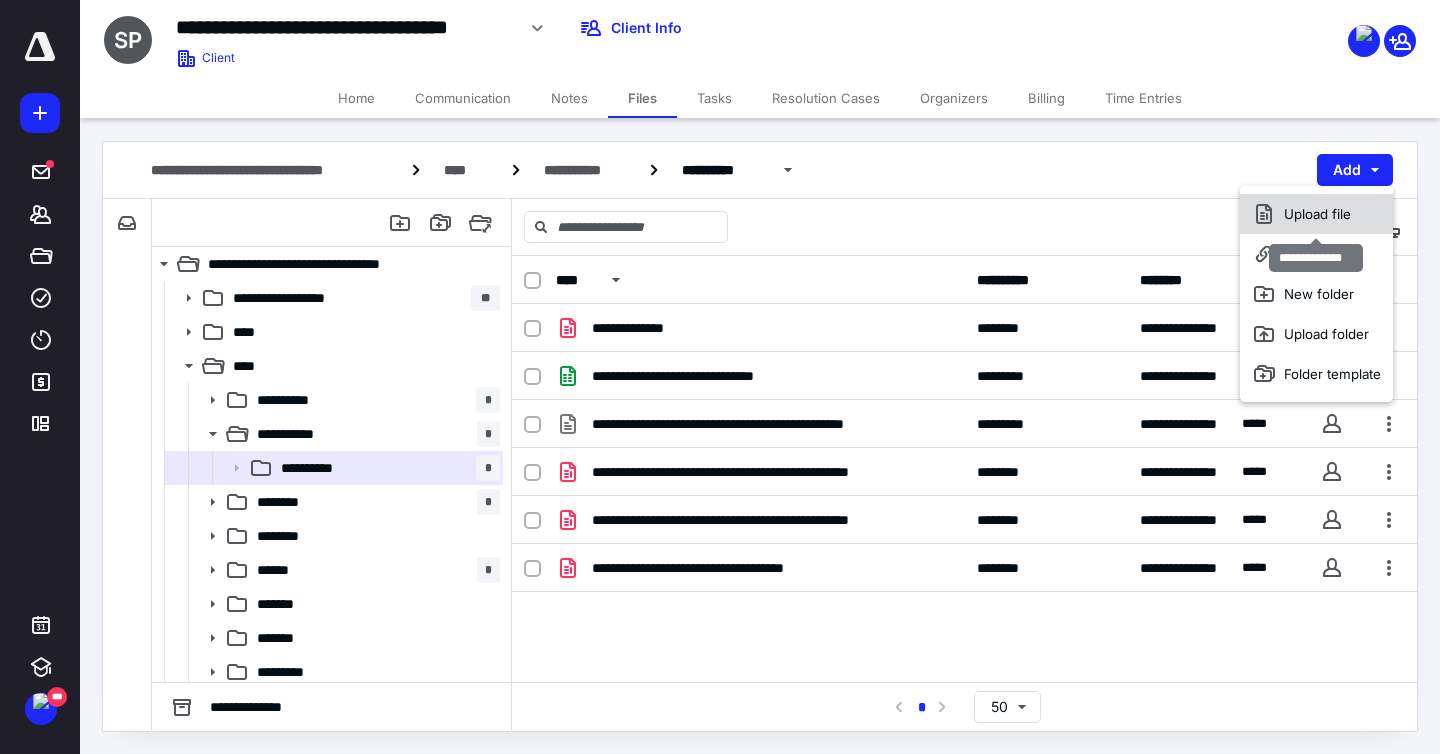 click on "Upload file" at bounding box center [1316, 214] 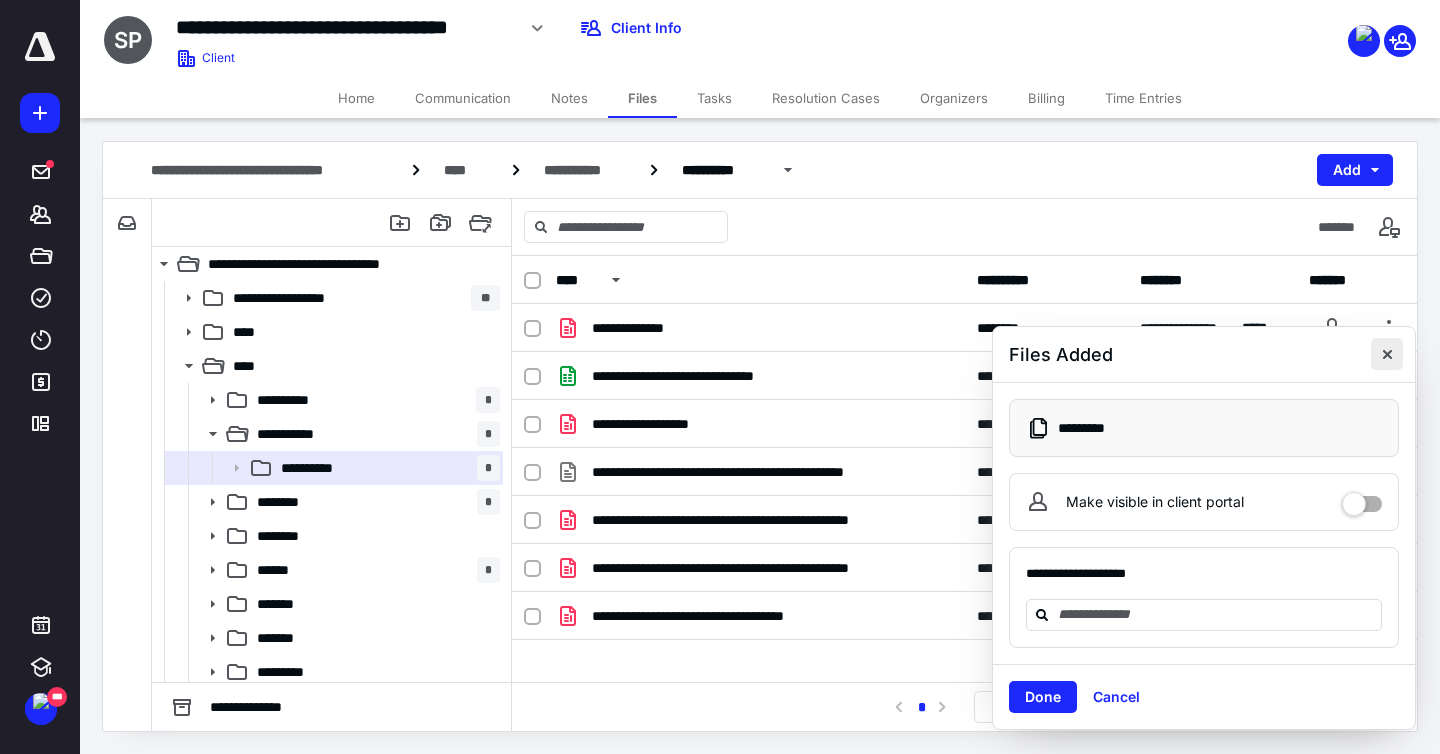 click at bounding box center (1387, 354) 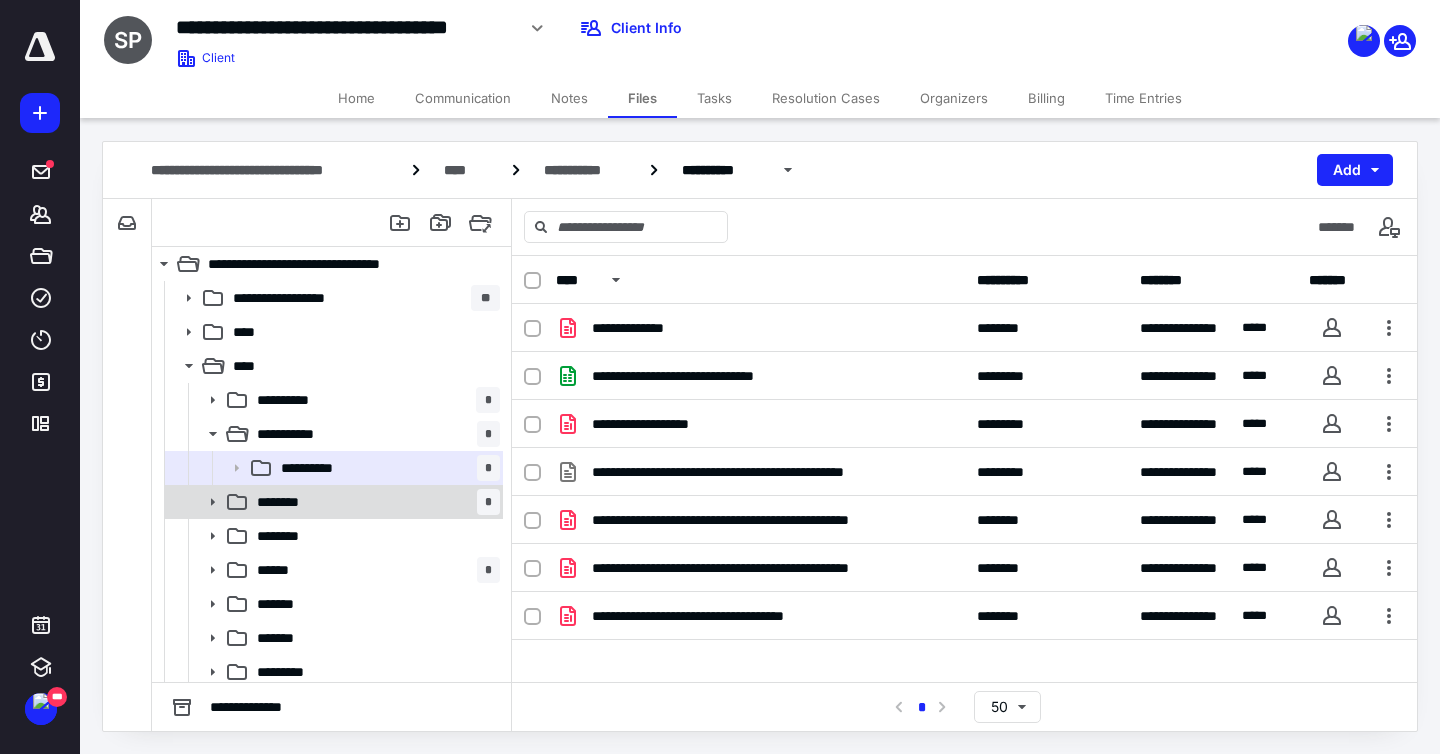 click on "******** *" at bounding box center [374, 502] 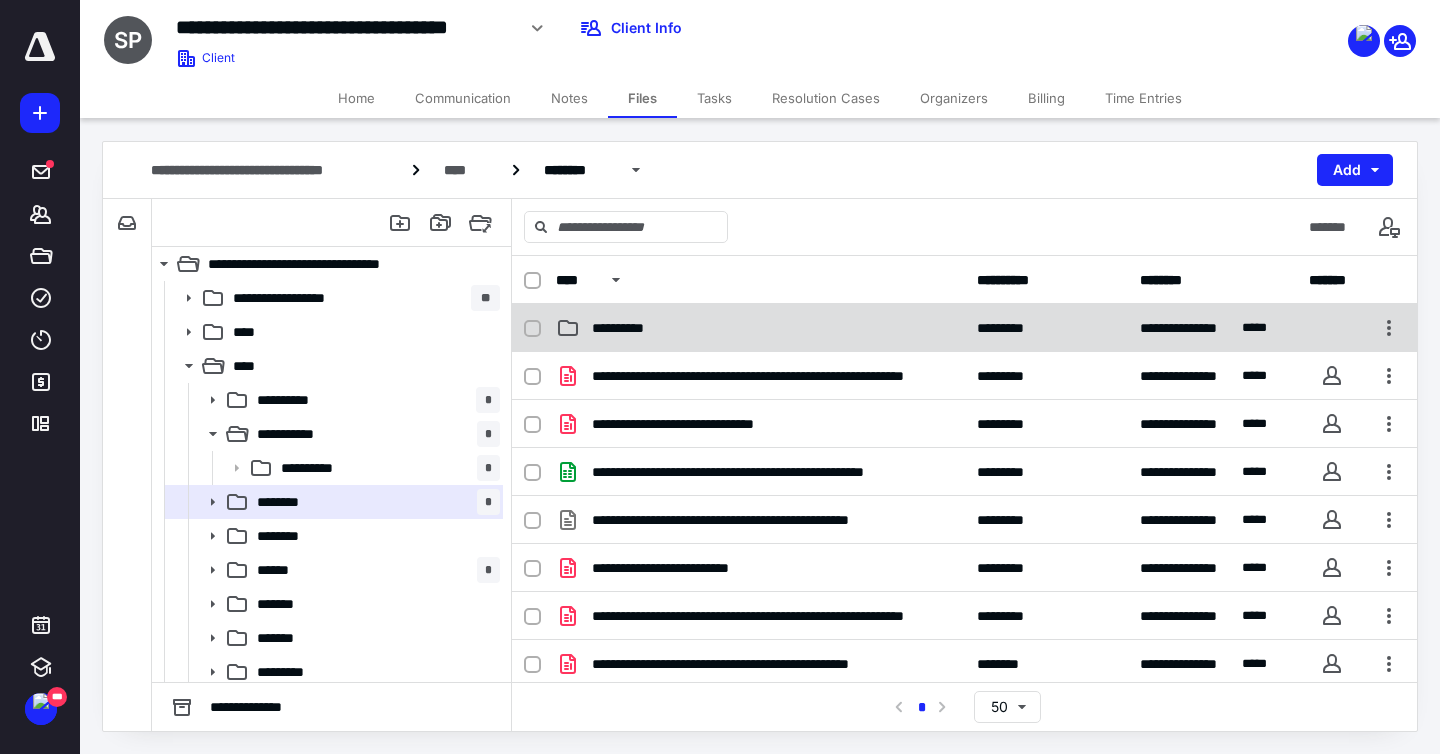 click on "**********" at bounding box center [629, 328] 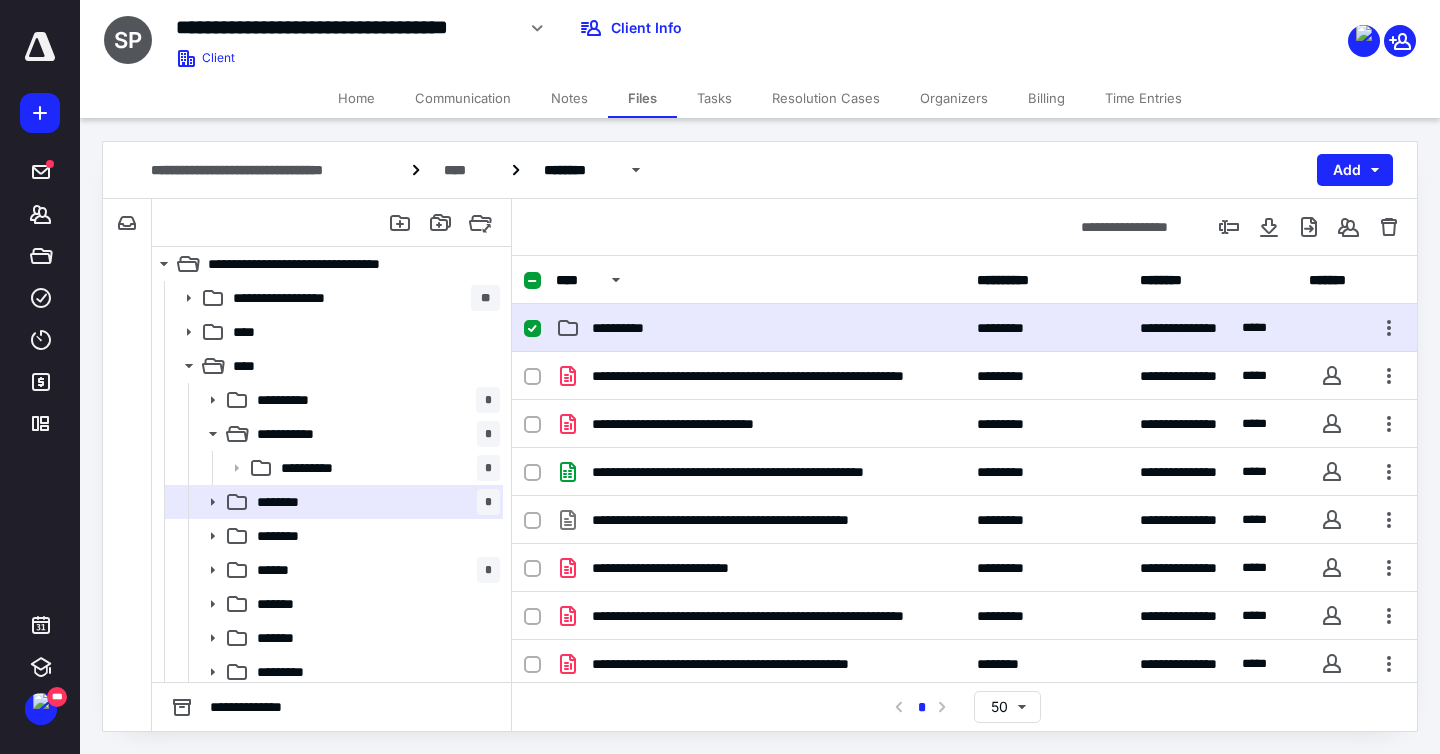 click on "**********" at bounding box center (629, 328) 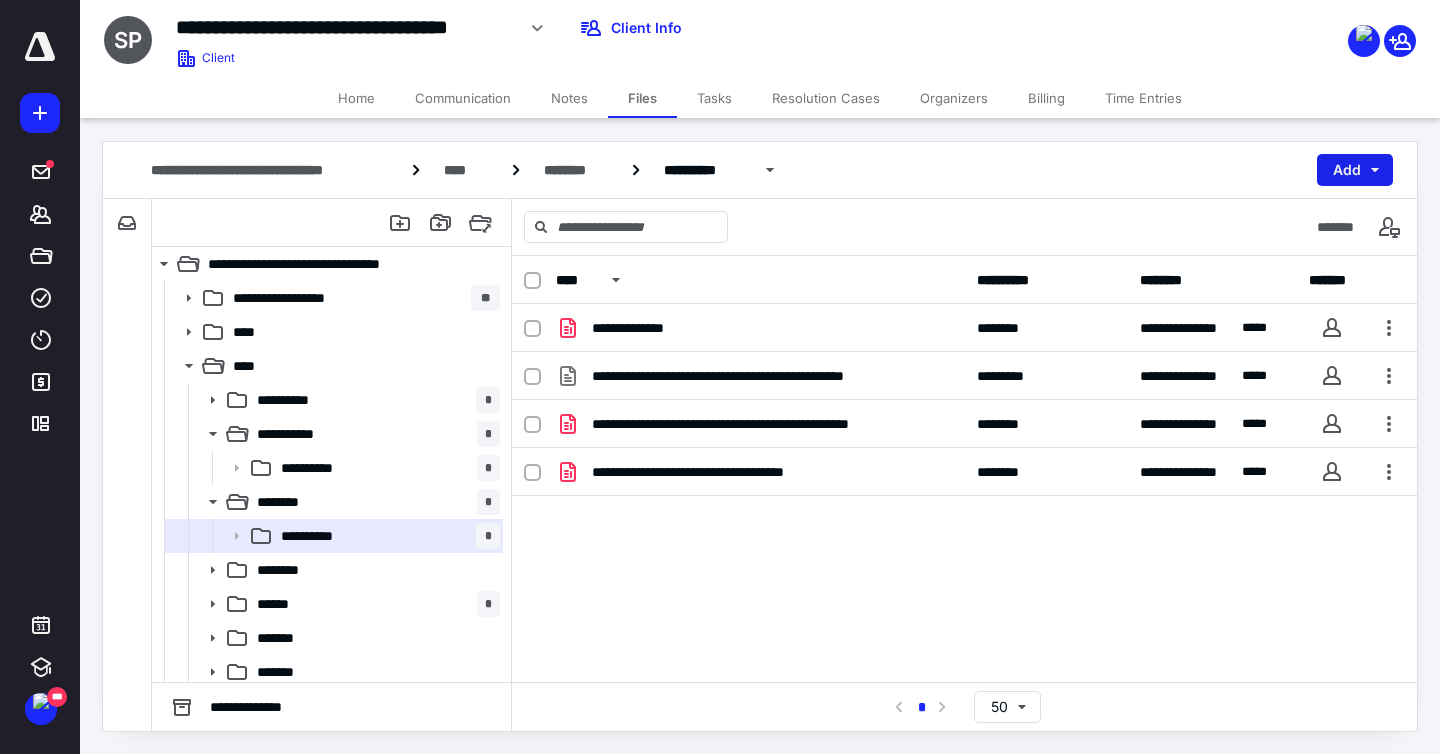 click on "Add" at bounding box center (1355, 170) 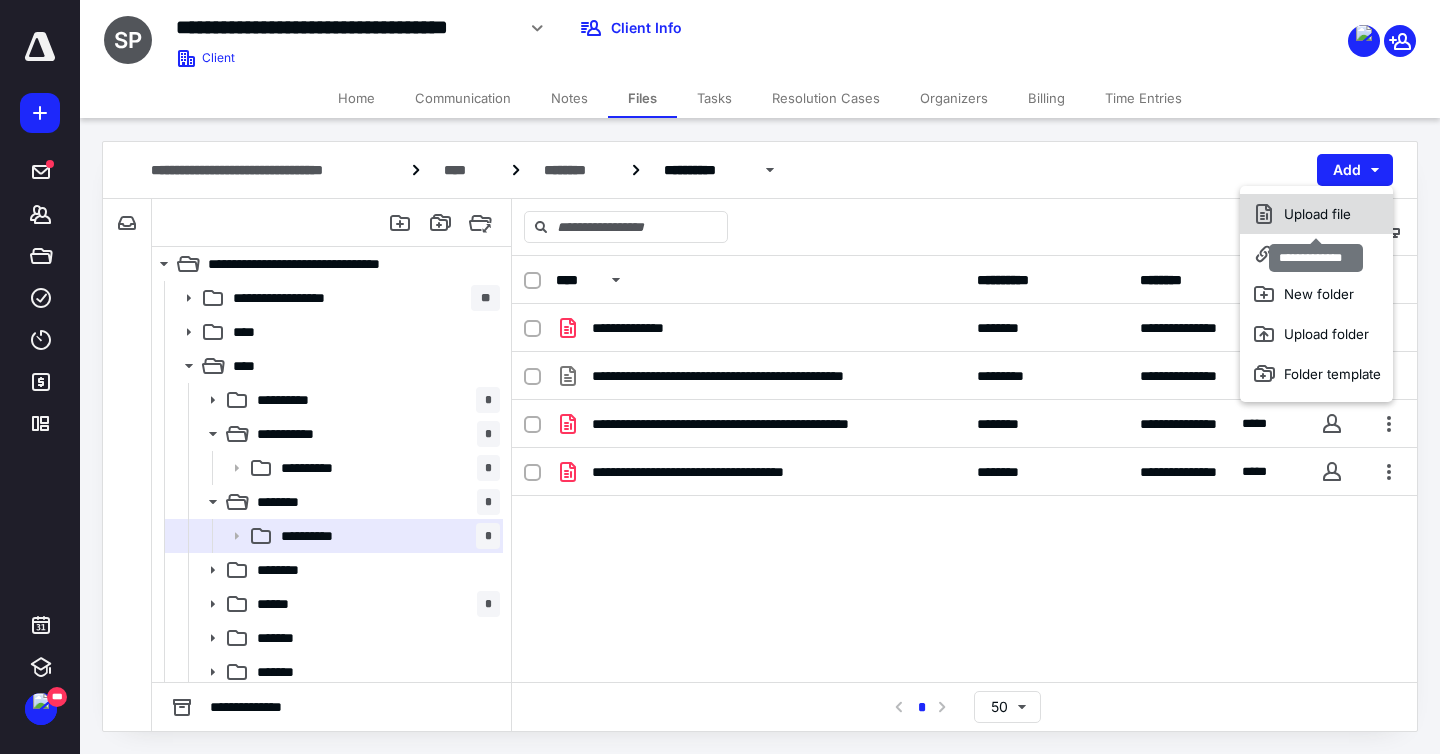 click on "Upload file" at bounding box center (1316, 214) 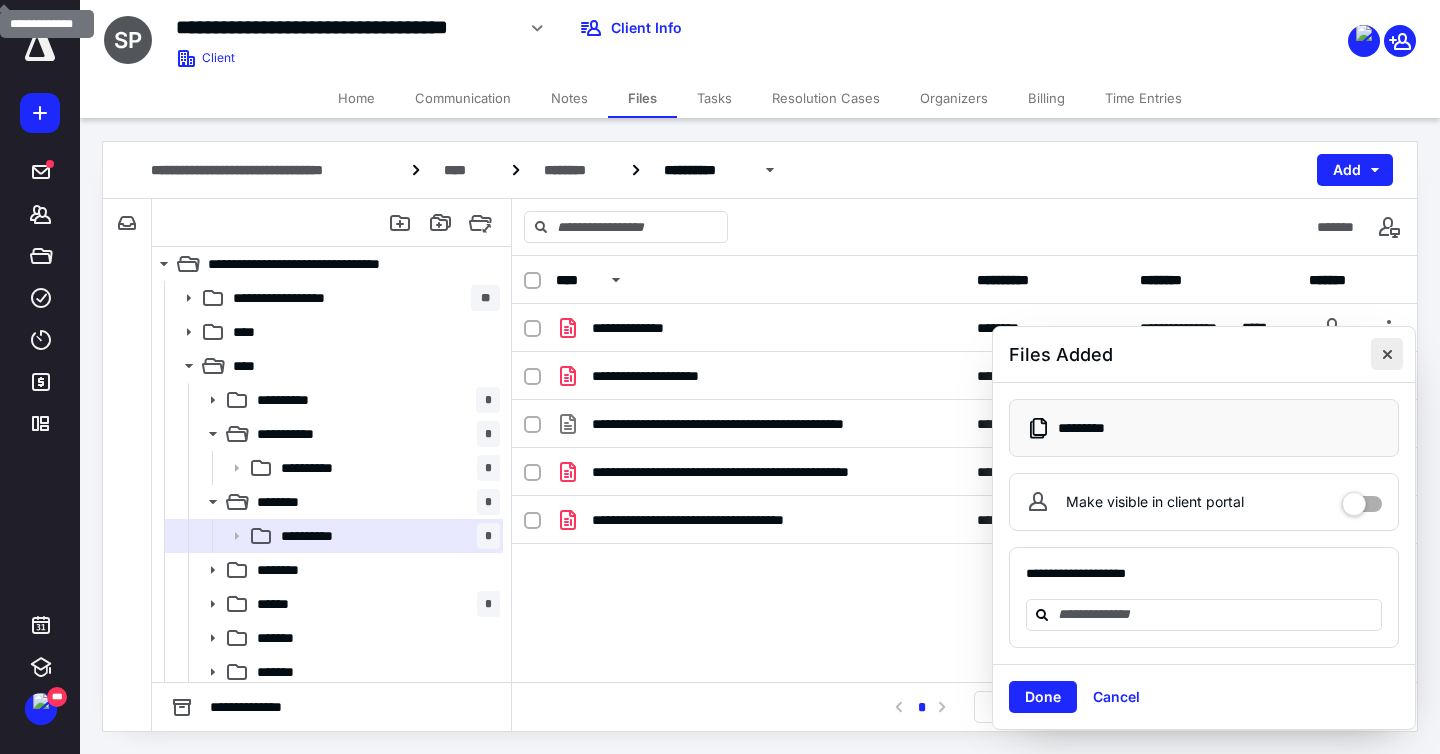 click at bounding box center [1387, 354] 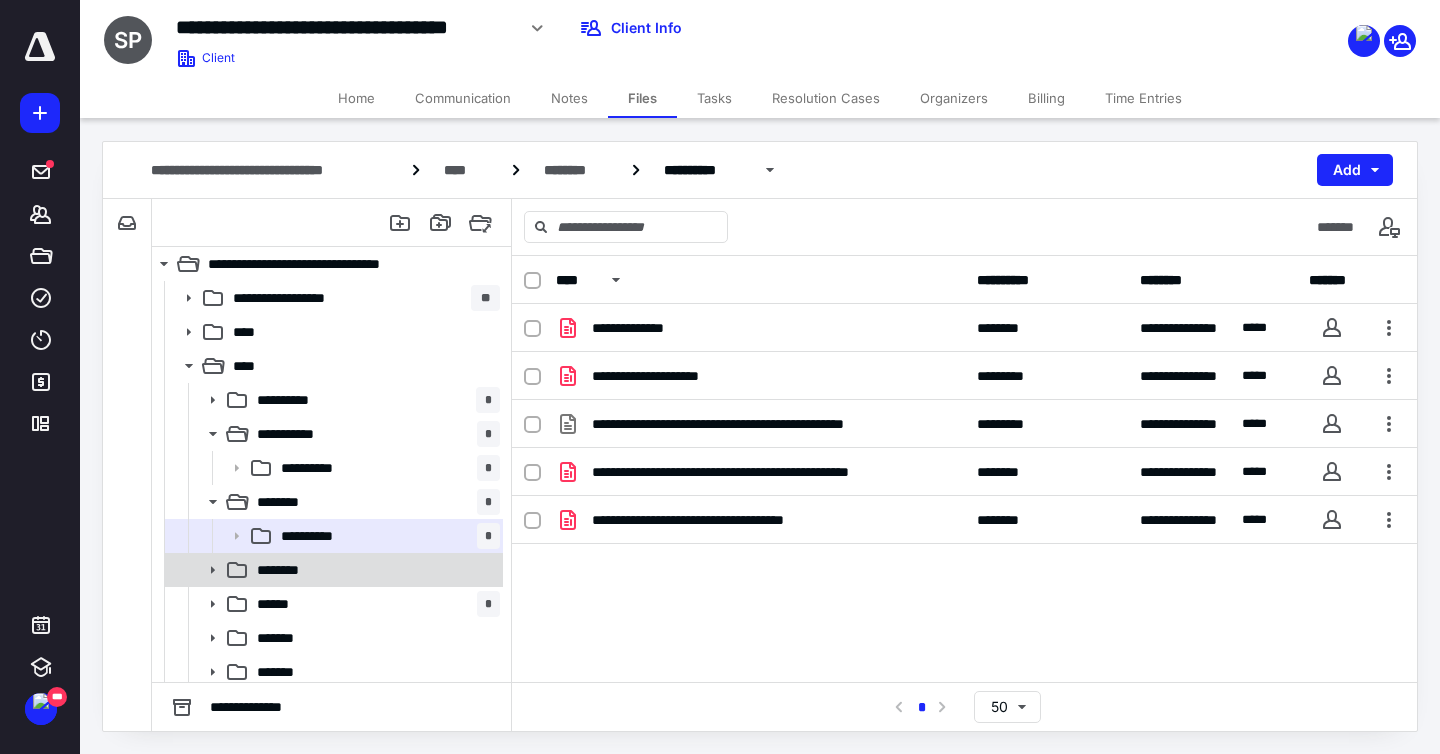 click on "********" at bounding box center (374, 570) 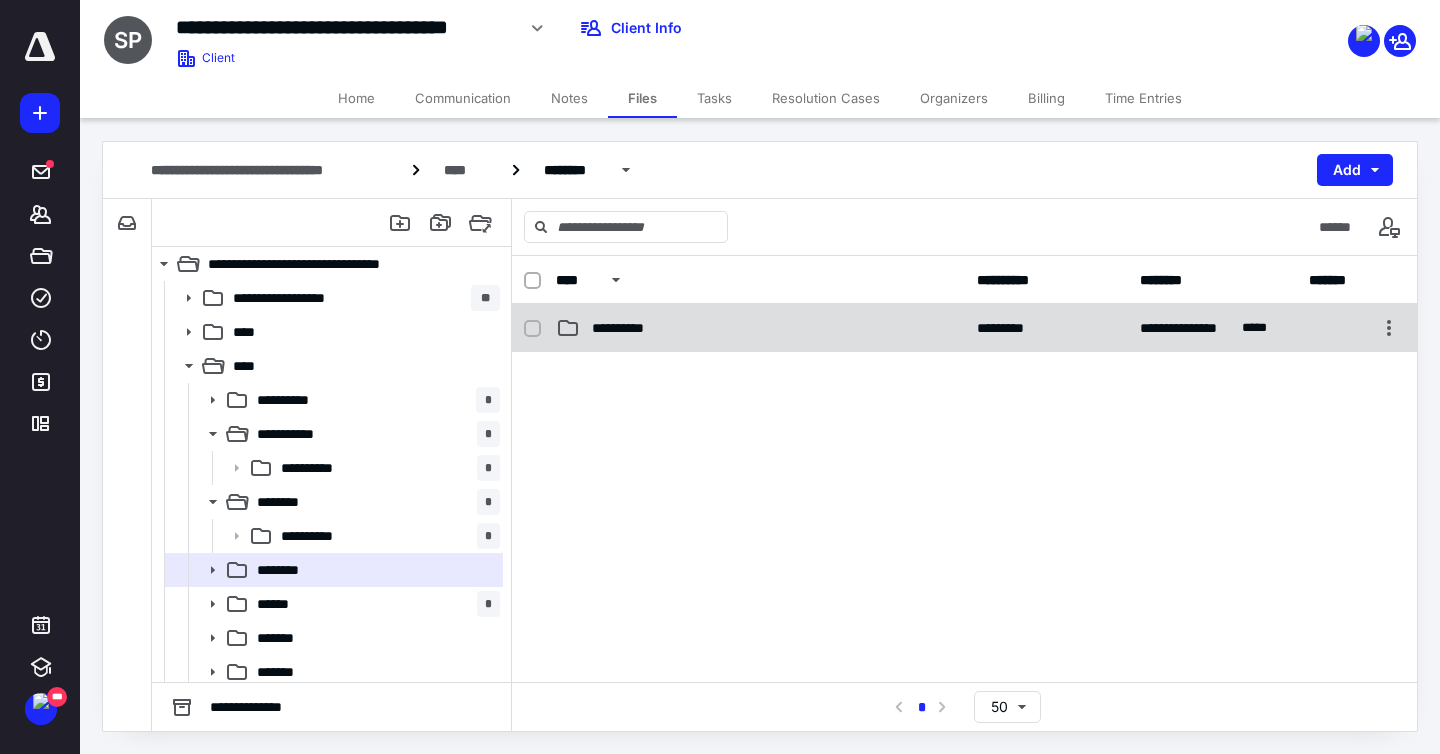 click on "**********" at bounding box center (964, 328) 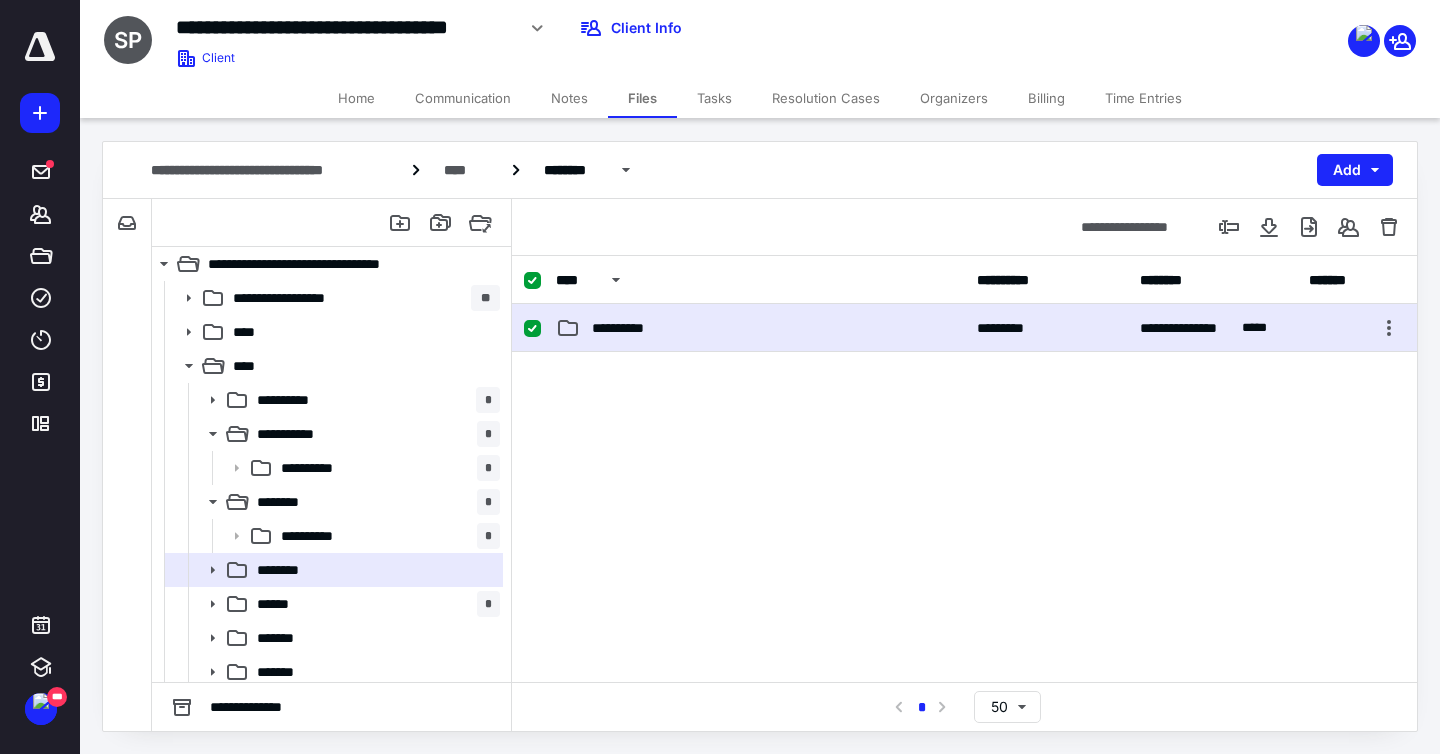 click on "**********" at bounding box center (964, 328) 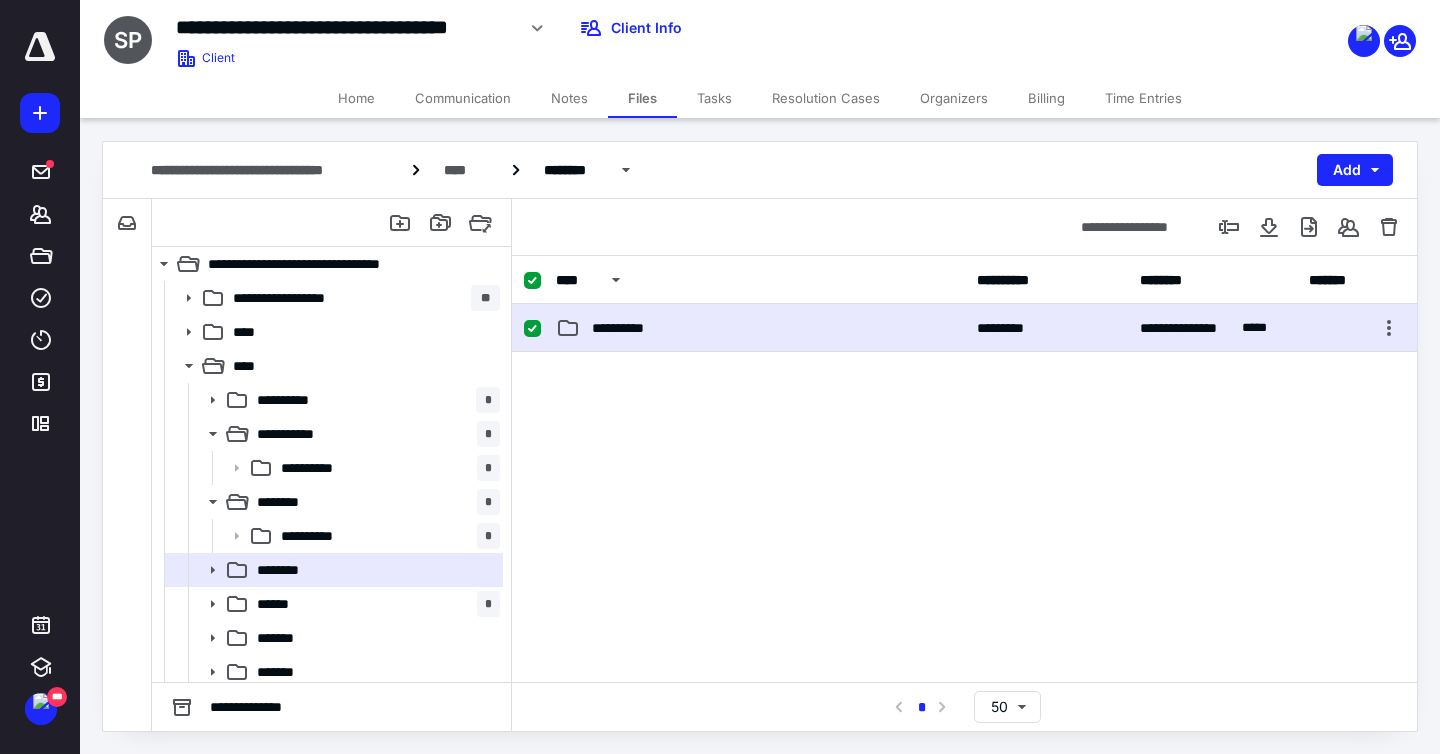 checkbox on "false" 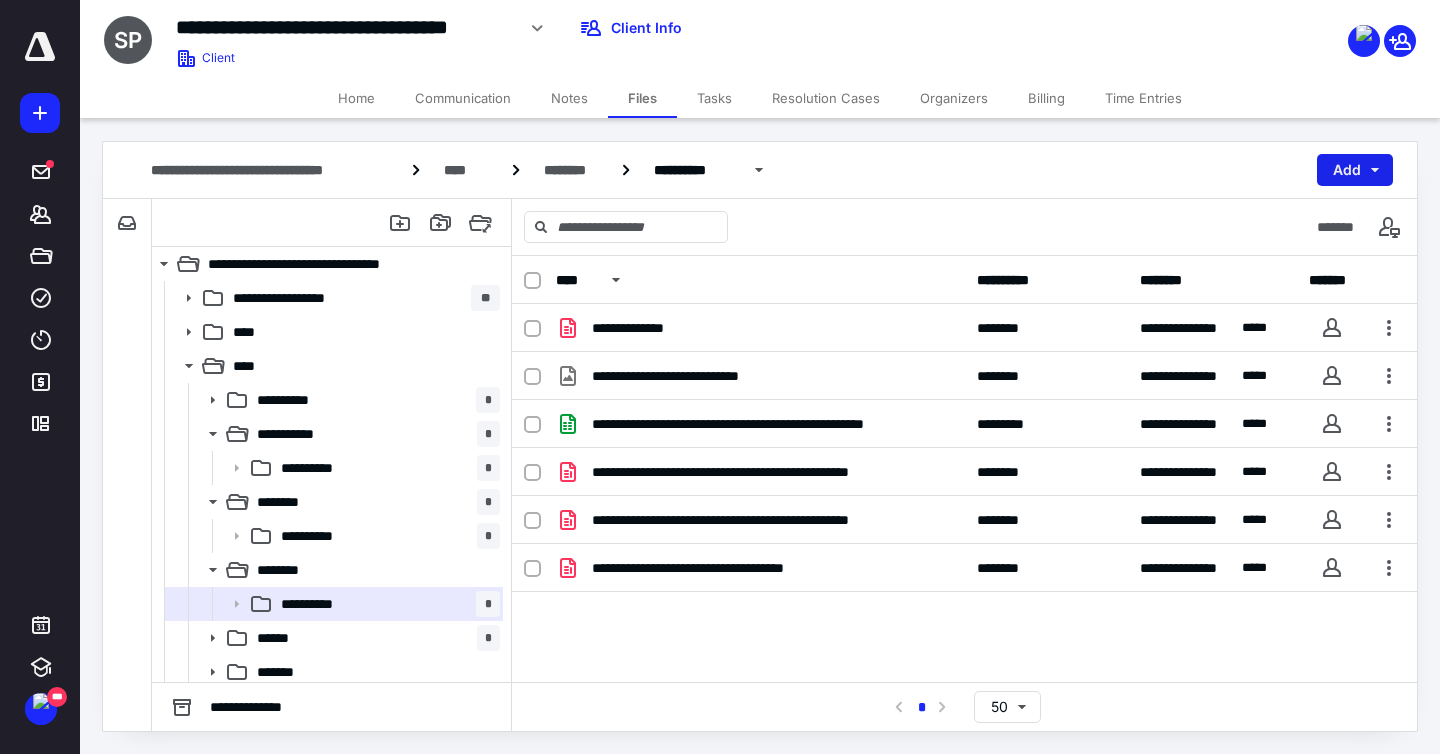 click on "Add" at bounding box center [1355, 170] 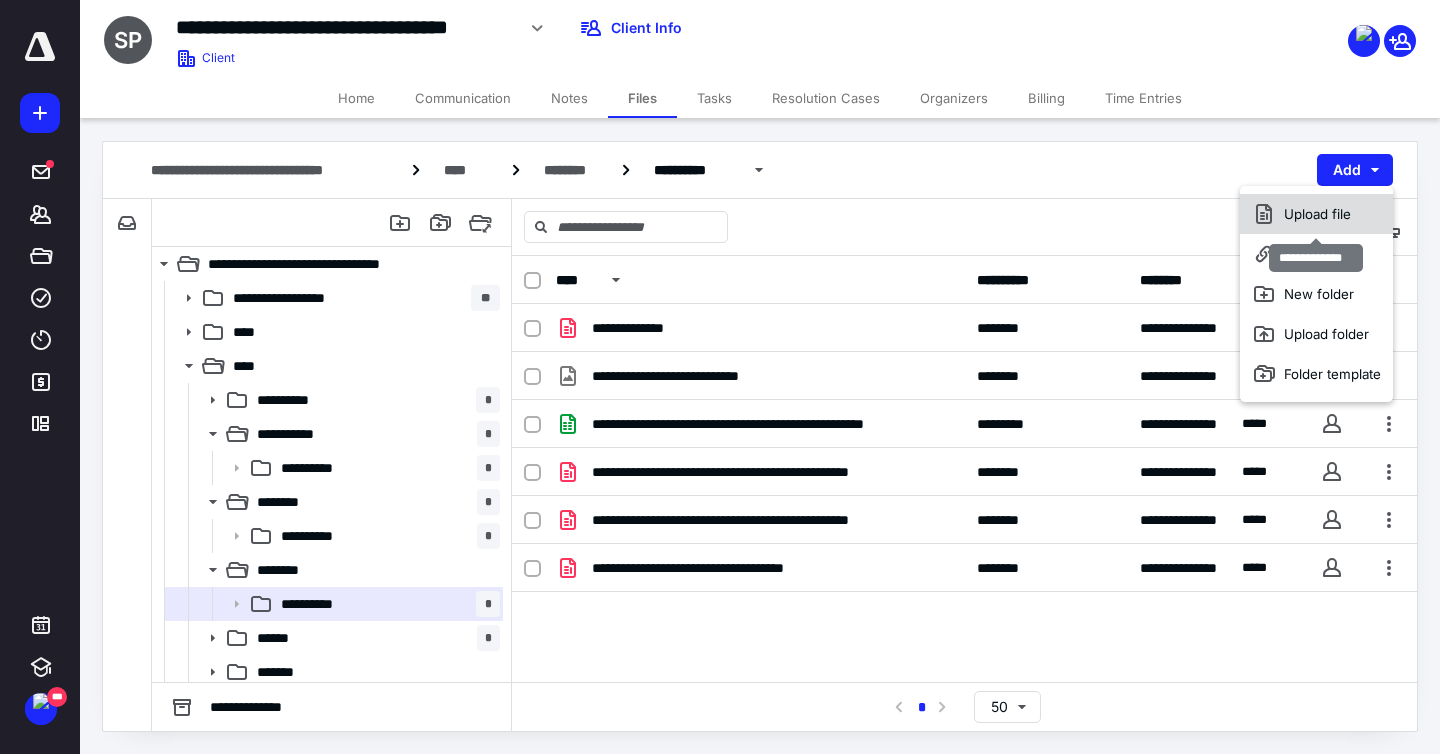 click on "Upload file" at bounding box center (1316, 214) 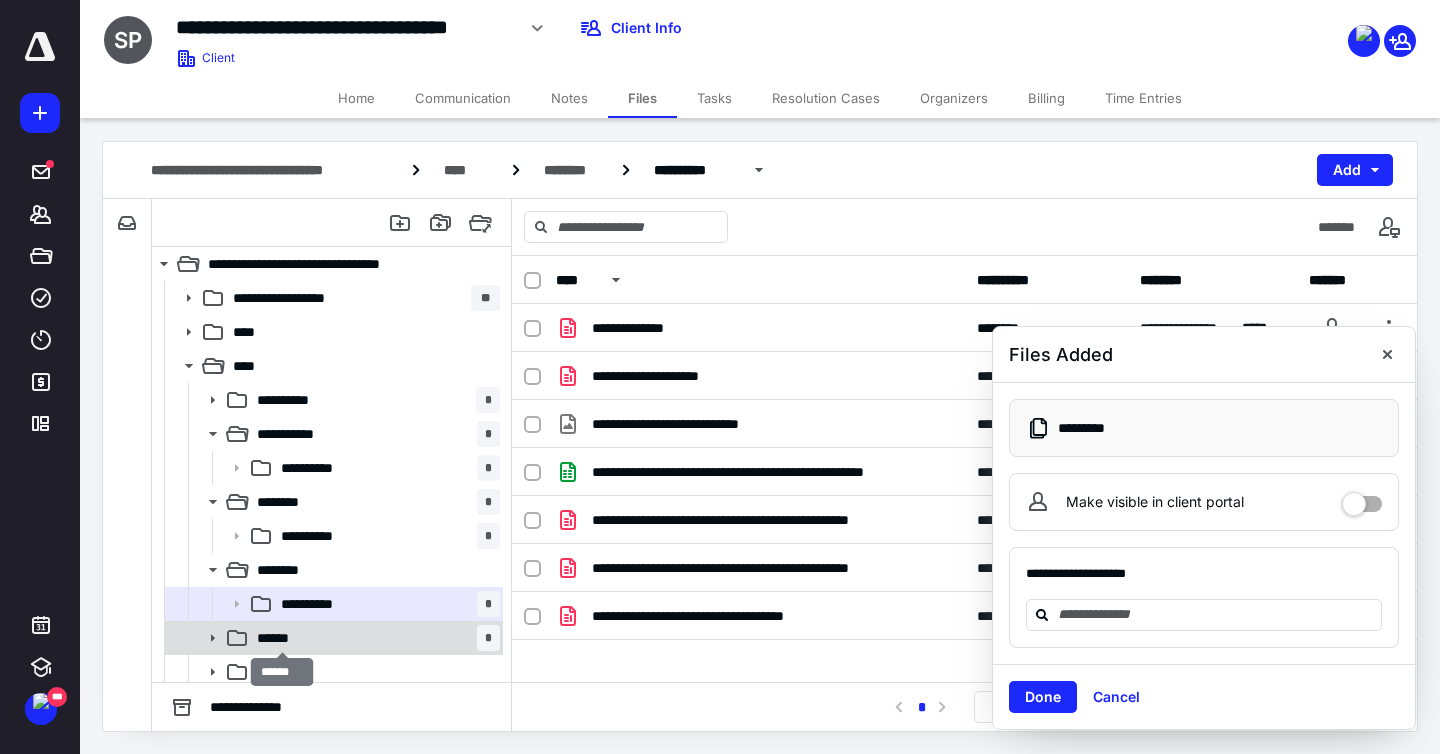 click on "******" at bounding box center [281, 638] 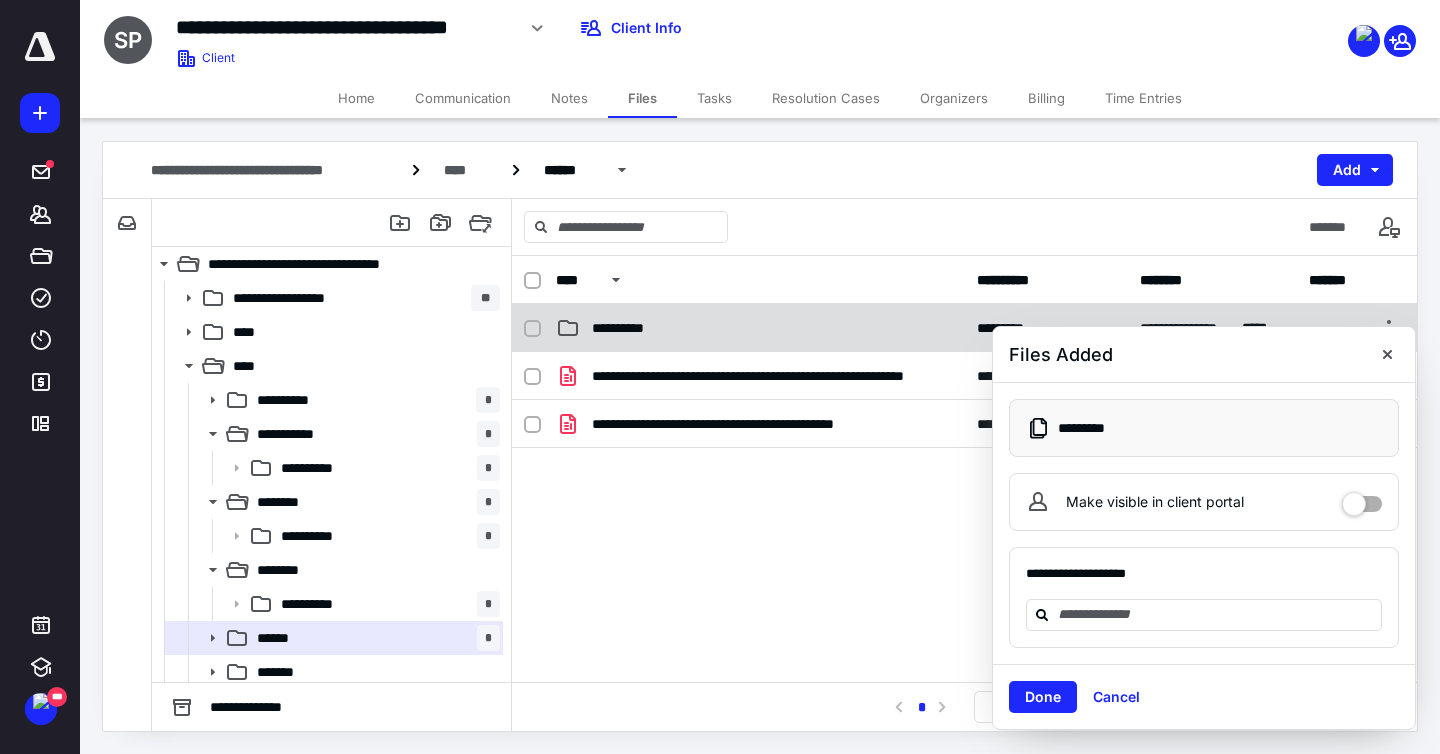 click on "**********" at bounding box center [760, 328] 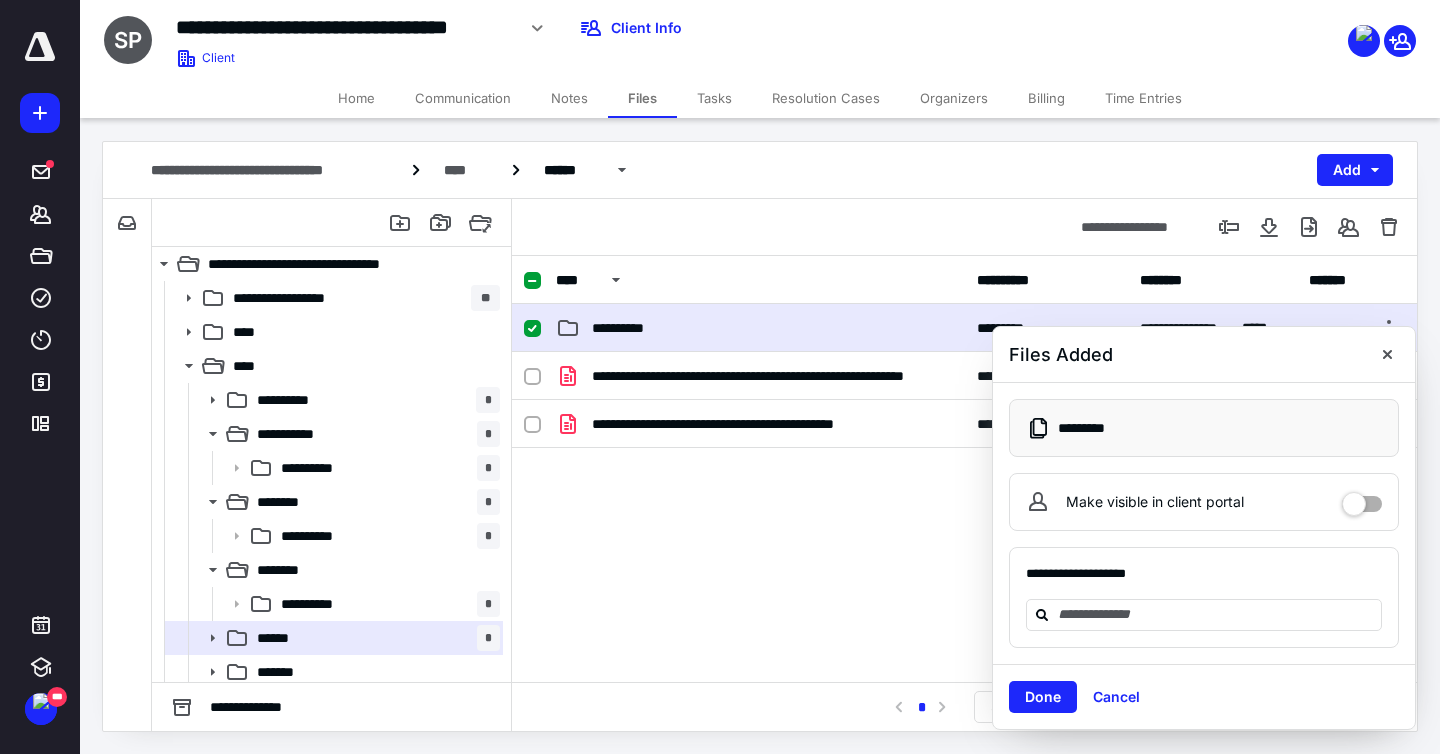click on "**********" at bounding box center [760, 328] 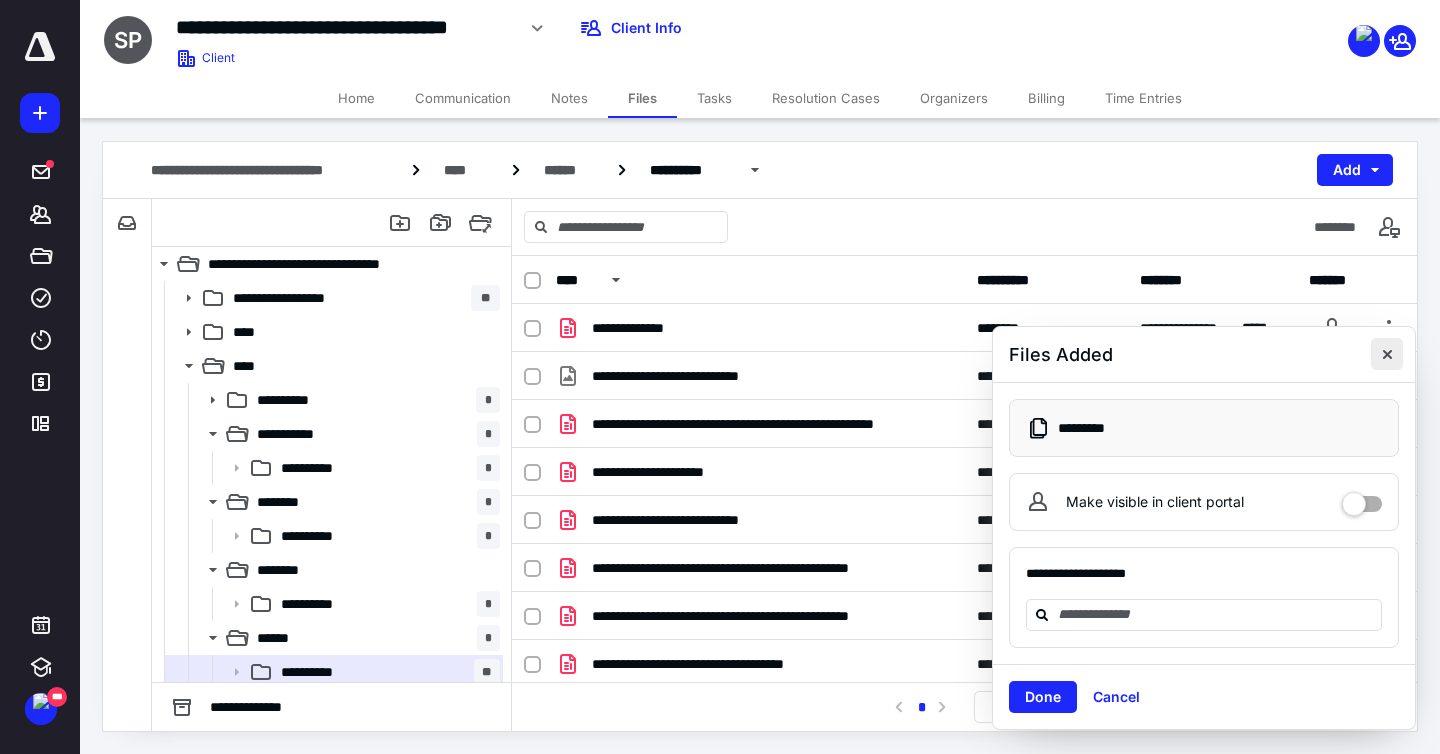 click at bounding box center [1387, 354] 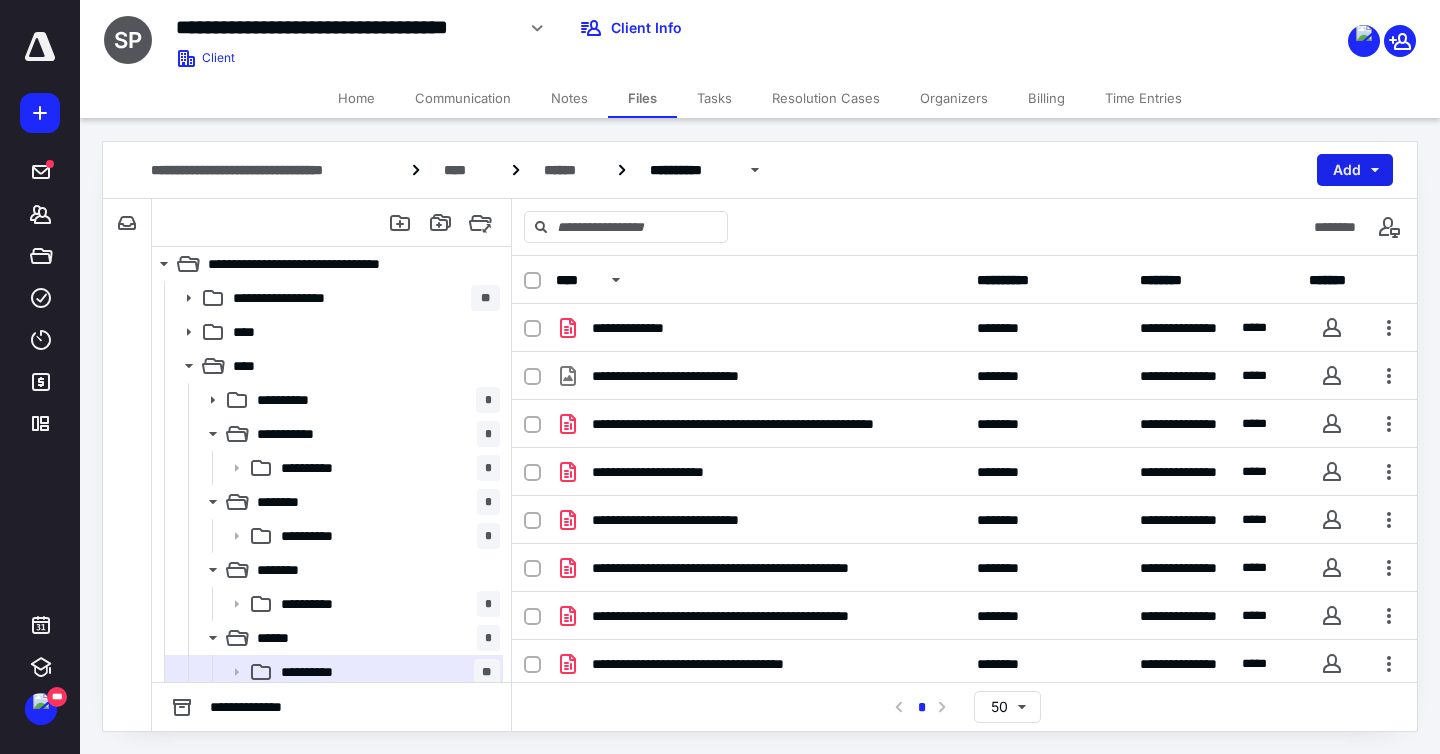 click on "Add" at bounding box center [1355, 170] 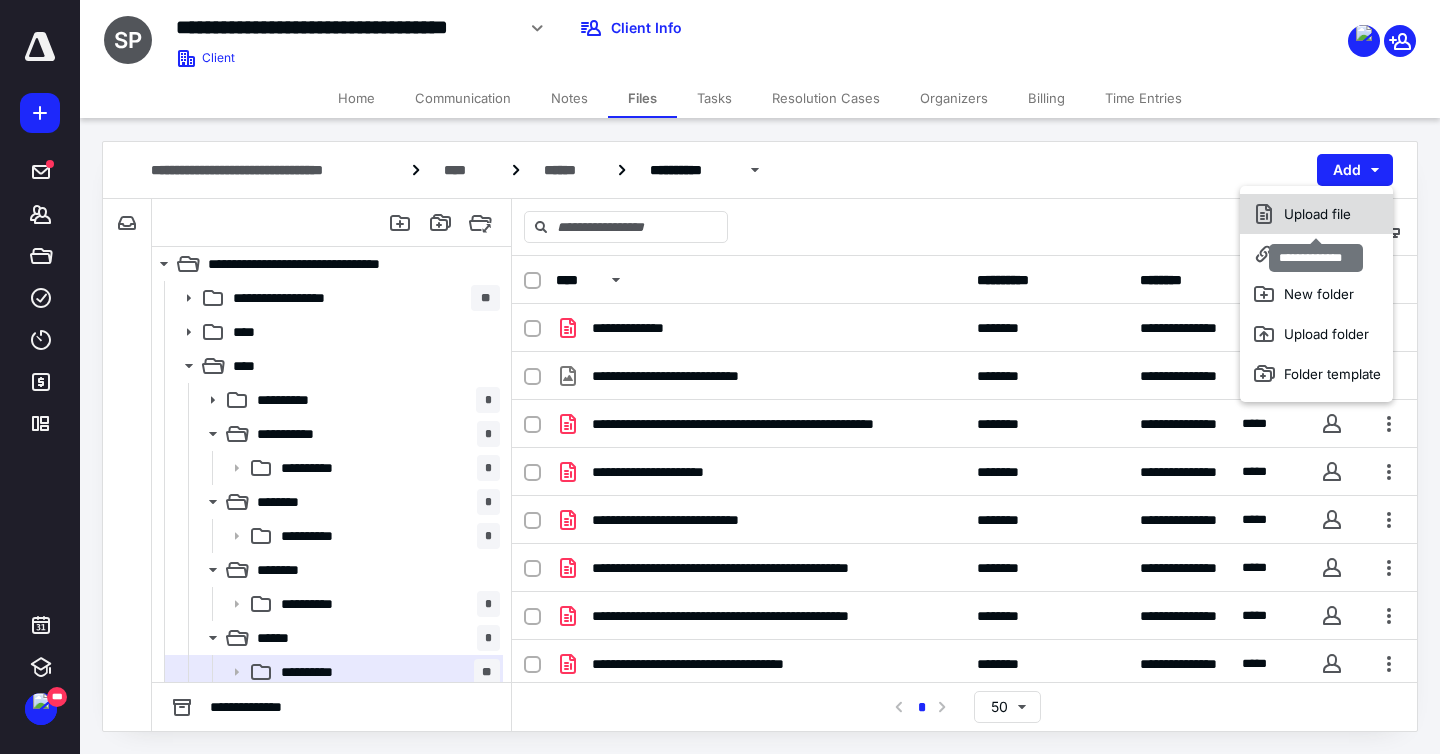 click on "Upload file" at bounding box center [1316, 214] 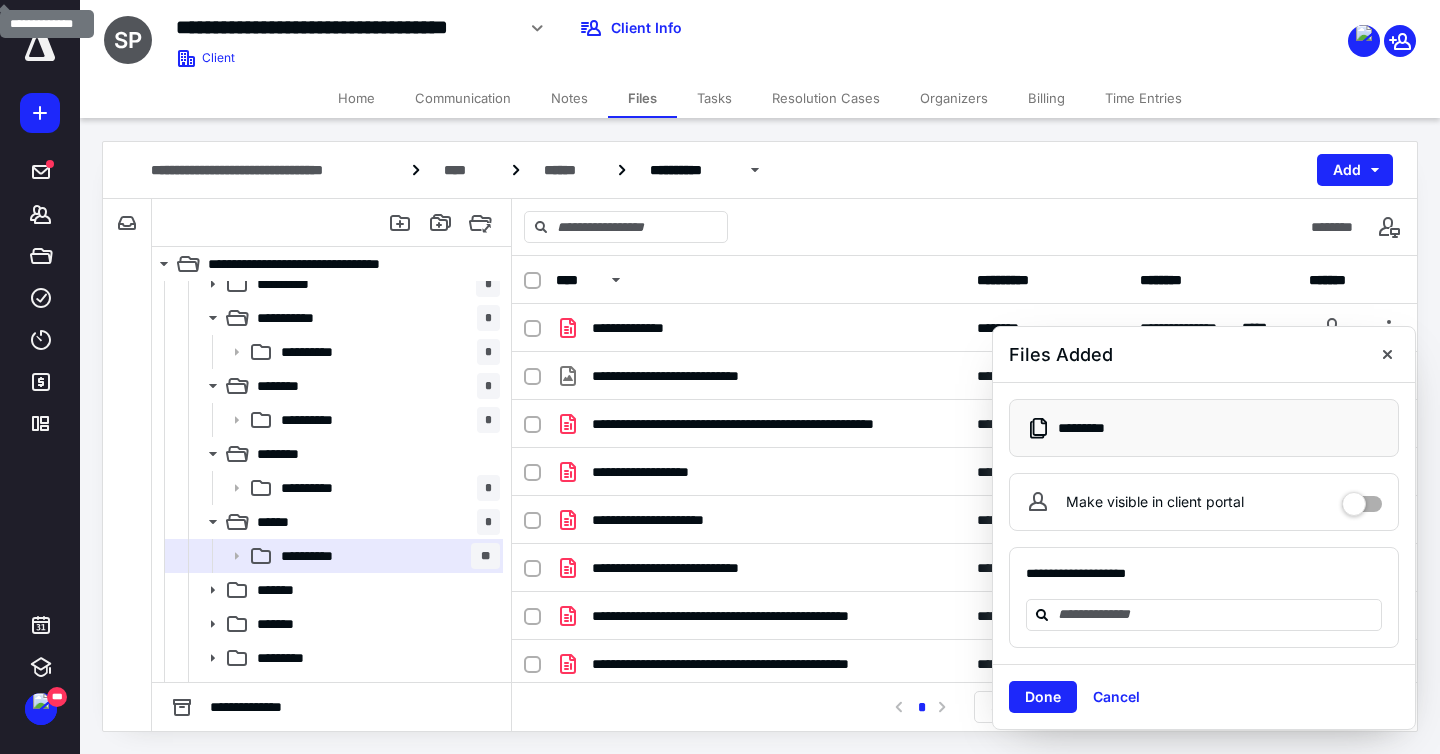scroll, scrollTop: 231, scrollLeft: 0, axis: vertical 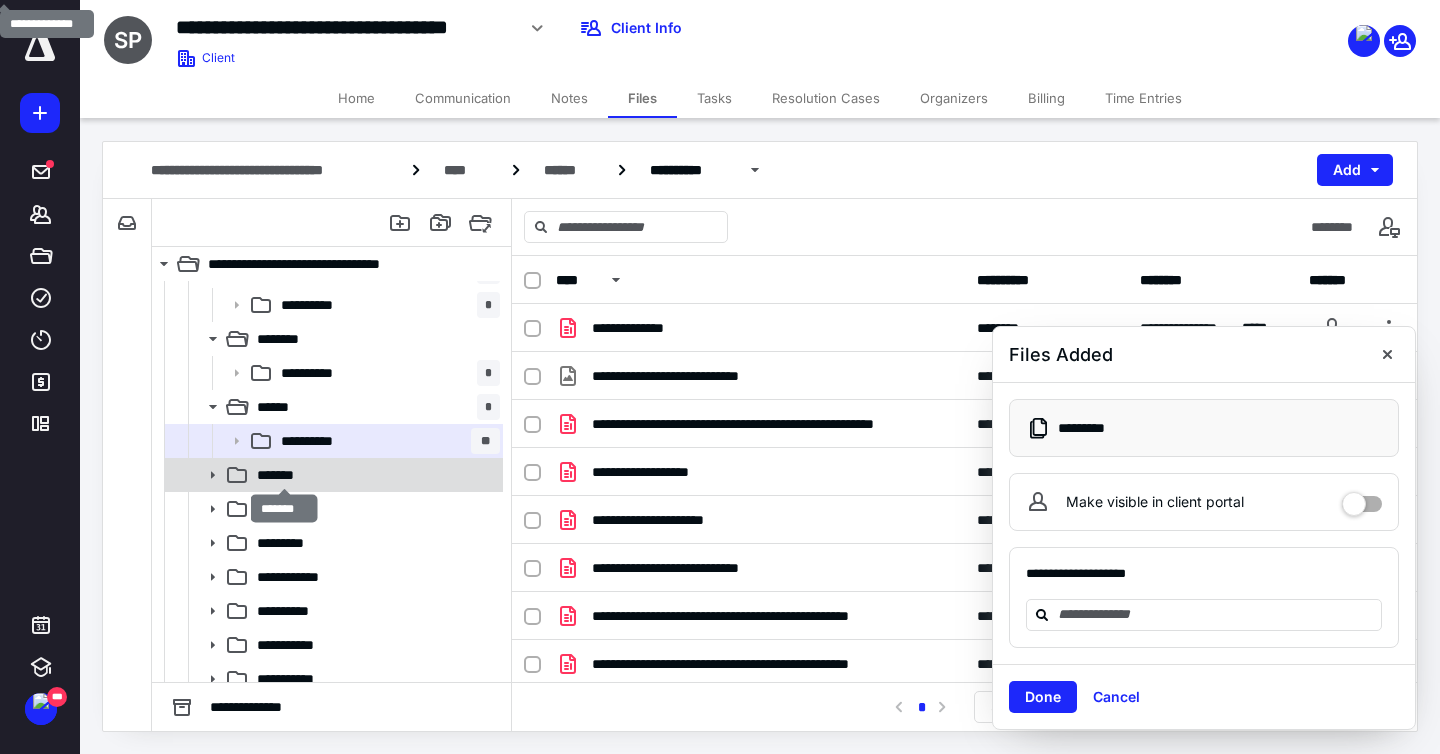 click on "*******" at bounding box center (284, 475) 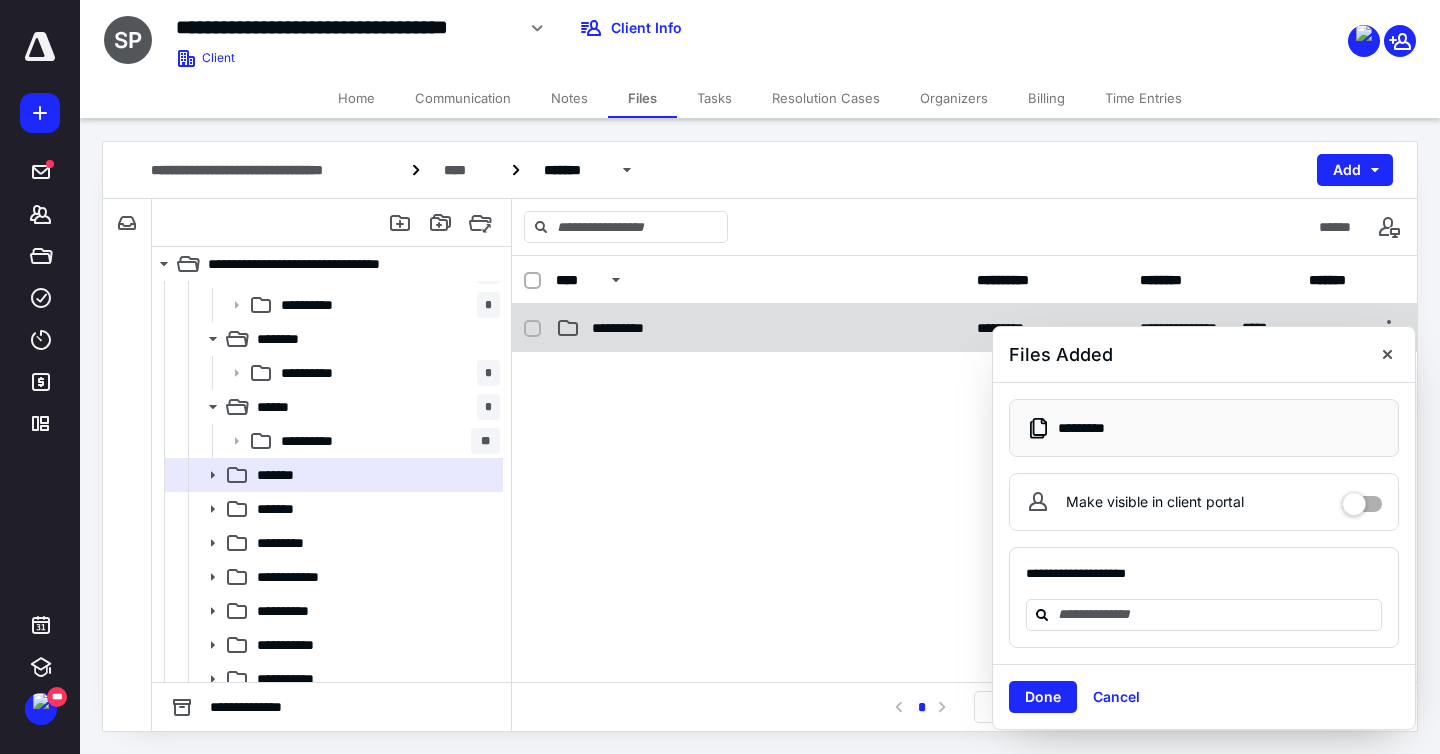 click on "**********" at bounding box center [629, 328] 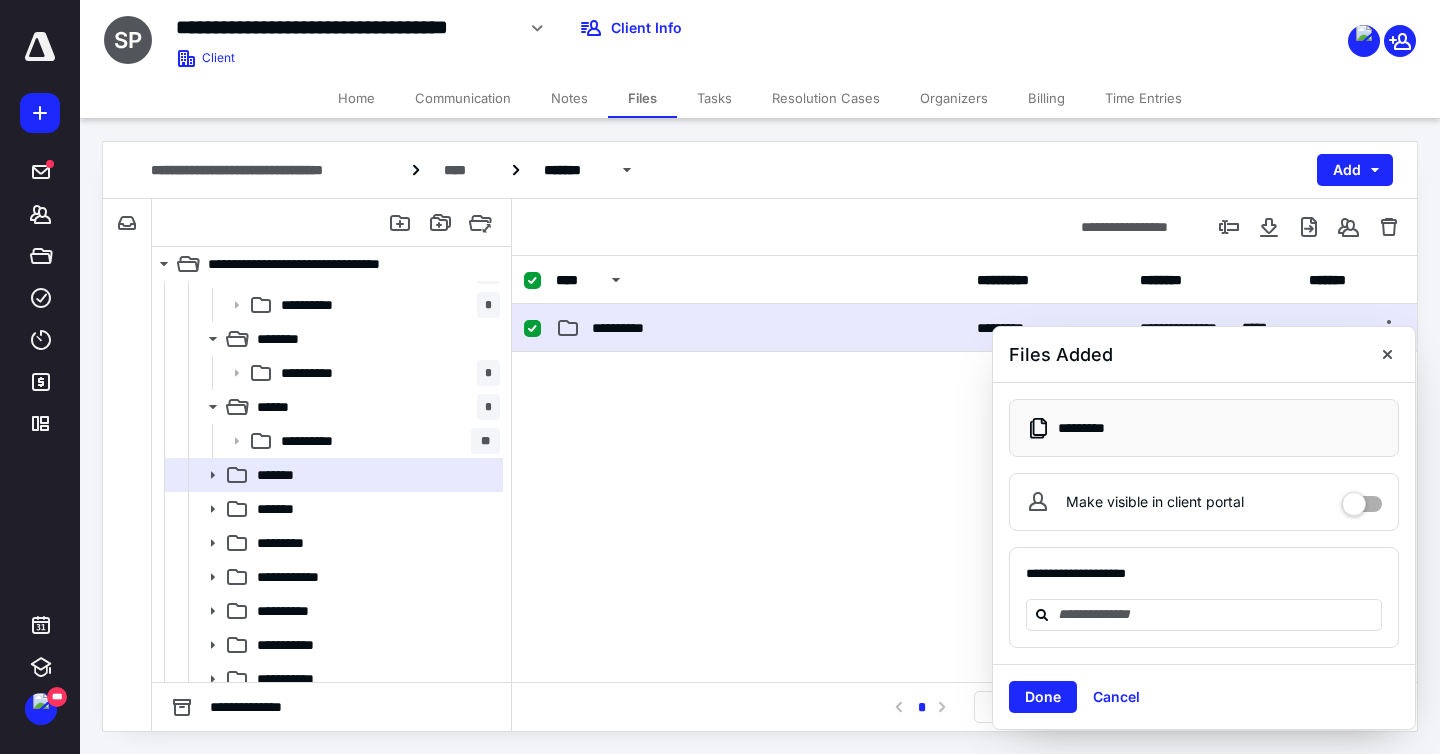 click on "**********" at bounding box center [629, 328] 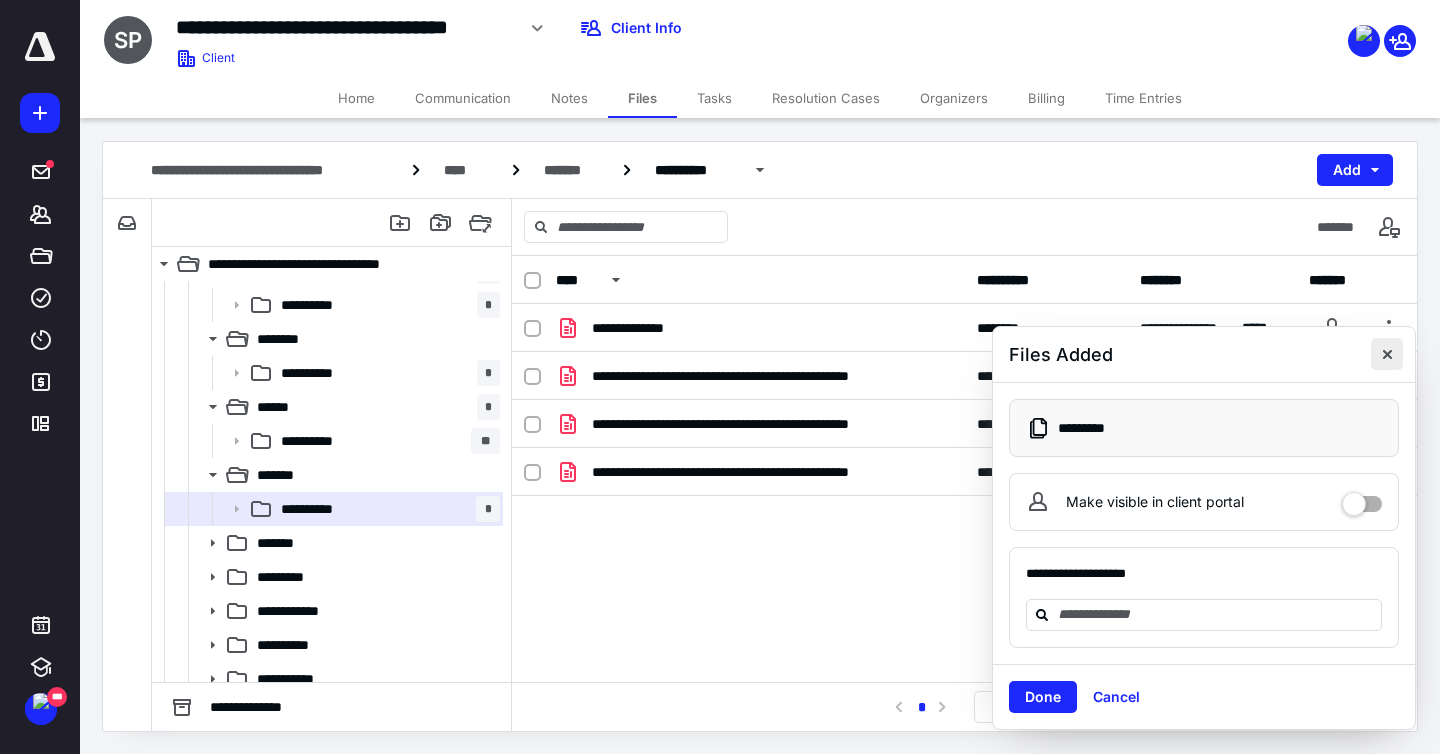click at bounding box center [1387, 354] 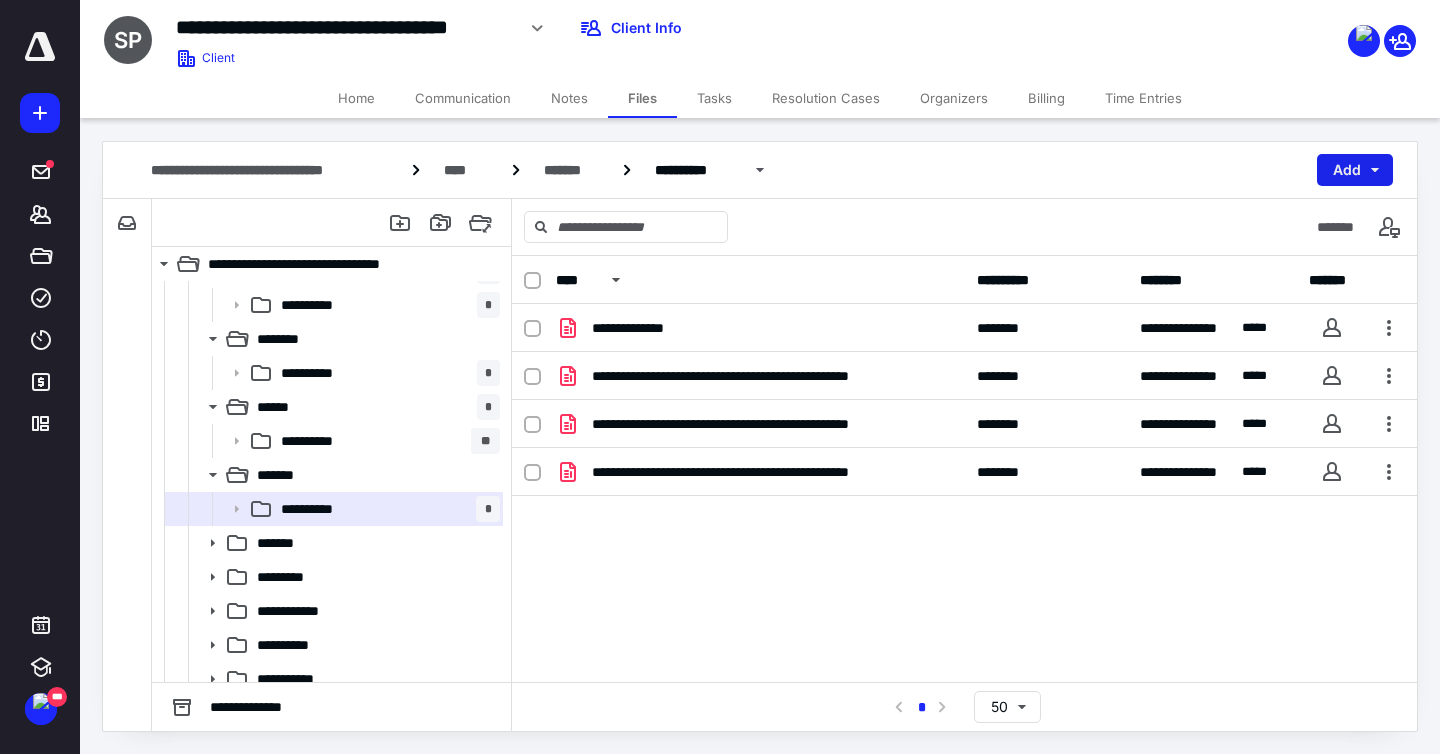 click on "Add" at bounding box center [1355, 170] 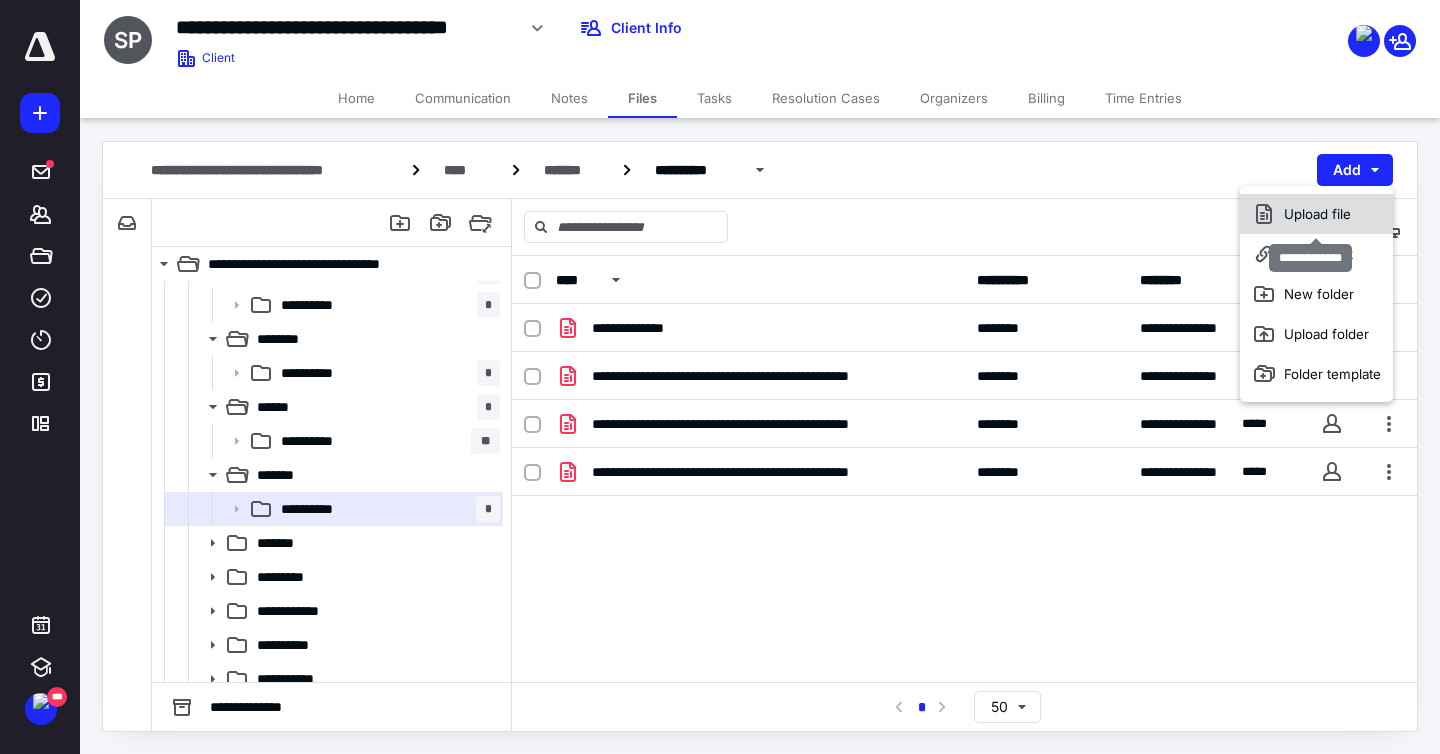 click on "Upload file" at bounding box center [1316, 214] 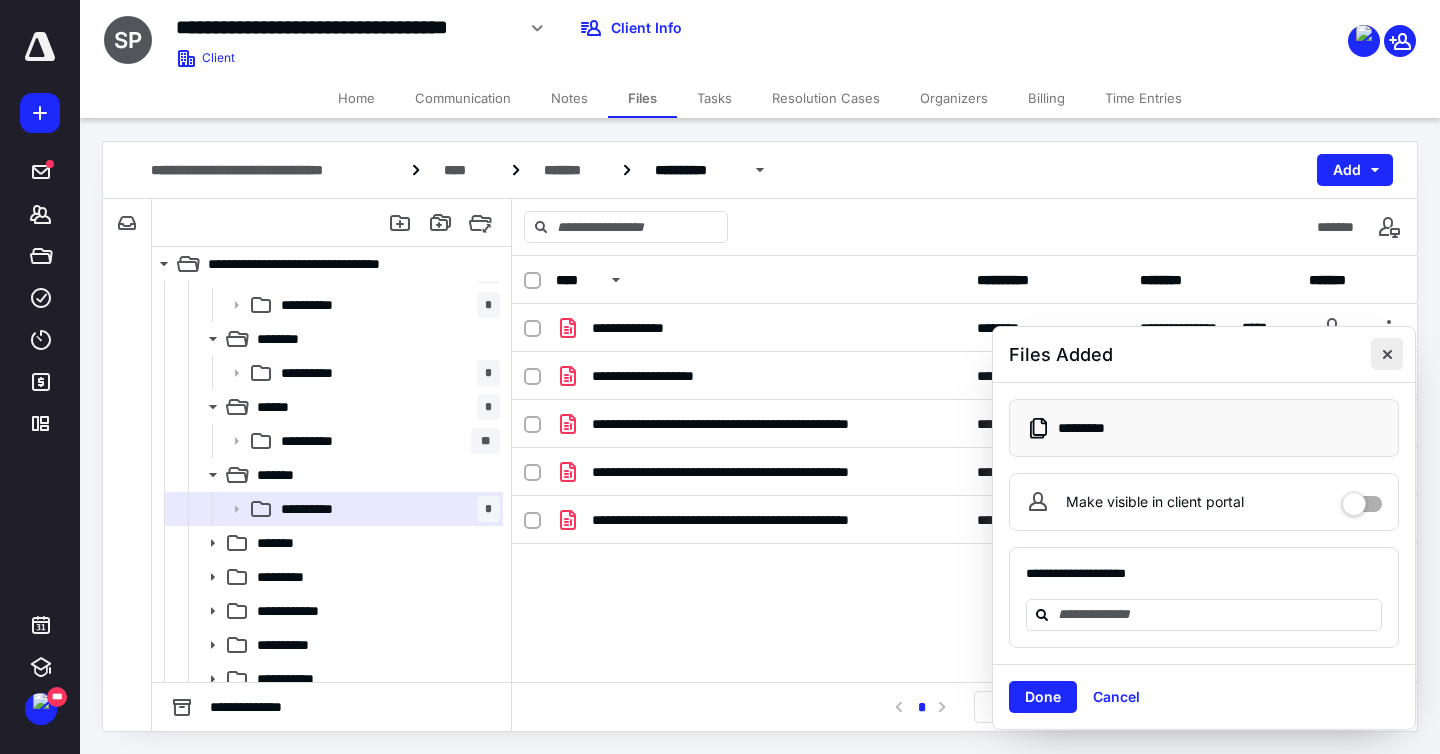 click at bounding box center (1387, 354) 